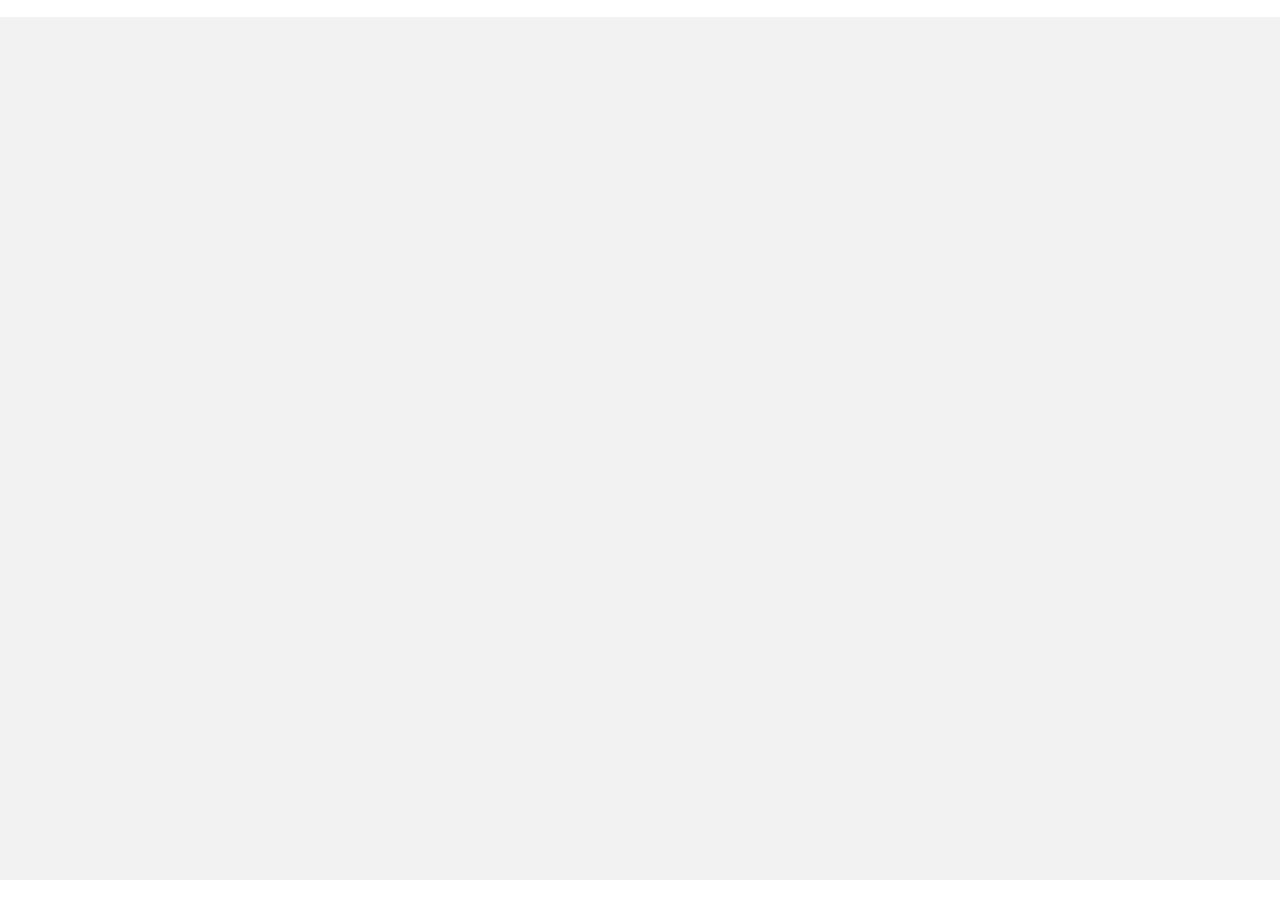 scroll, scrollTop: 0, scrollLeft: 0, axis: both 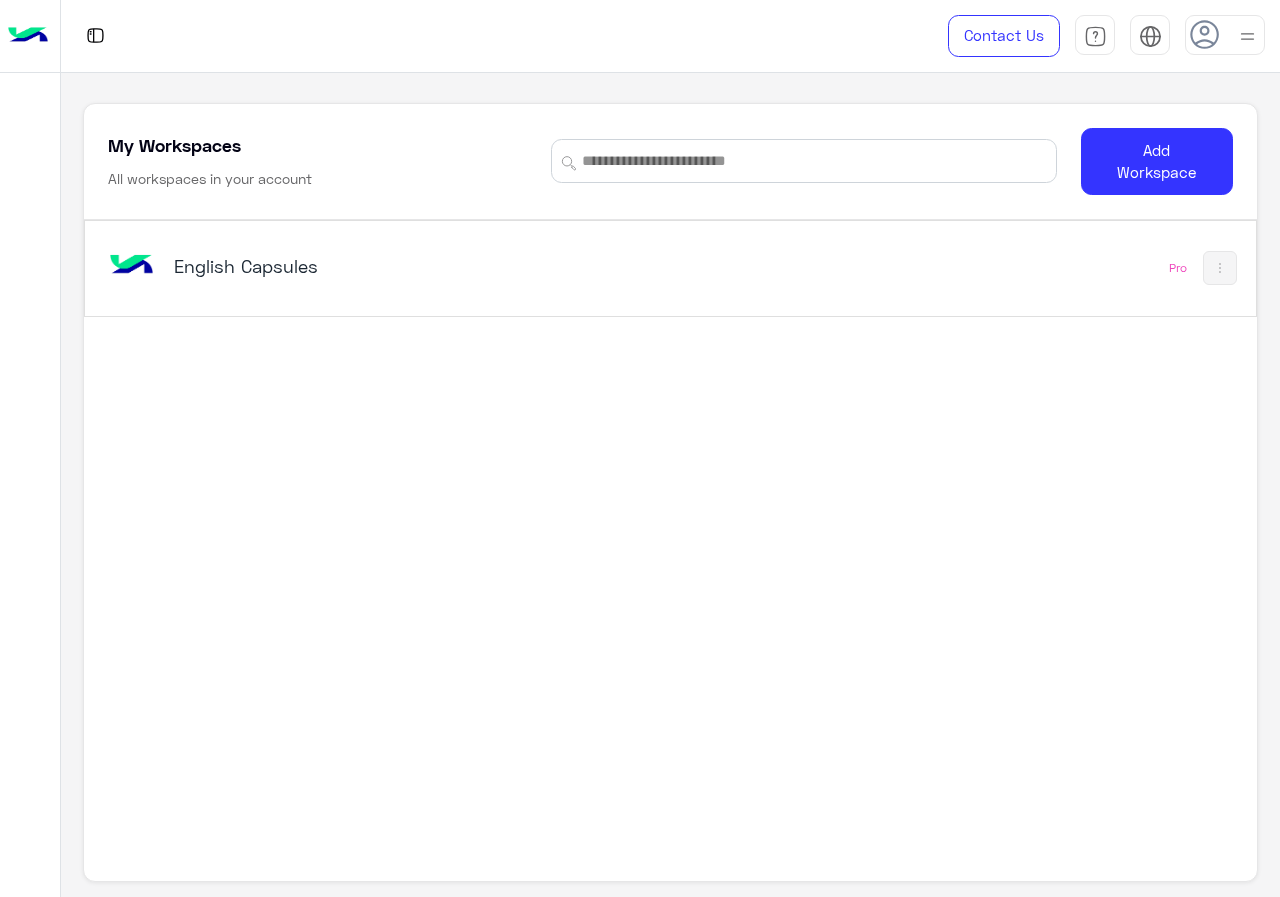 click on "English Capsules" at bounding box center (378, 266) 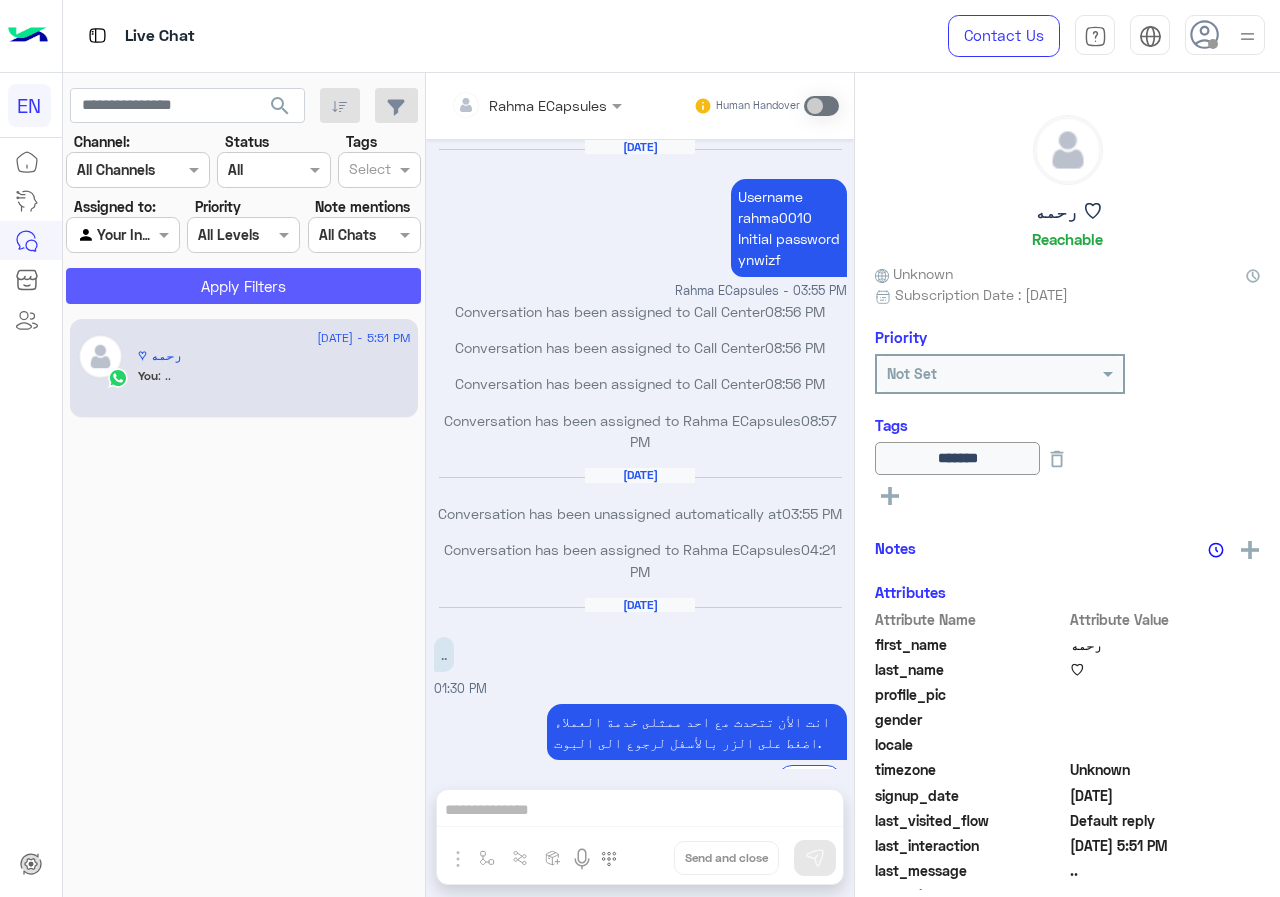 scroll, scrollTop: 741, scrollLeft: 0, axis: vertical 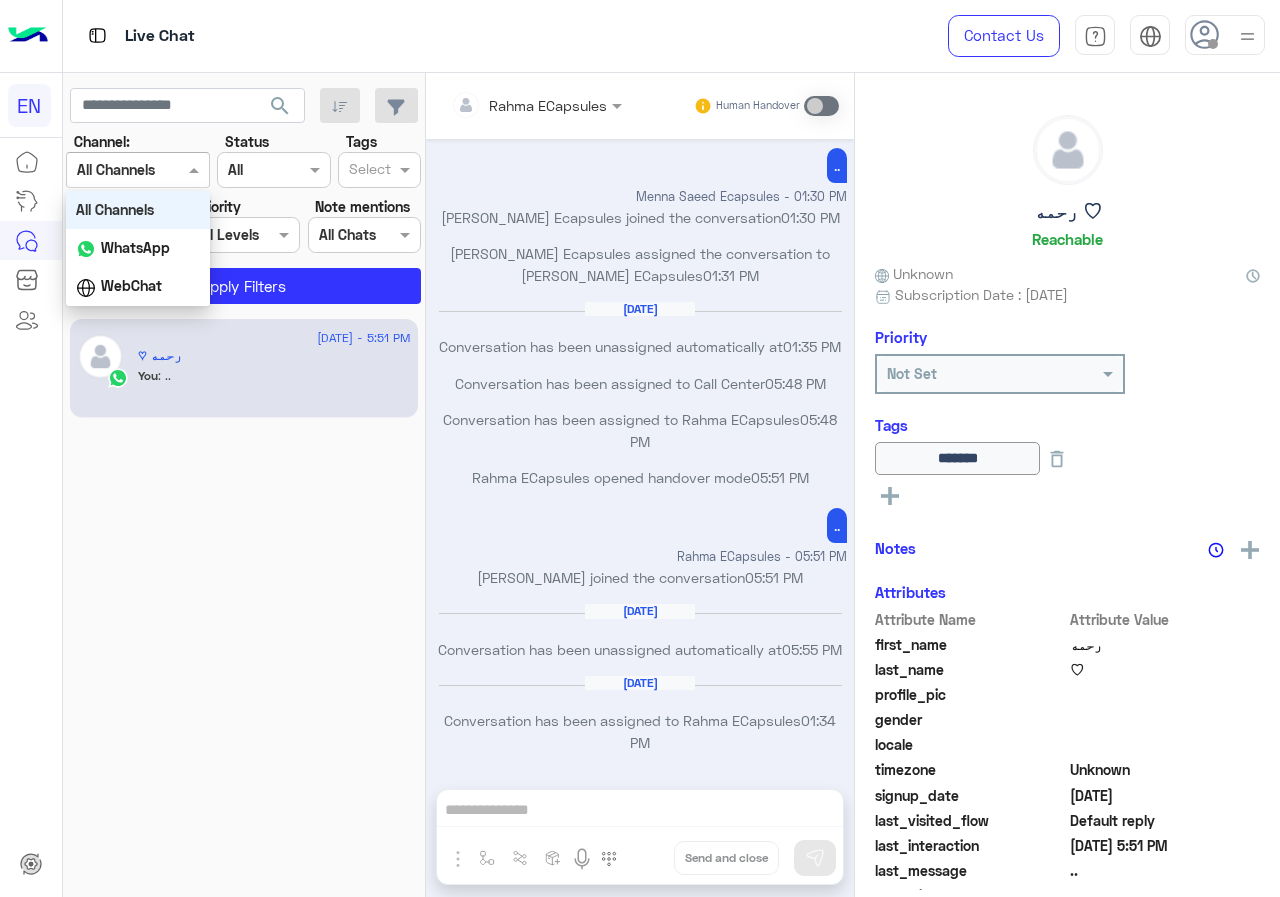 click at bounding box center (113, 170) 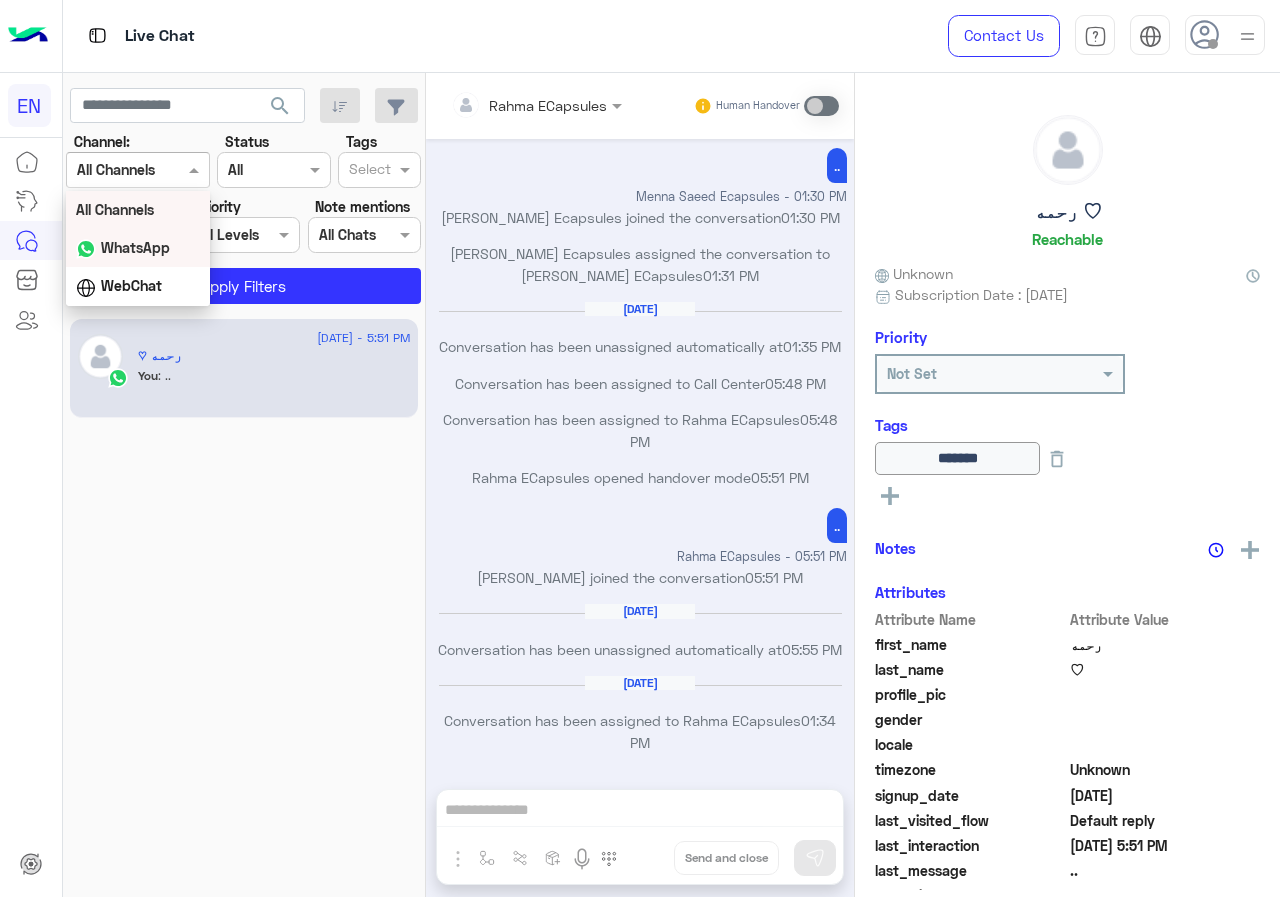 click on "WhatsApp" at bounding box center [135, 247] 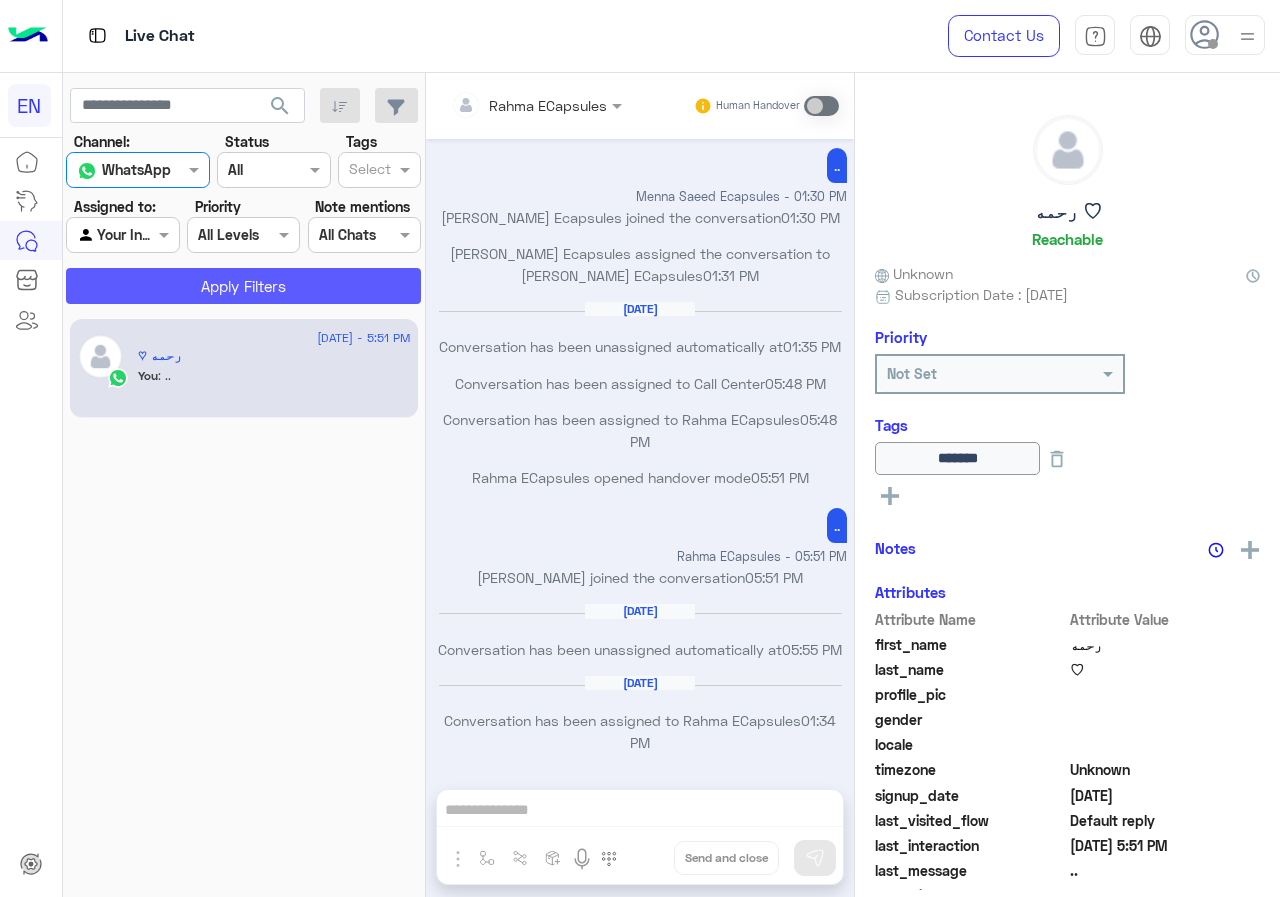 click on "Apply Filters" 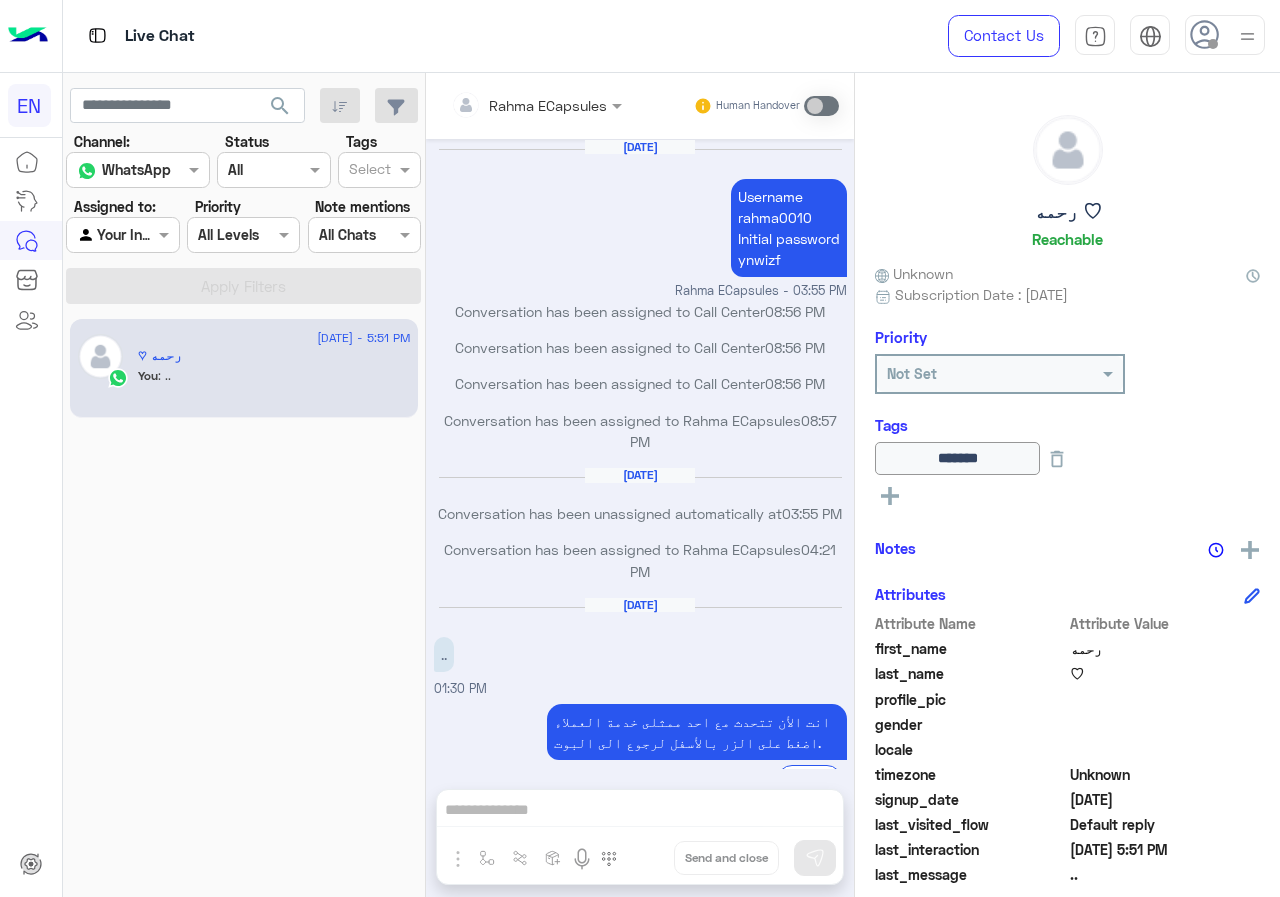 scroll, scrollTop: 741, scrollLeft: 0, axis: vertical 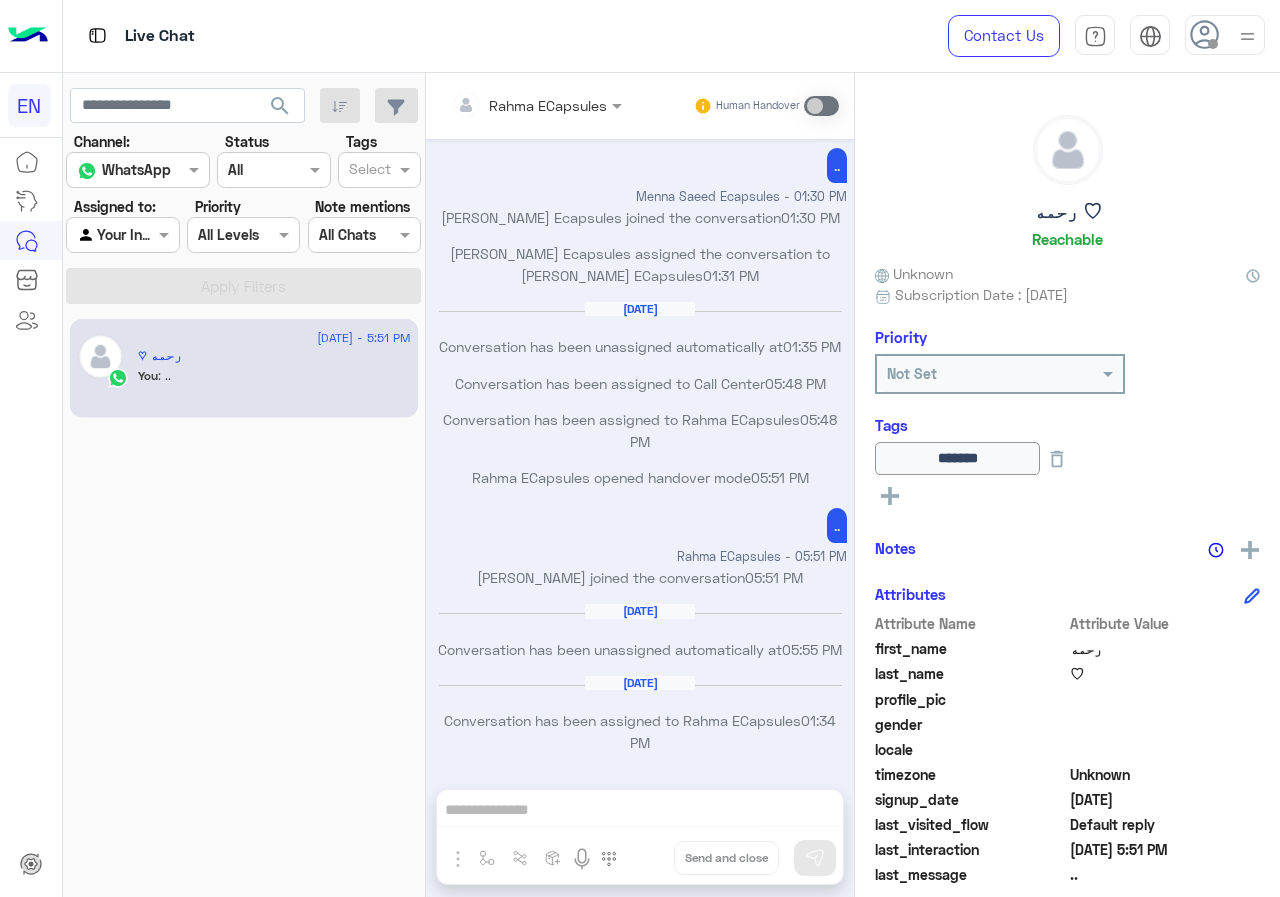 click at bounding box center (122, 234) 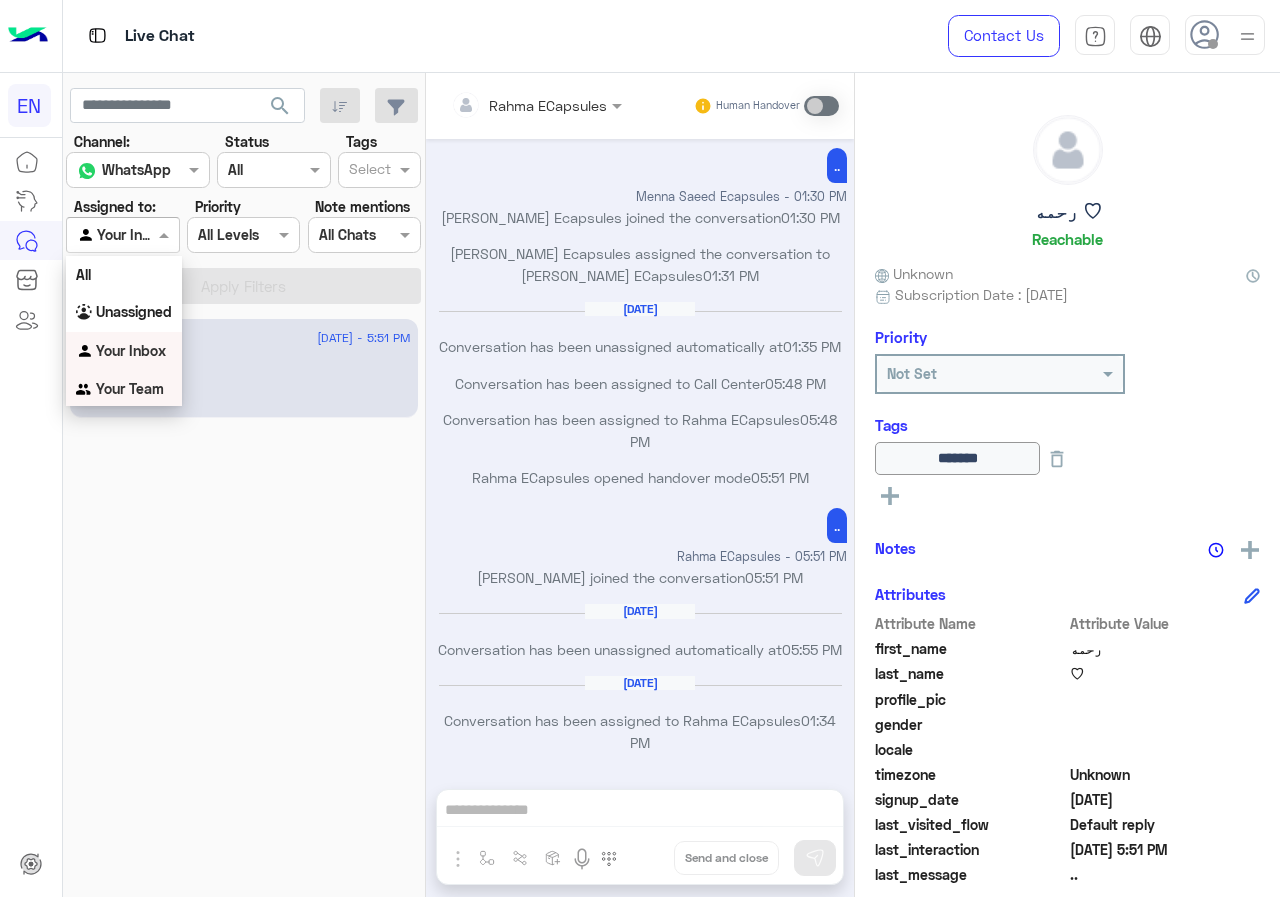 click on "Your Team" at bounding box center [130, 388] 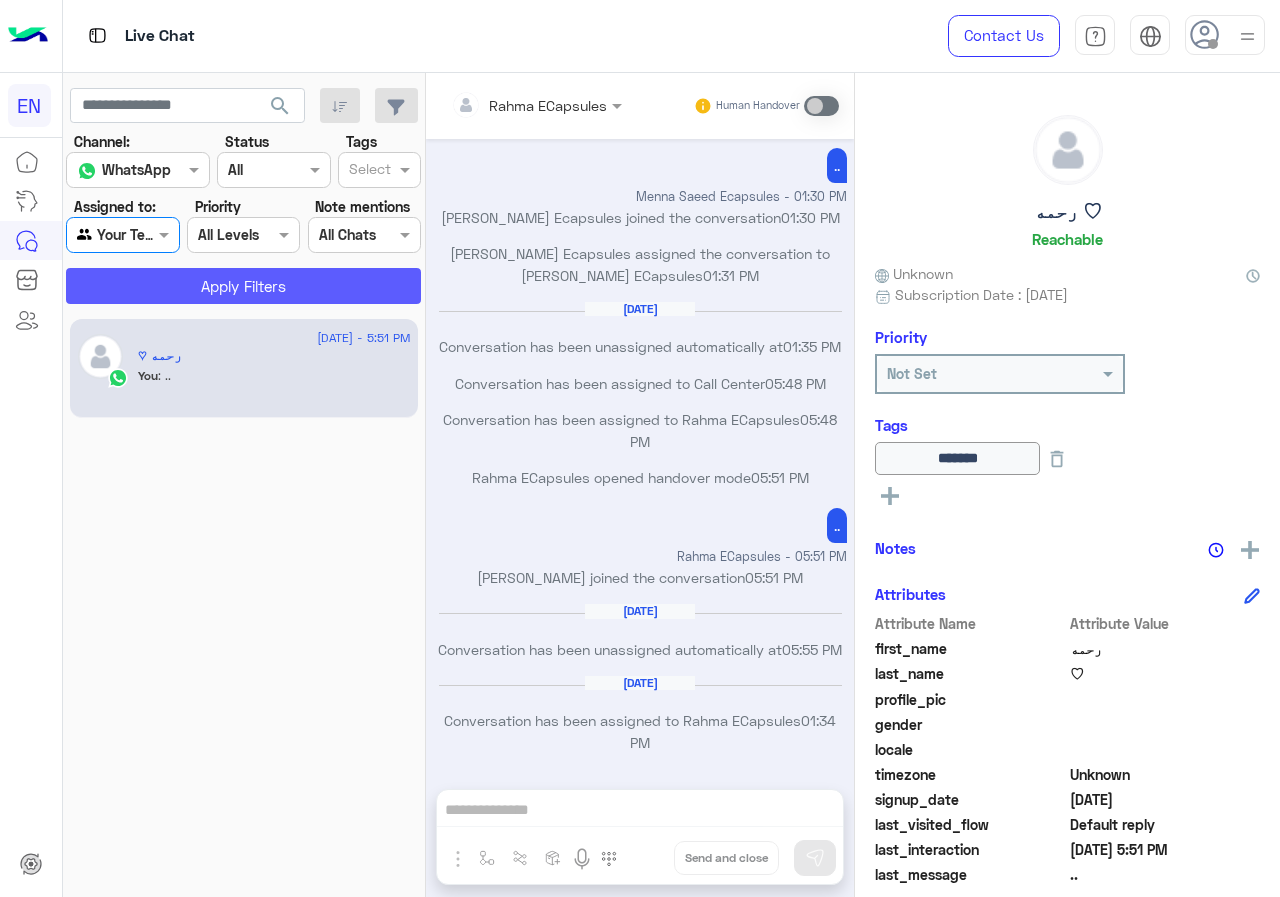click on "Apply Filters" 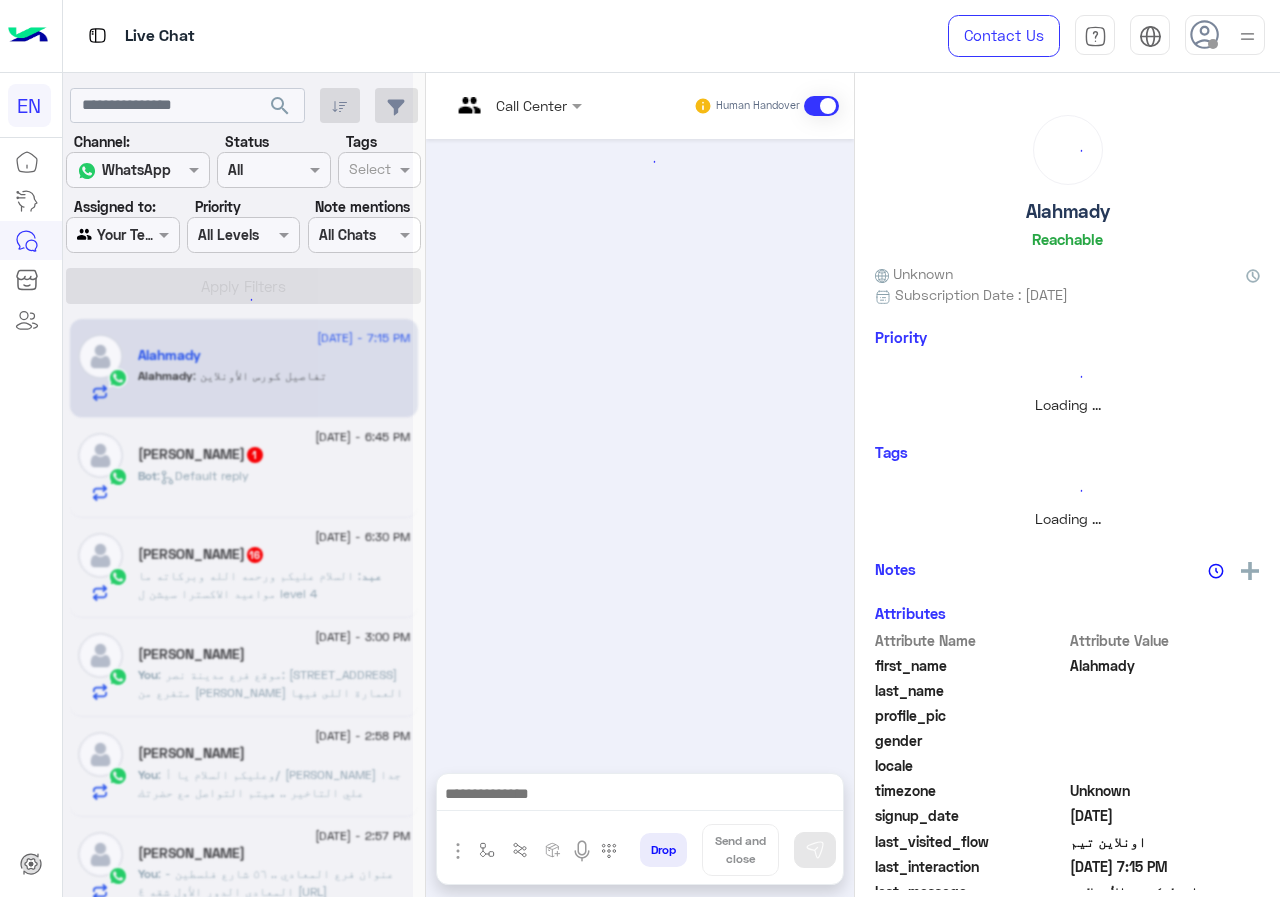 scroll, scrollTop: 0, scrollLeft: 0, axis: both 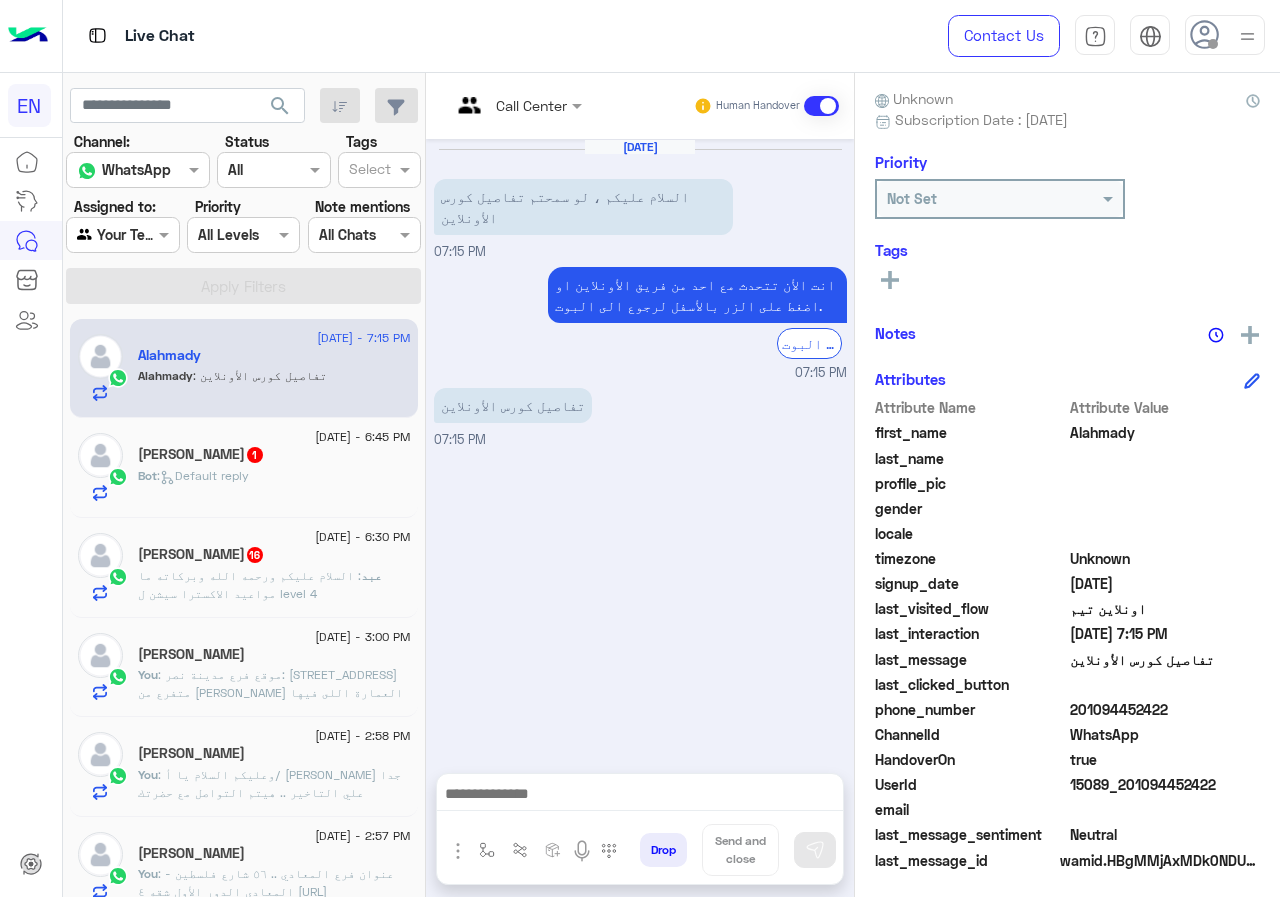 click on "201094452422" 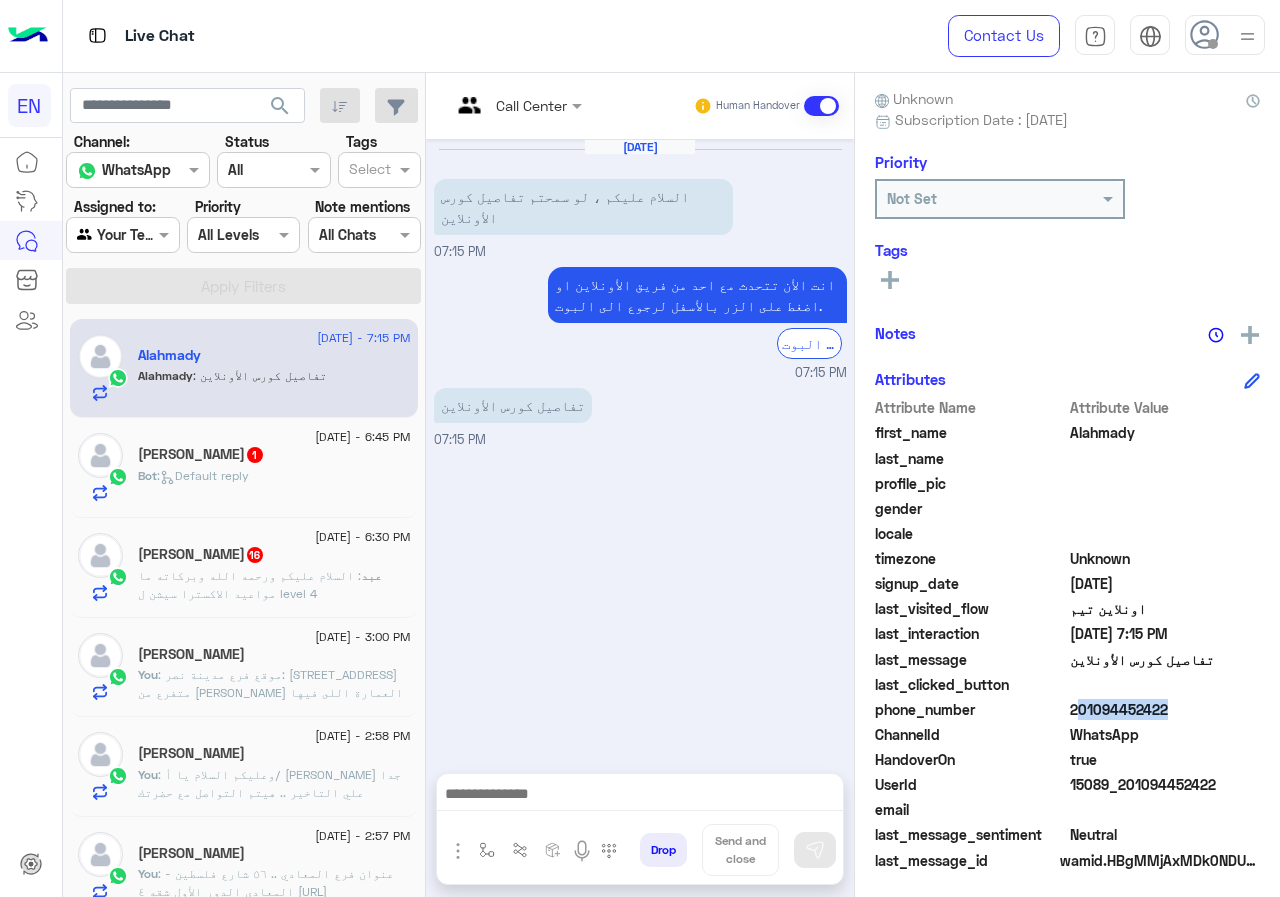 drag, startPoint x: 1076, startPoint y: 707, endPoint x: 1190, endPoint y: 708, distance: 114.00439 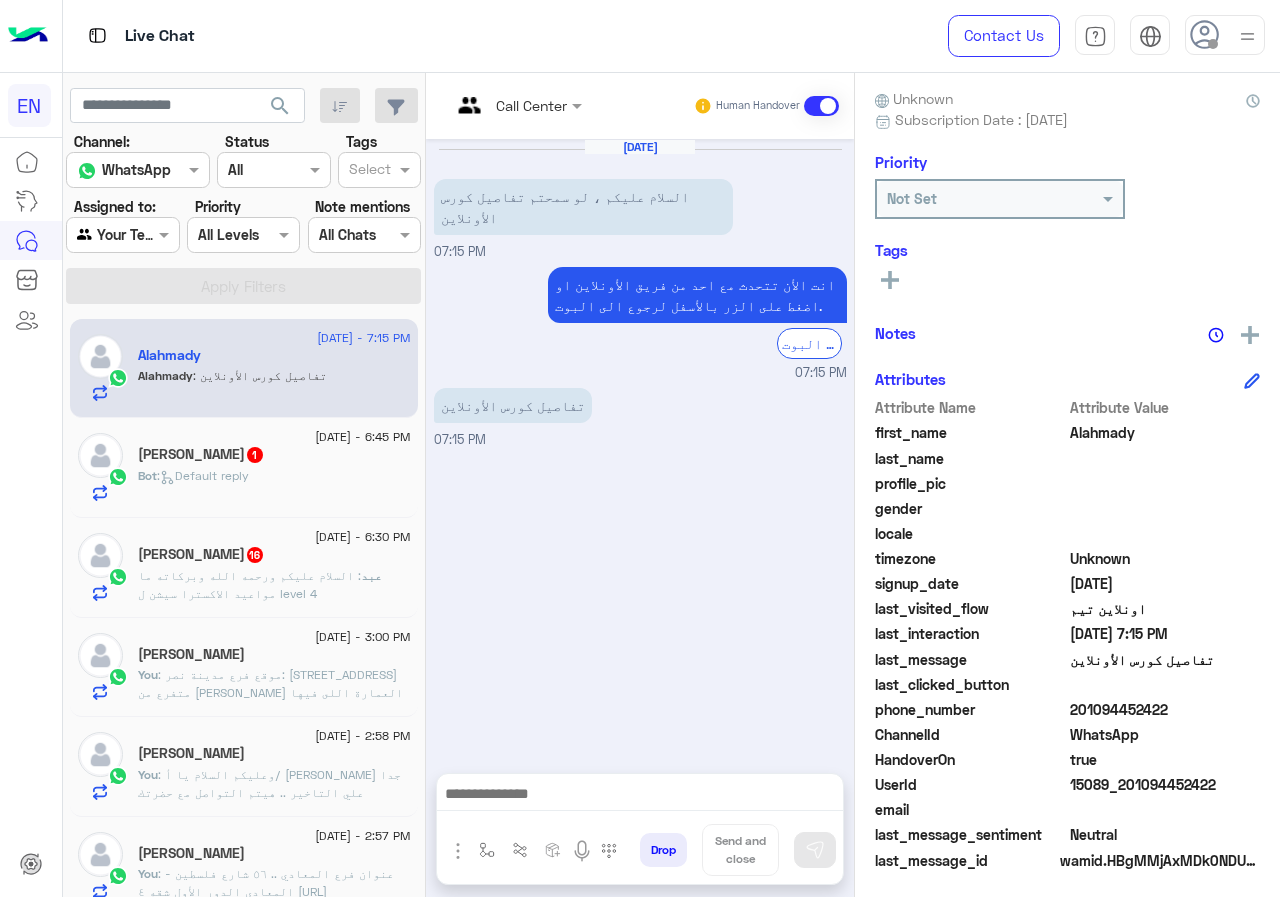 drag, startPoint x: 1078, startPoint y: 706, endPoint x: 1178, endPoint y: 706, distance: 100 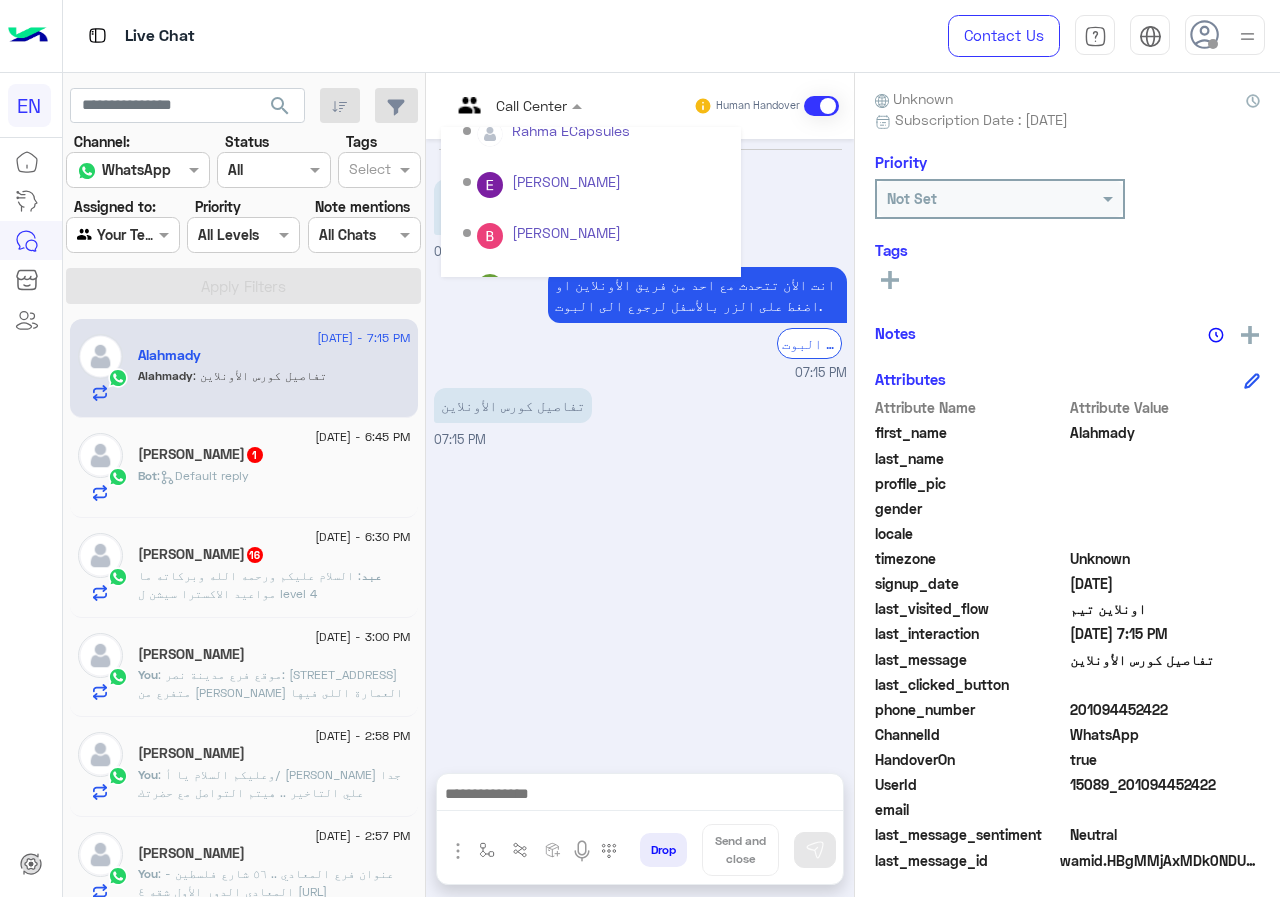 scroll, scrollTop: 332, scrollLeft: 0, axis: vertical 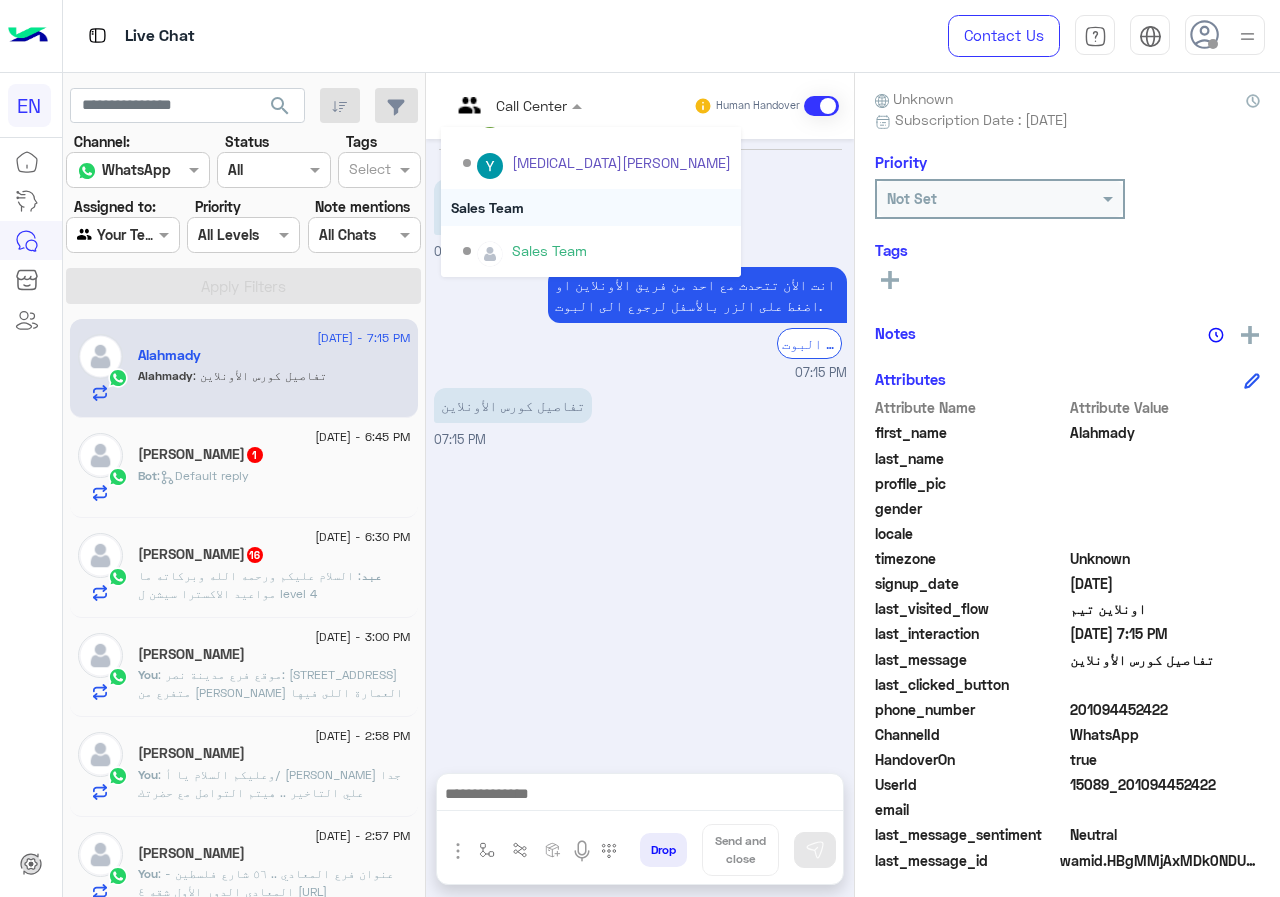 click on "Sales Team" at bounding box center [591, 207] 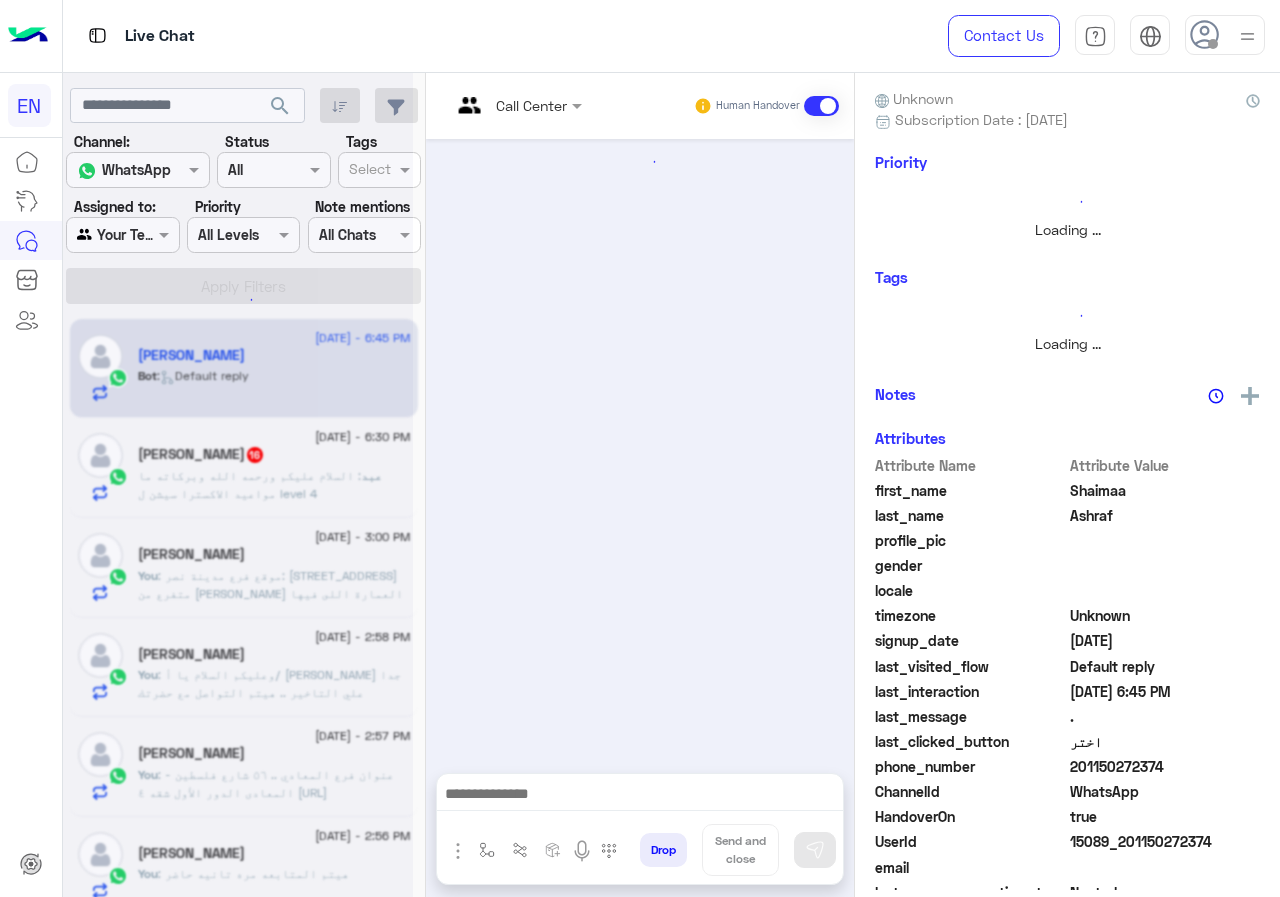 scroll, scrollTop: 175, scrollLeft: 0, axis: vertical 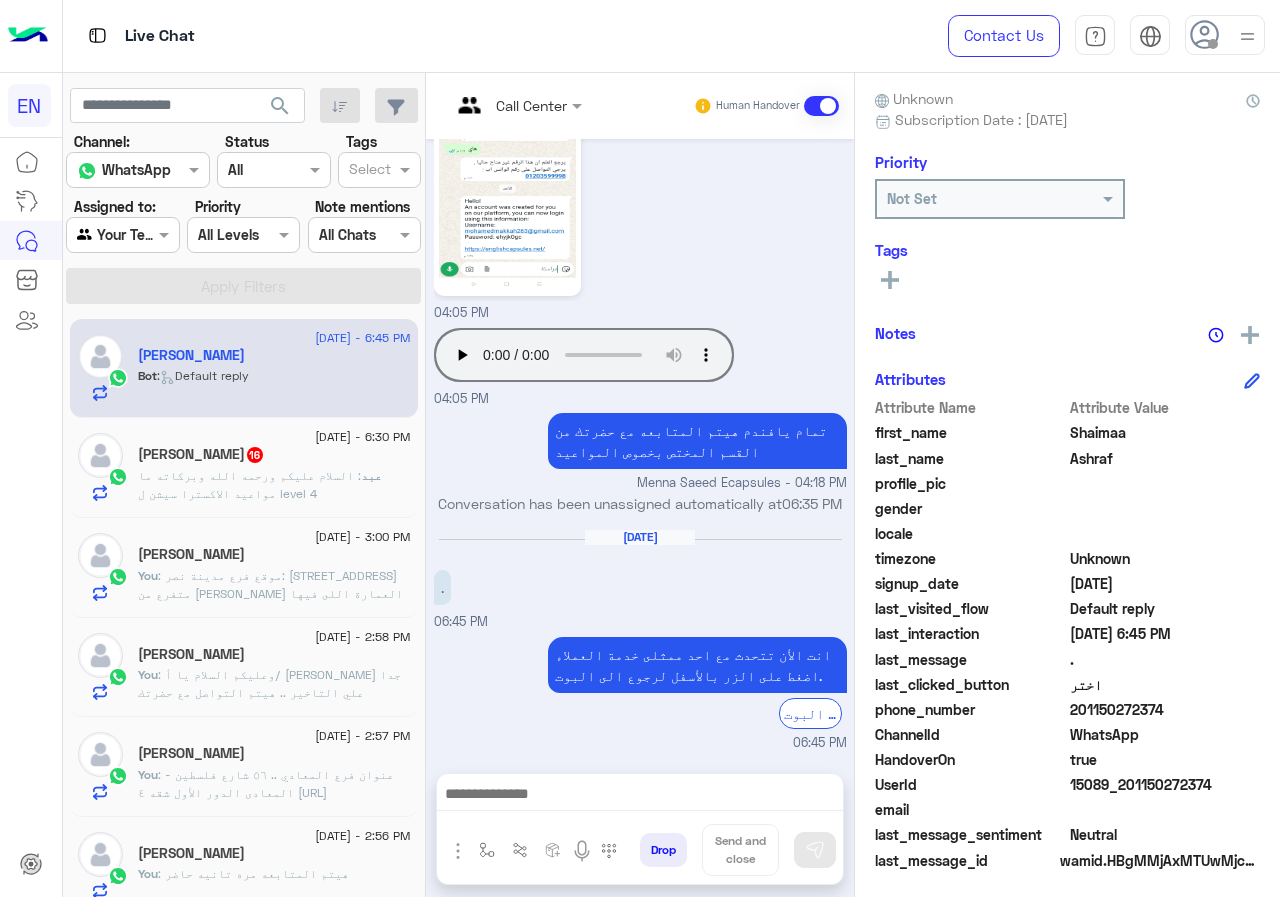 drag, startPoint x: 1078, startPoint y: 708, endPoint x: 1183, endPoint y: 709, distance: 105.00476 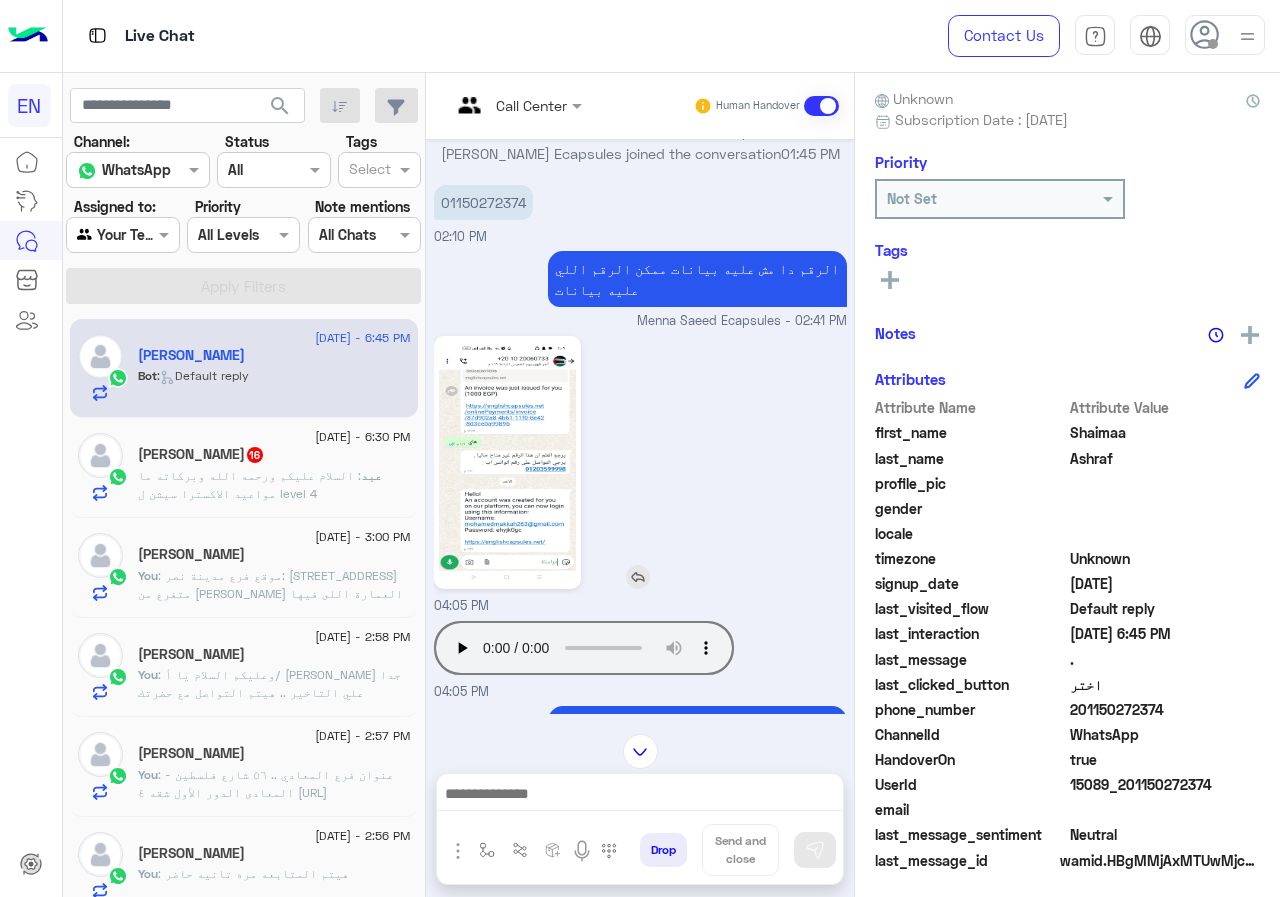 scroll, scrollTop: 843, scrollLeft: 0, axis: vertical 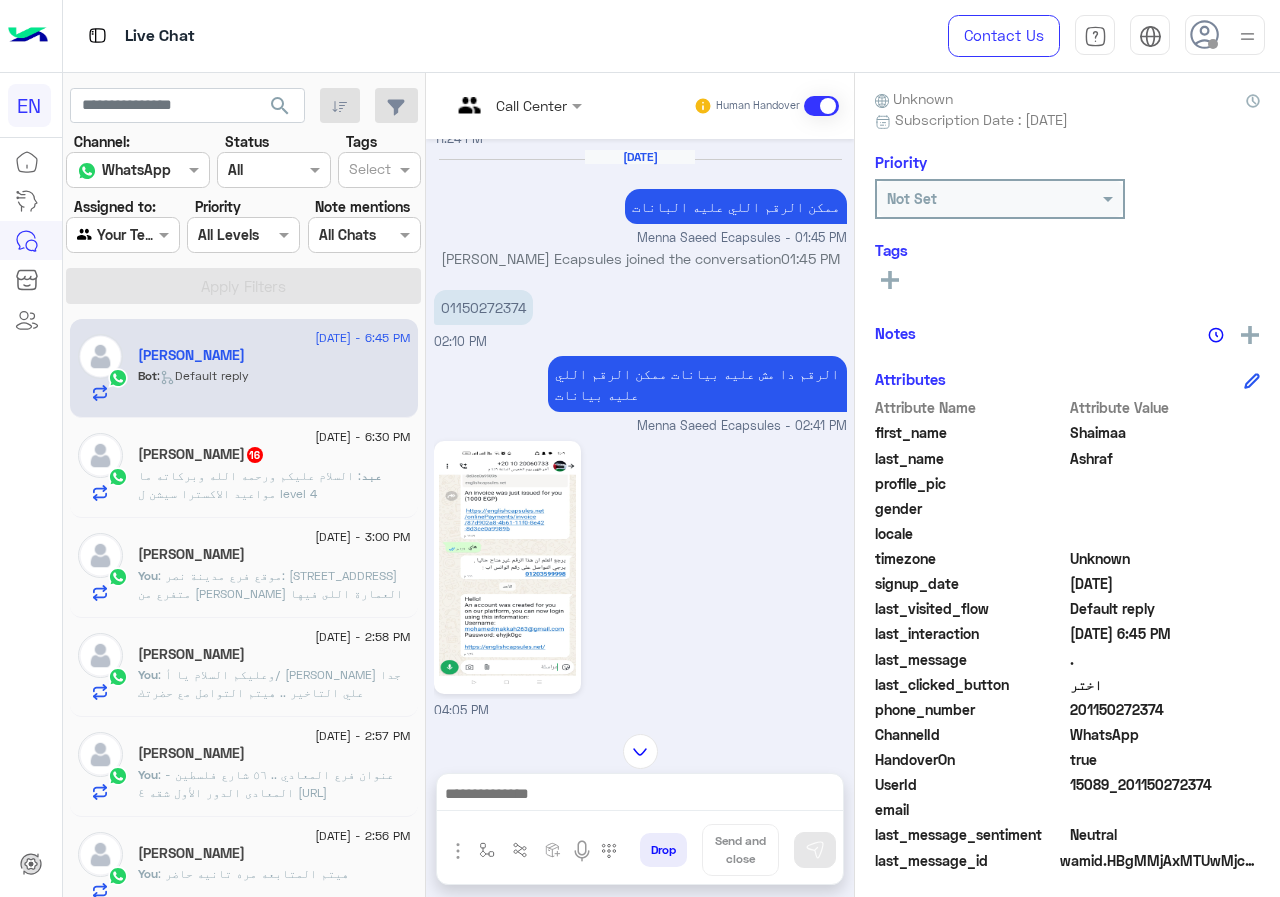 click on "[PERSON_NAME] Ecapsules joined the conversation   01:45 PM" at bounding box center (640, 266) 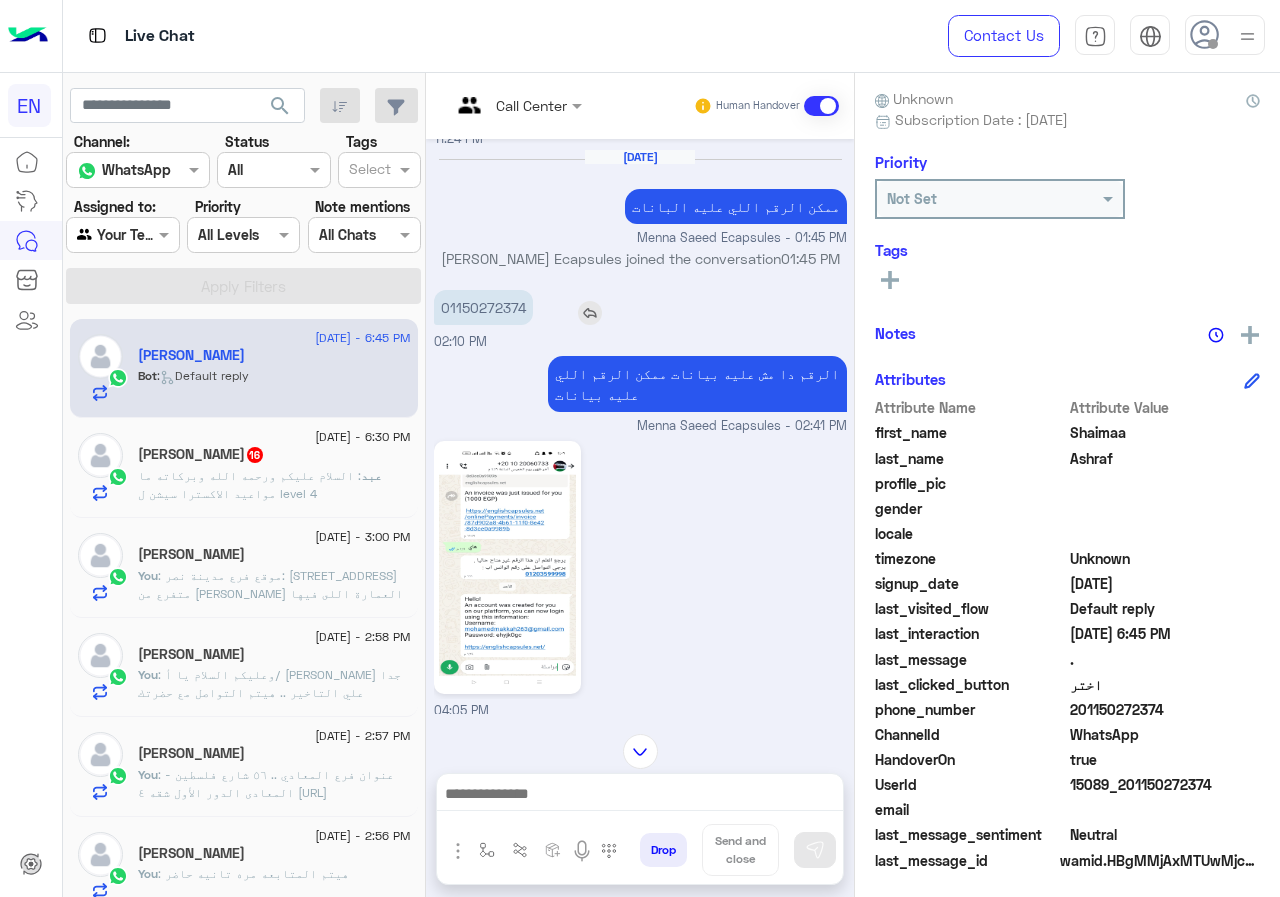 click on "01150272374" at bounding box center [483, 307] 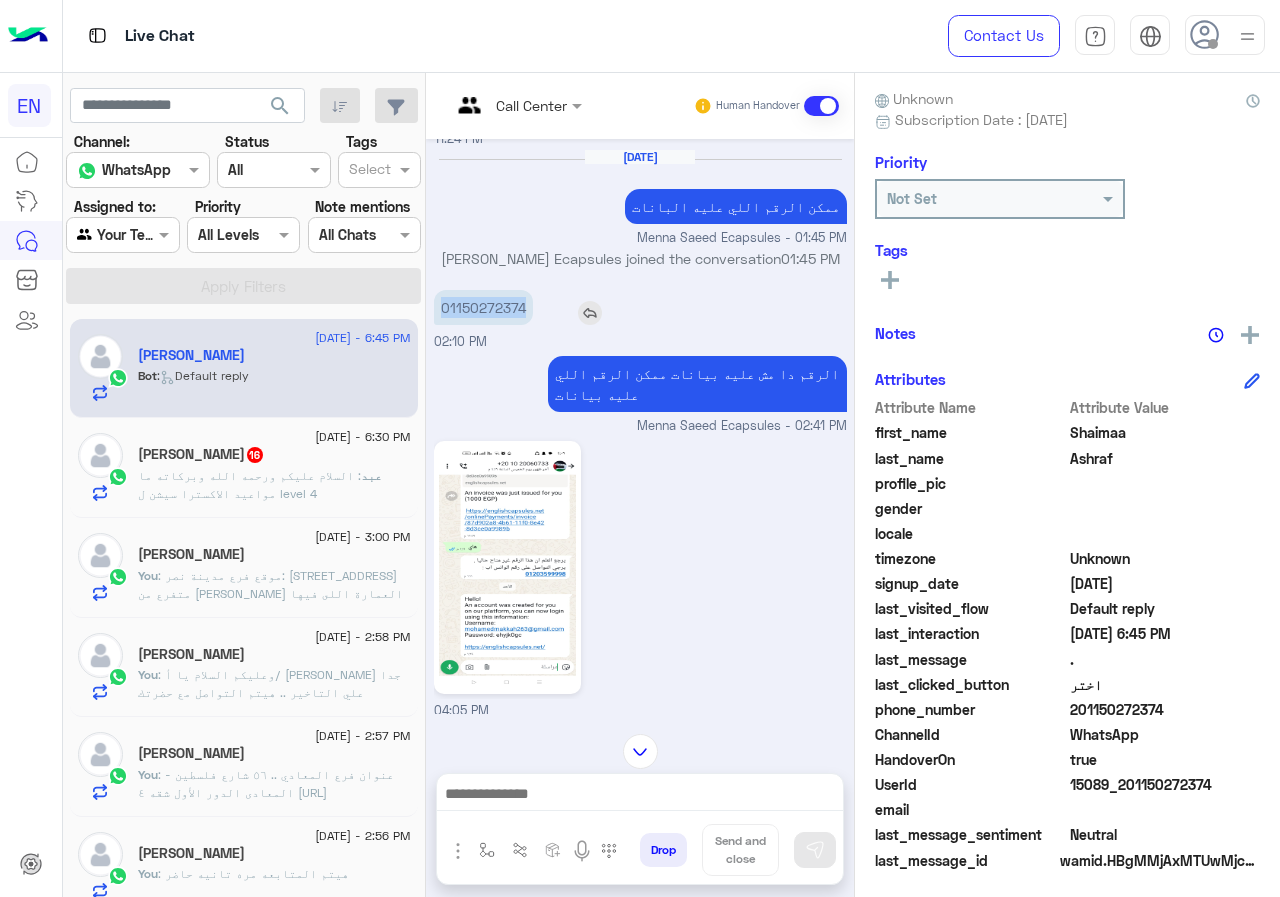 click on "01150272374" at bounding box center (483, 307) 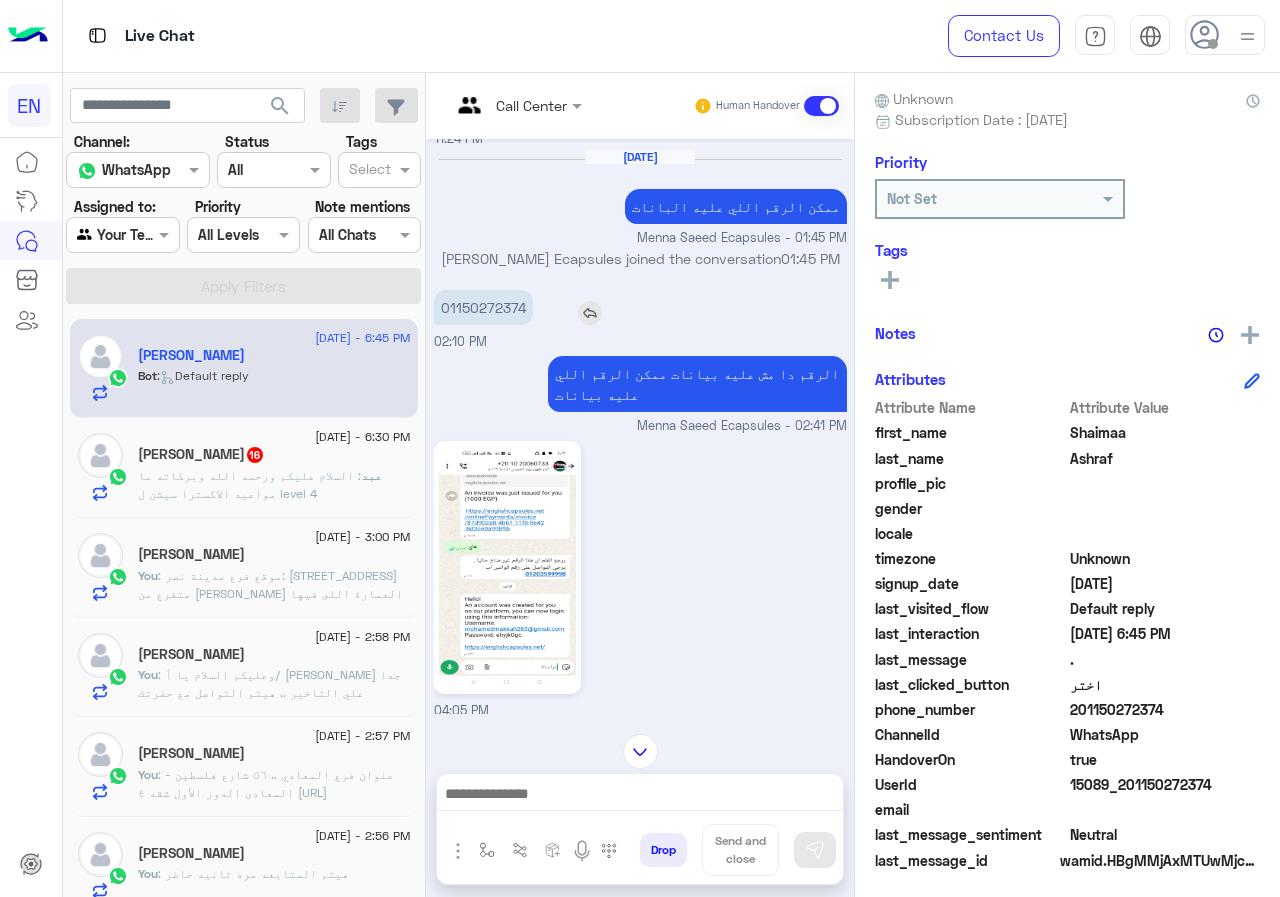 copy 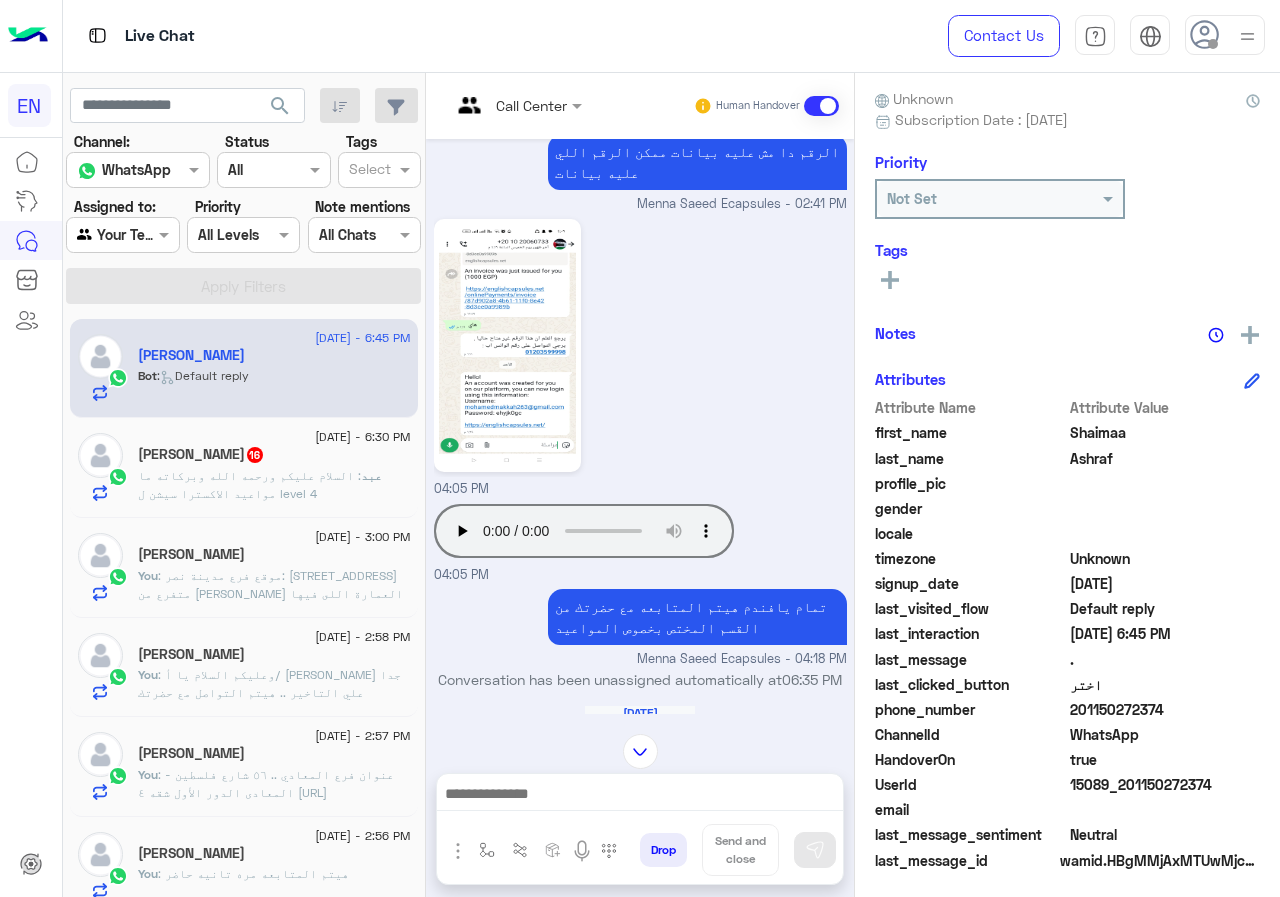 scroll, scrollTop: 1243, scrollLeft: 0, axis: vertical 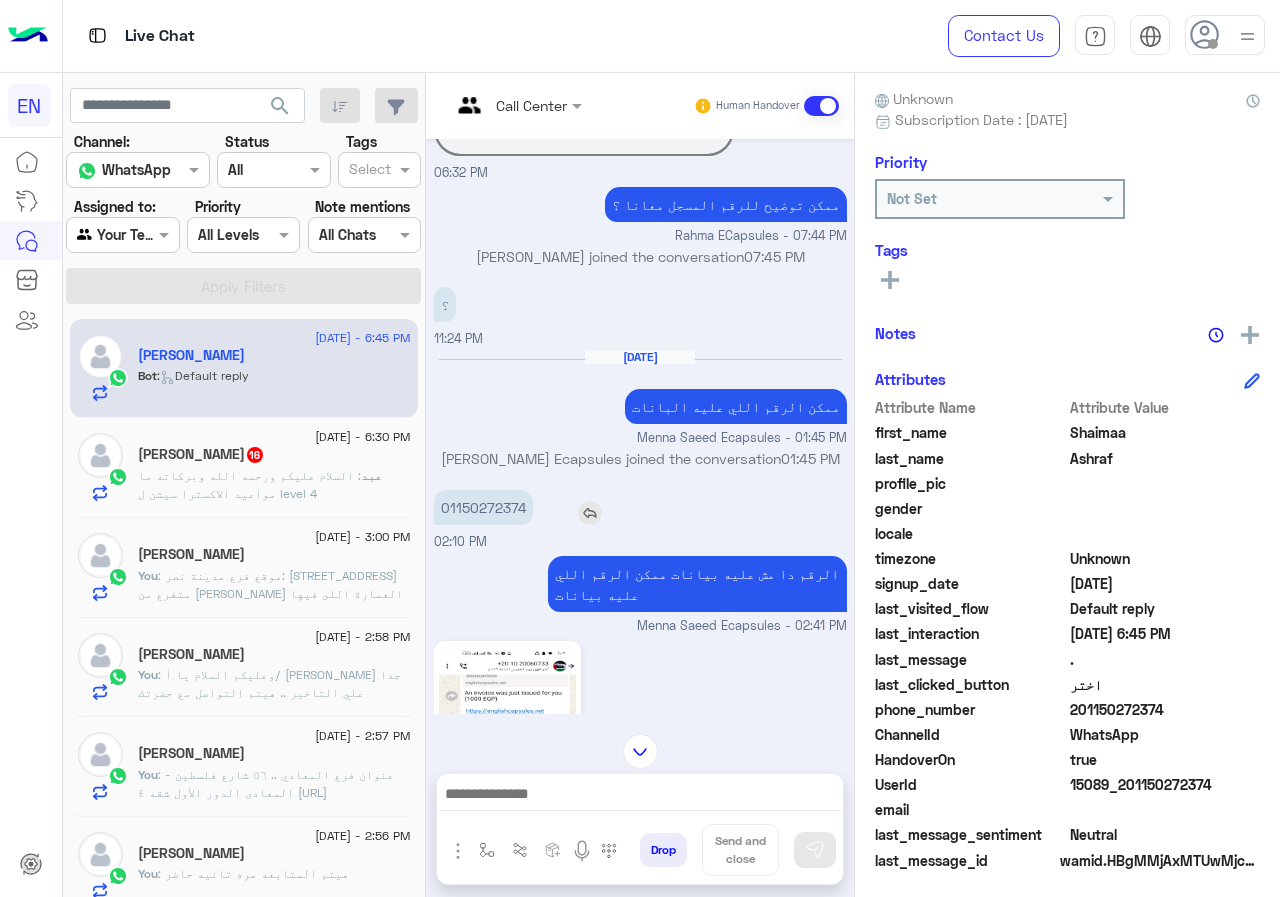 copy 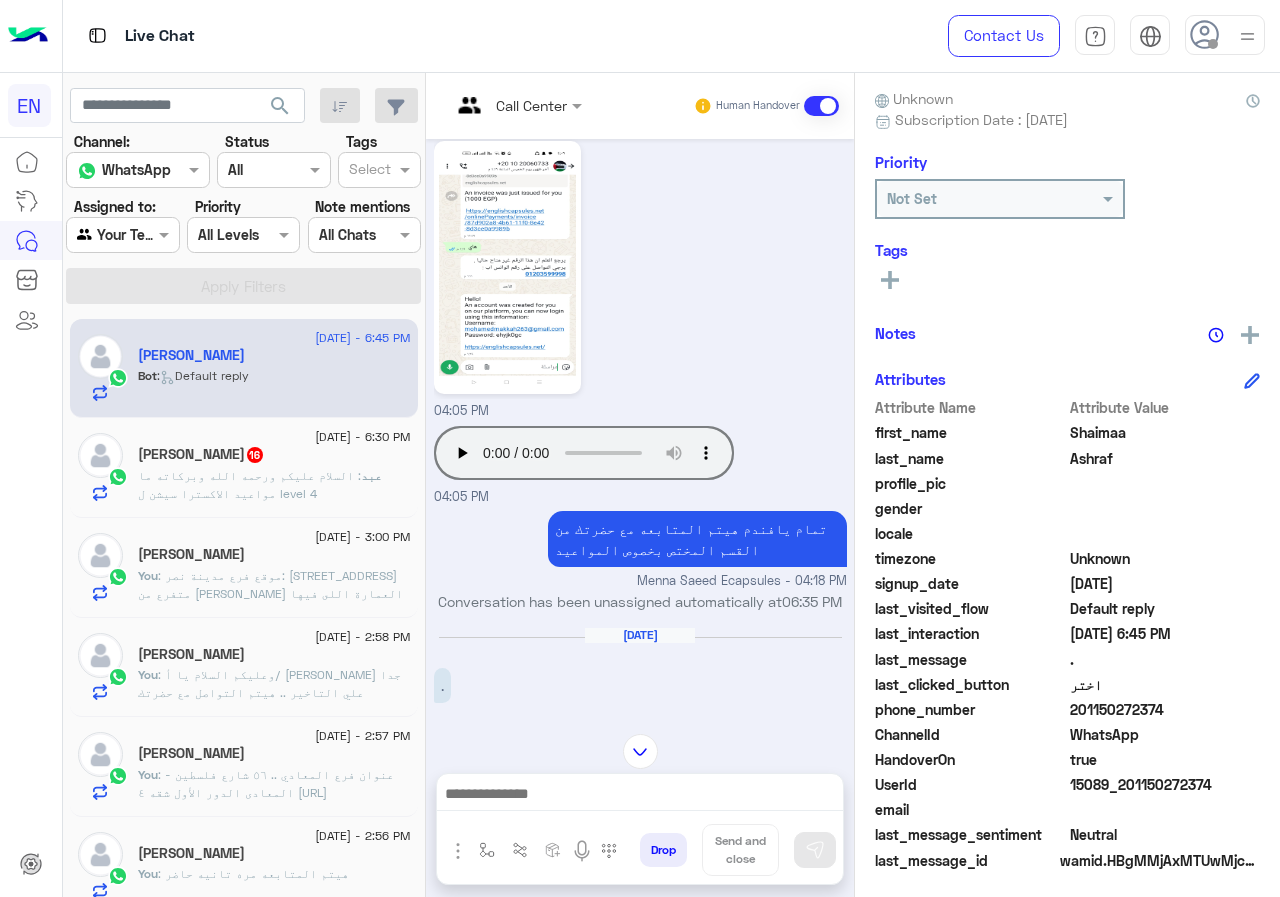scroll, scrollTop: 1243, scrollLeft: 0, axis: vertical 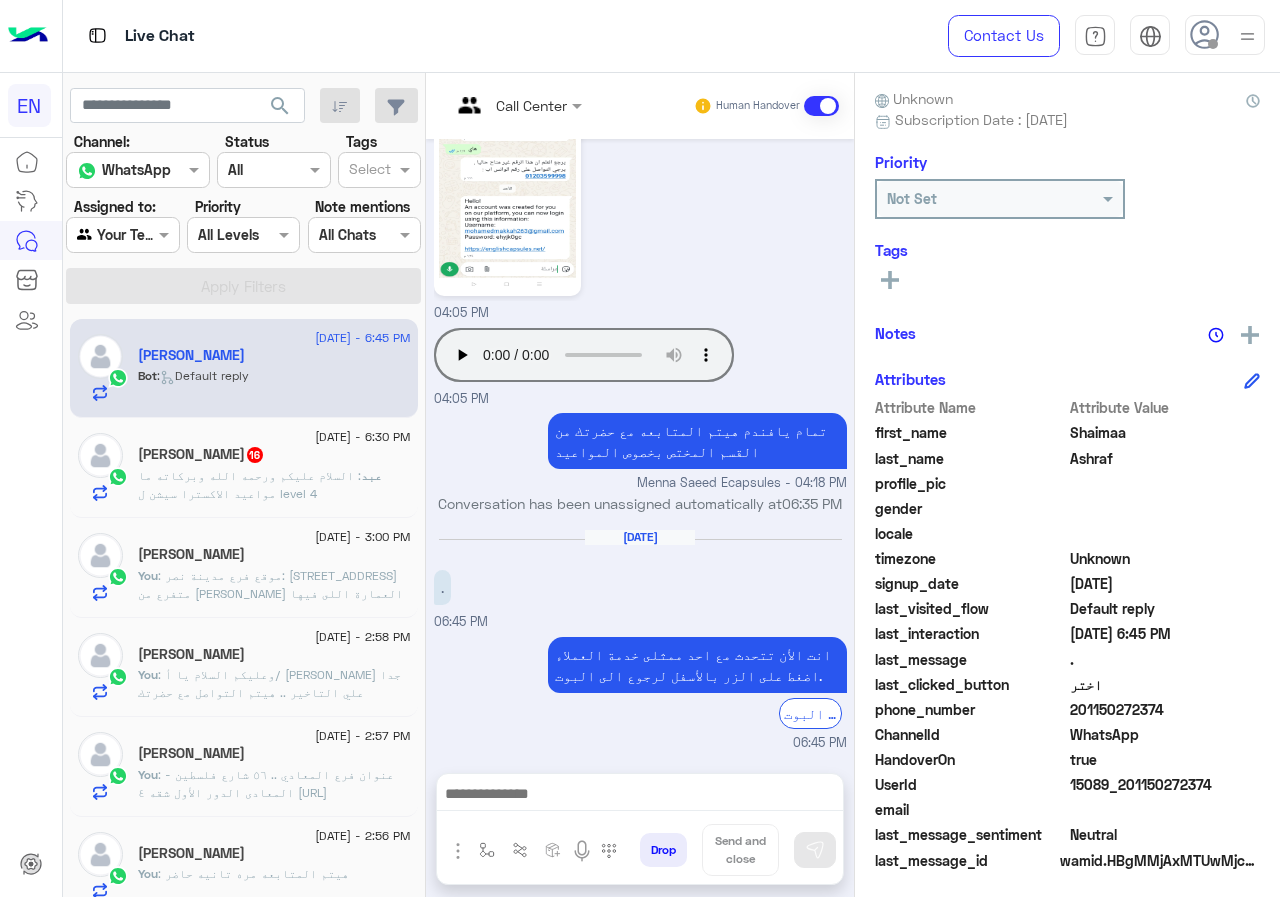 click 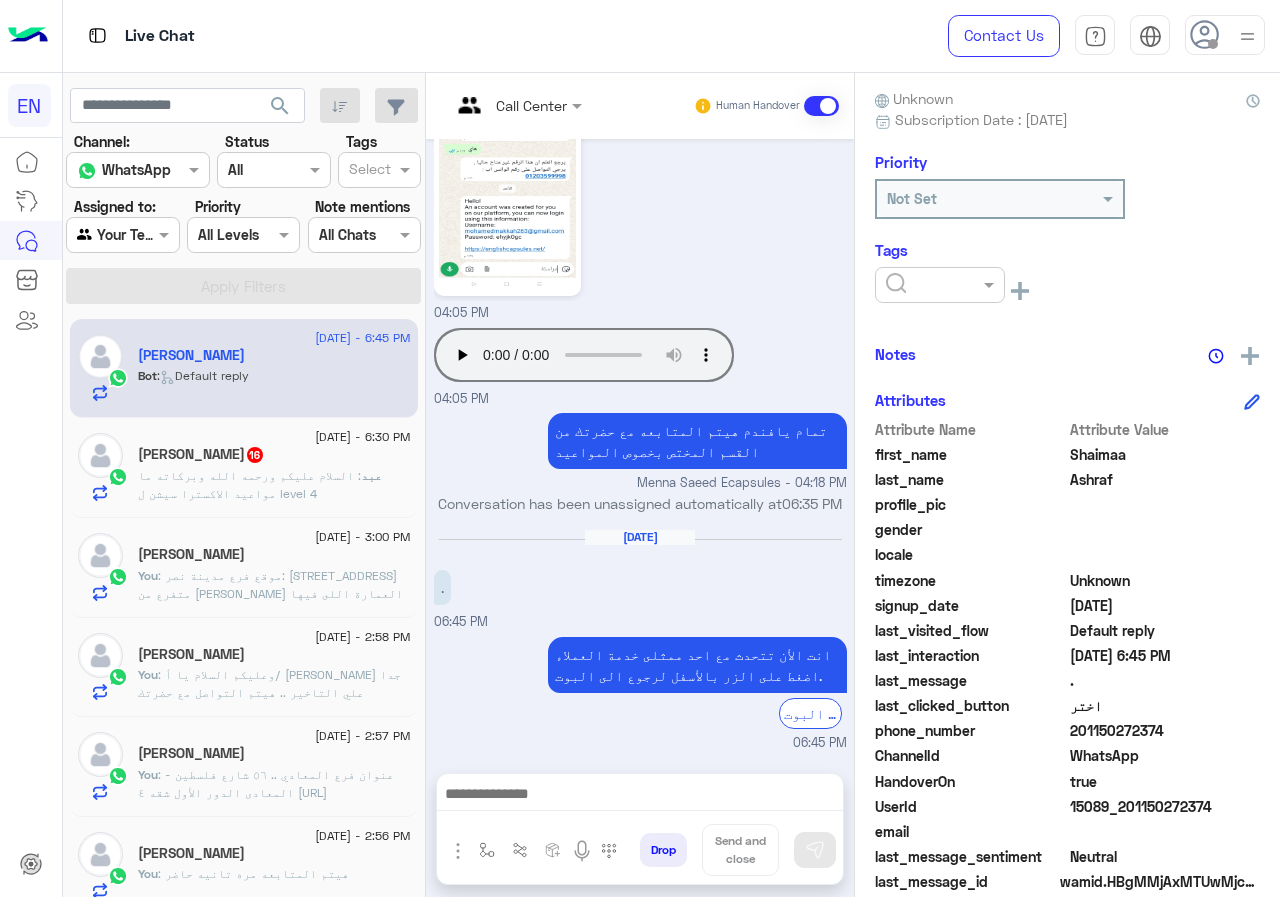 click 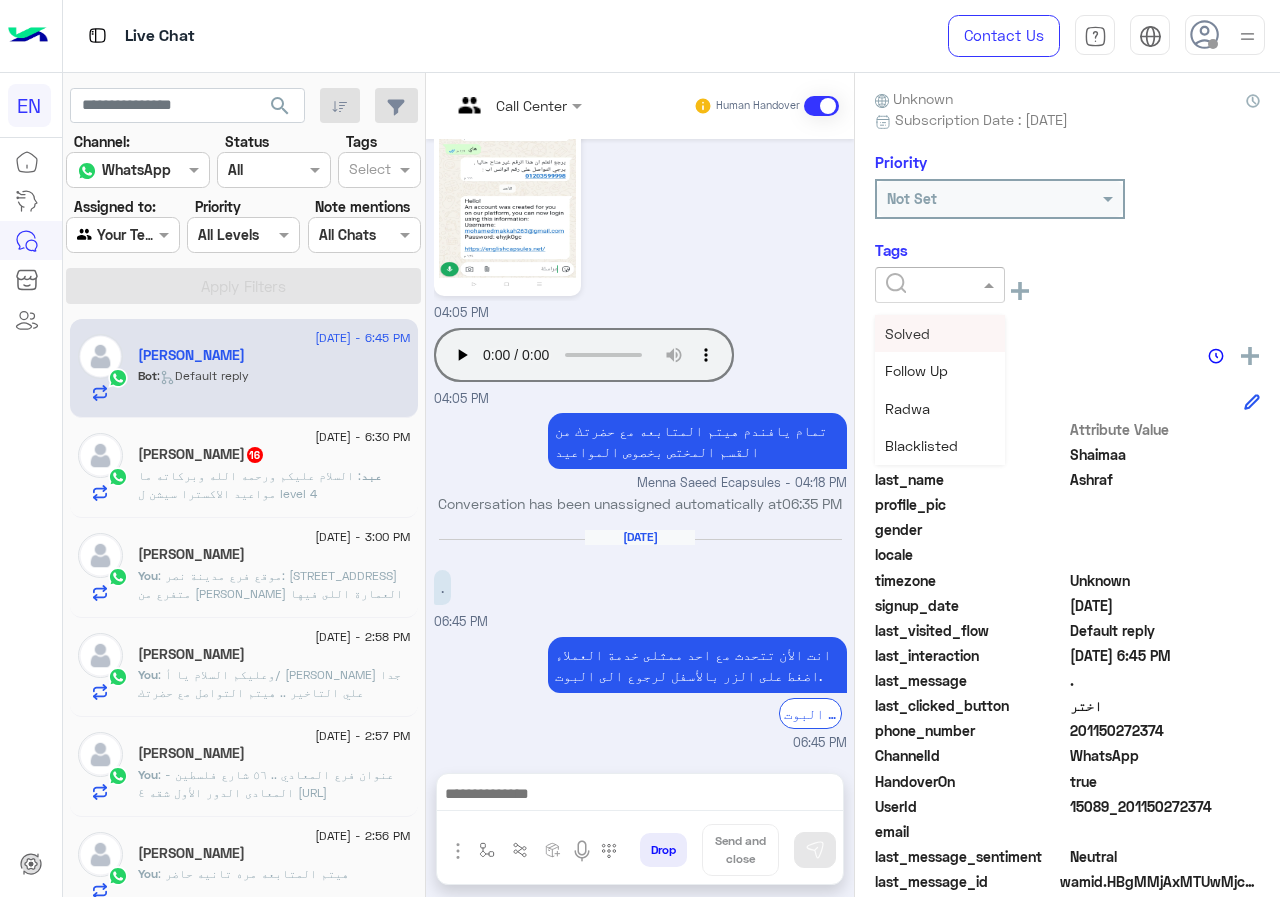 click on "Solved" at bounding box center (940, 333) 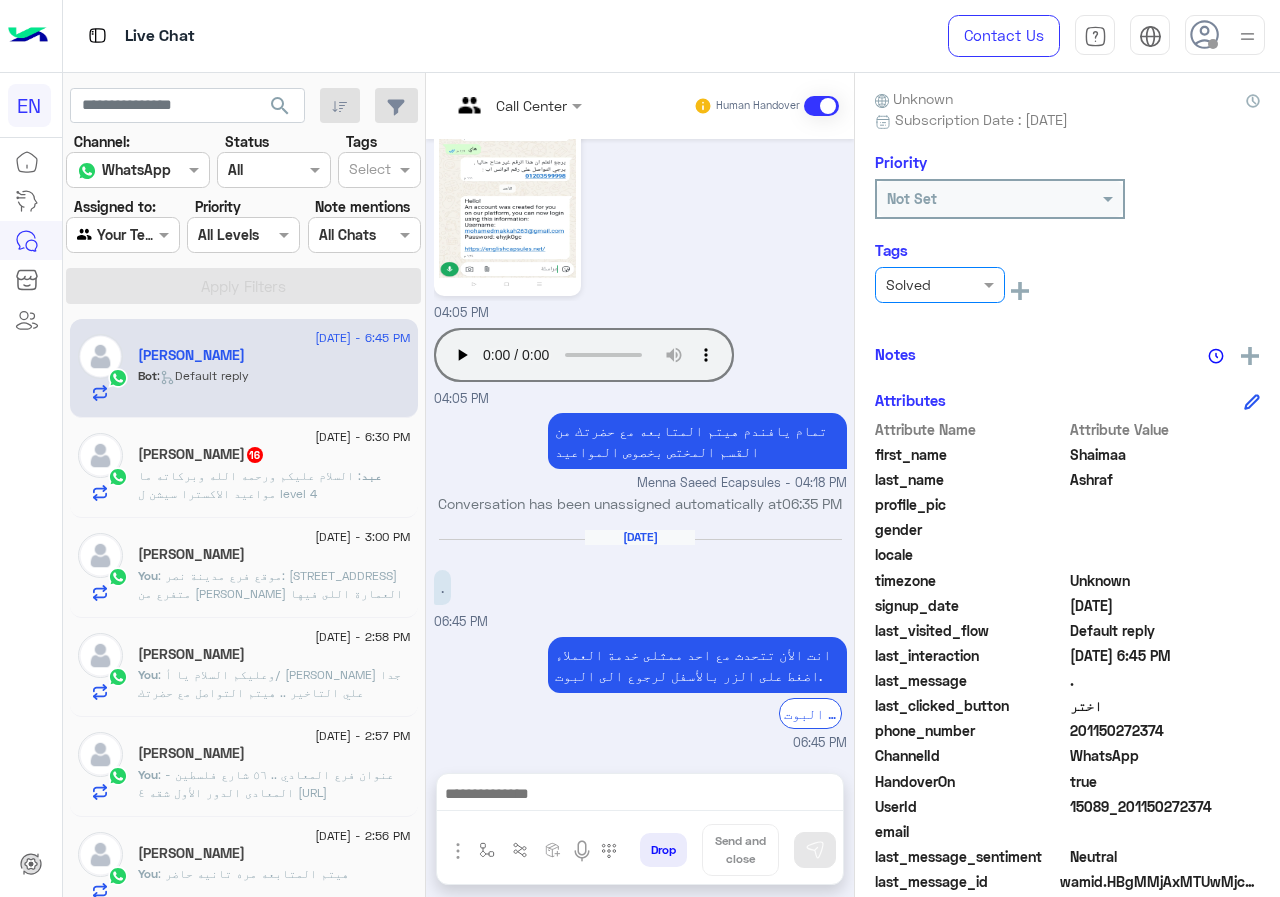 click on "Notes" 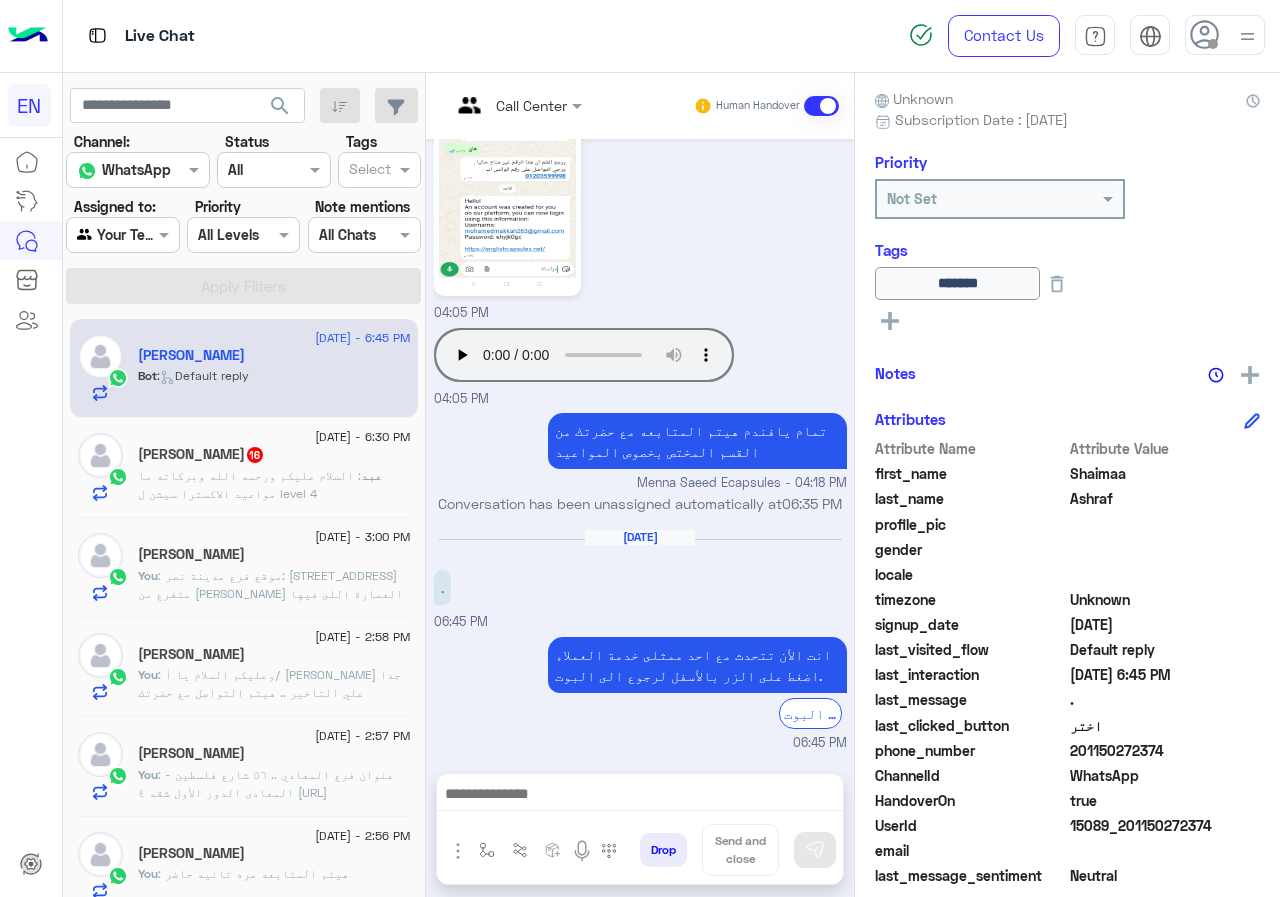 click on "عبد : السلام عليكم ورحمه الله وبركاته
ما مواعيد الاكسترا سيشن ل level 4" 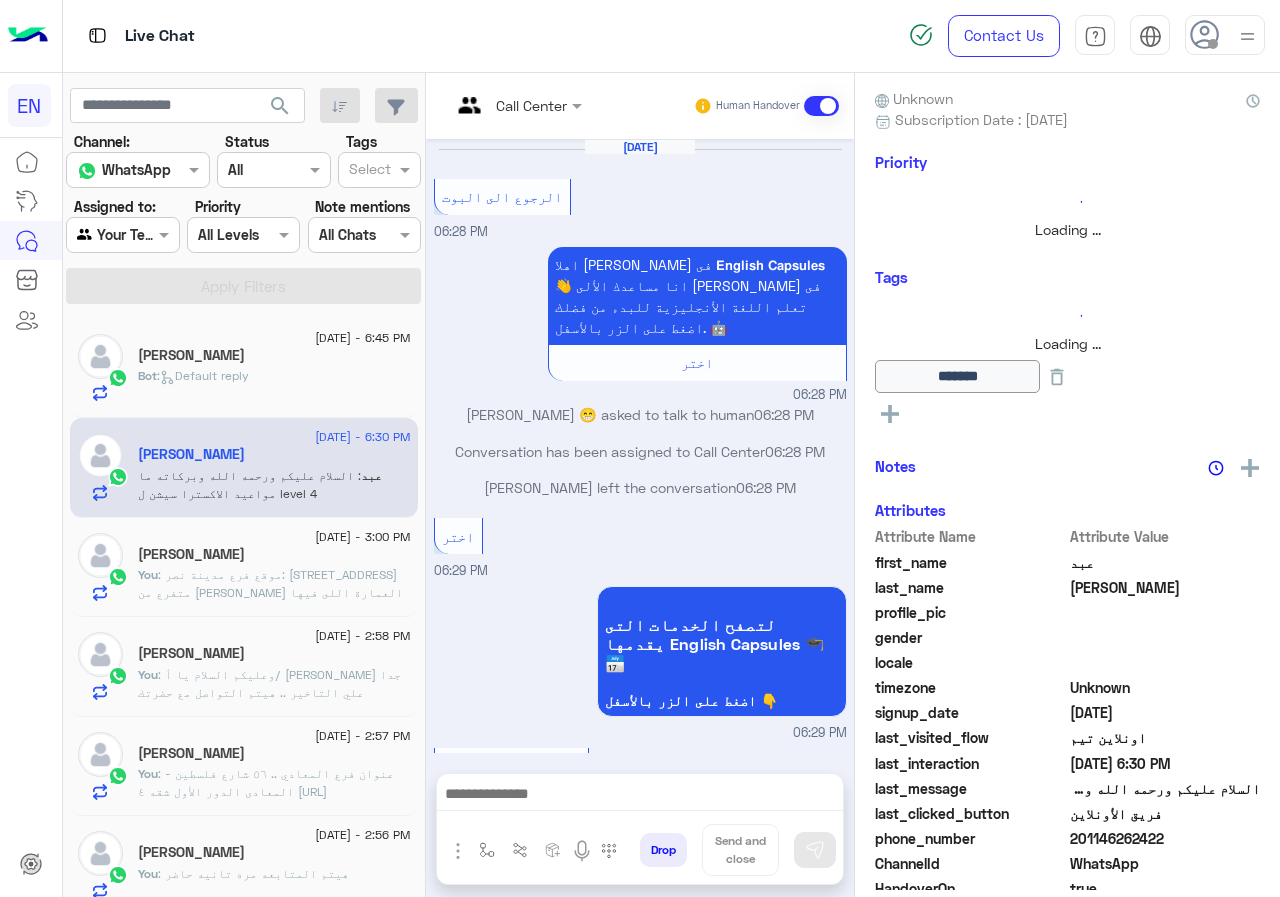 scroll, scrollTop: 1292, scrollLeft: 0, axis: vertical 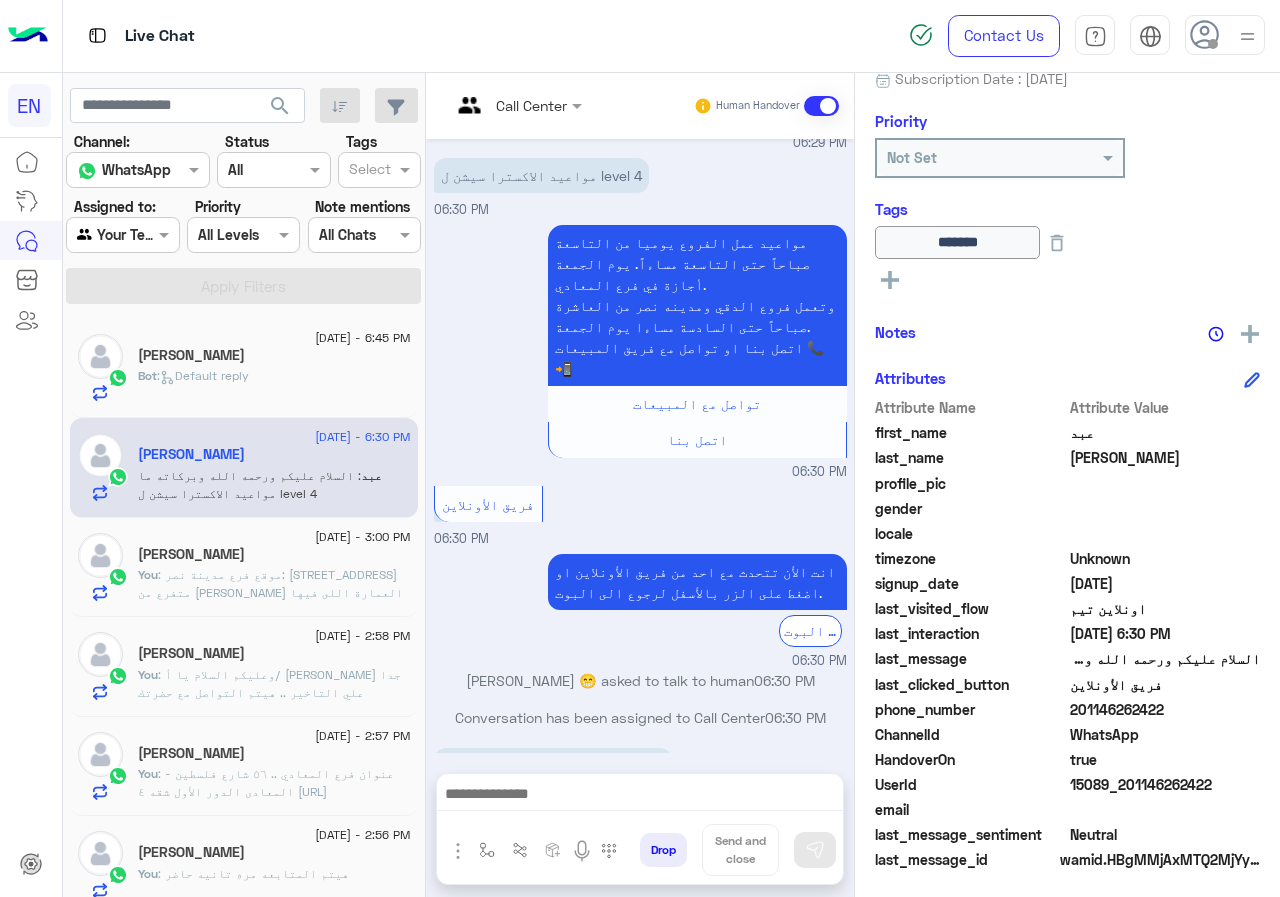 drag, startPoint x: 1078, startPoint y: 705, endPoint x: 1171, endPoint y: 713, distance: 93.34345 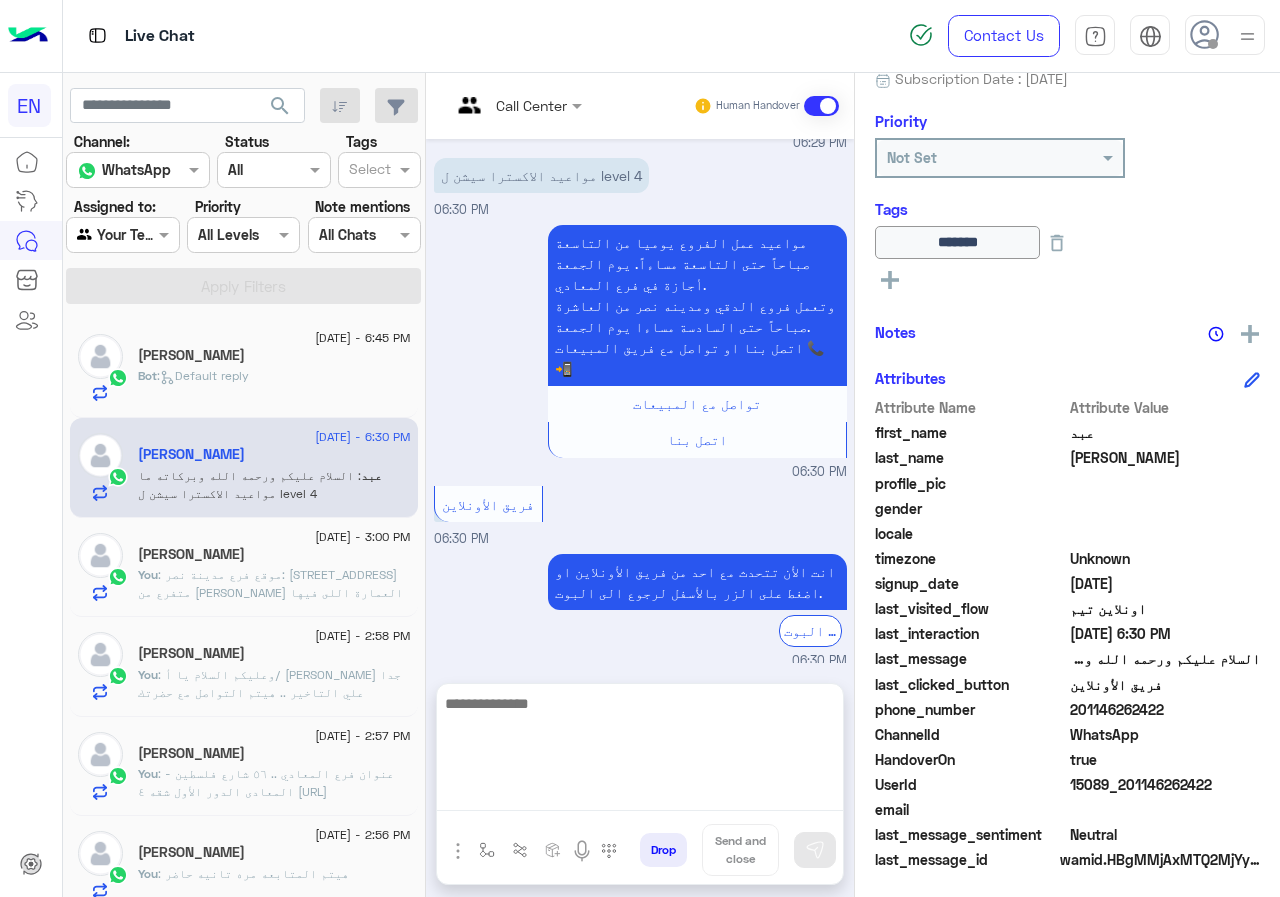 click at bounding box center (640, 751) 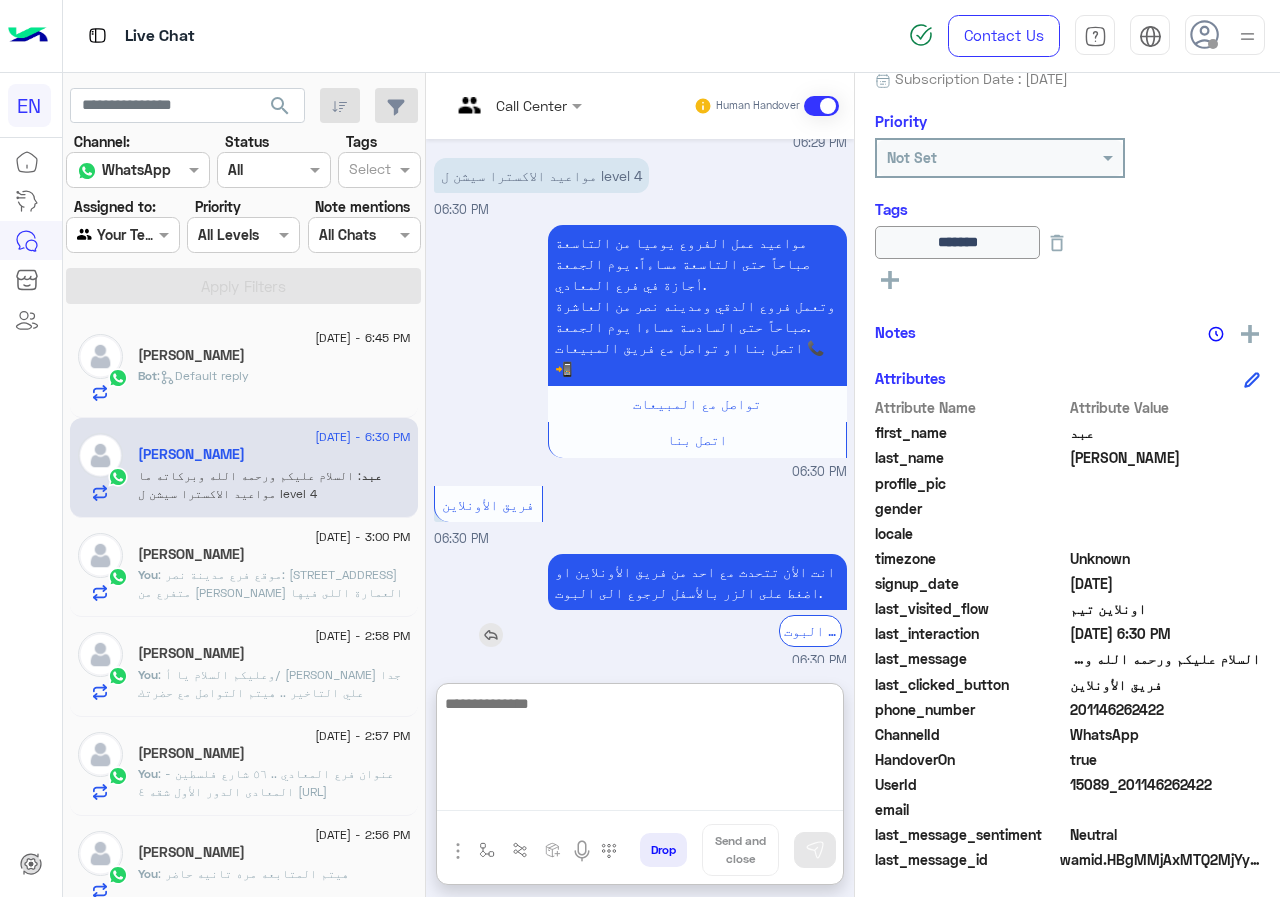 scroll, scrollTop: 1382, scrollLeft: 0, axis: vertical 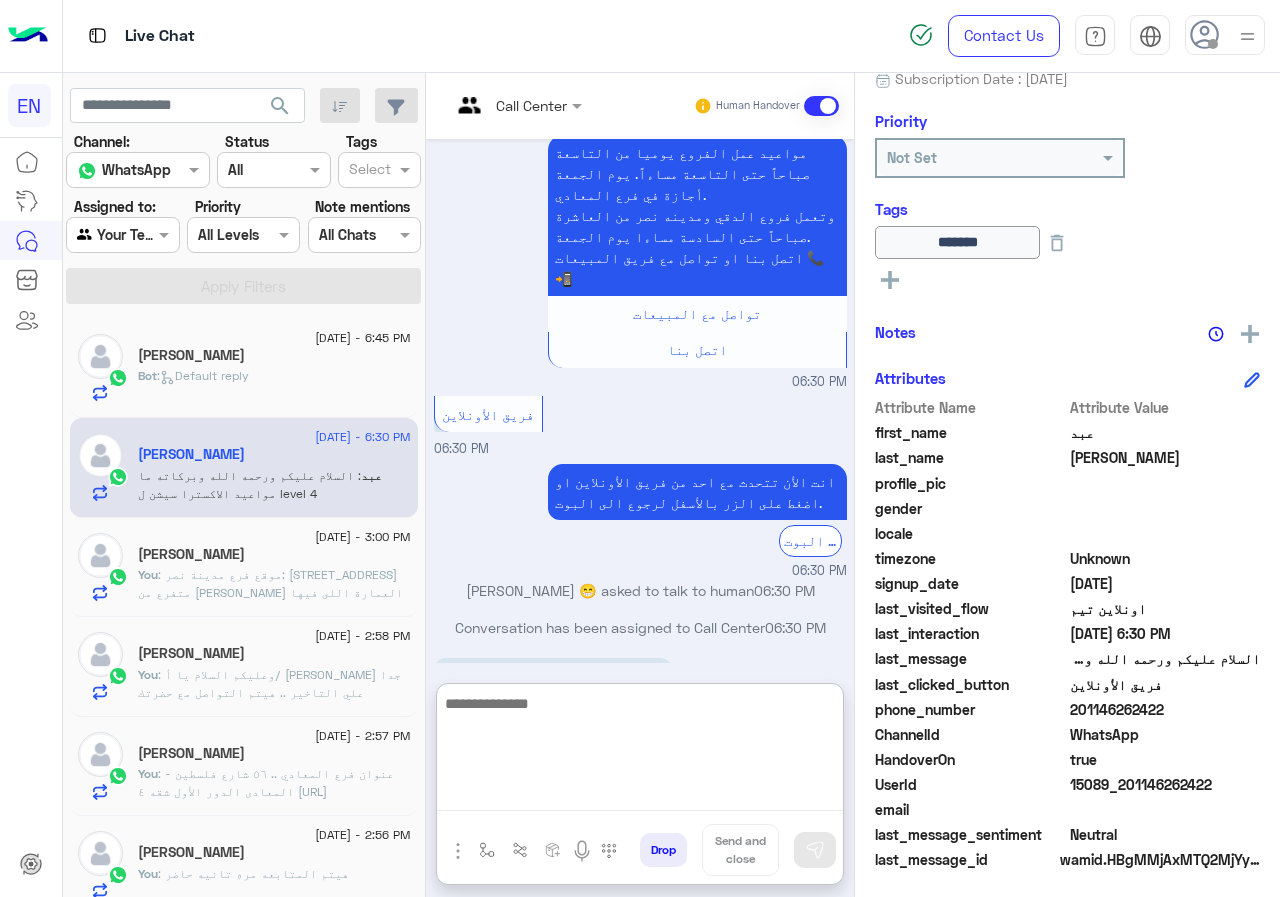 click at bounding box center (640, 751) 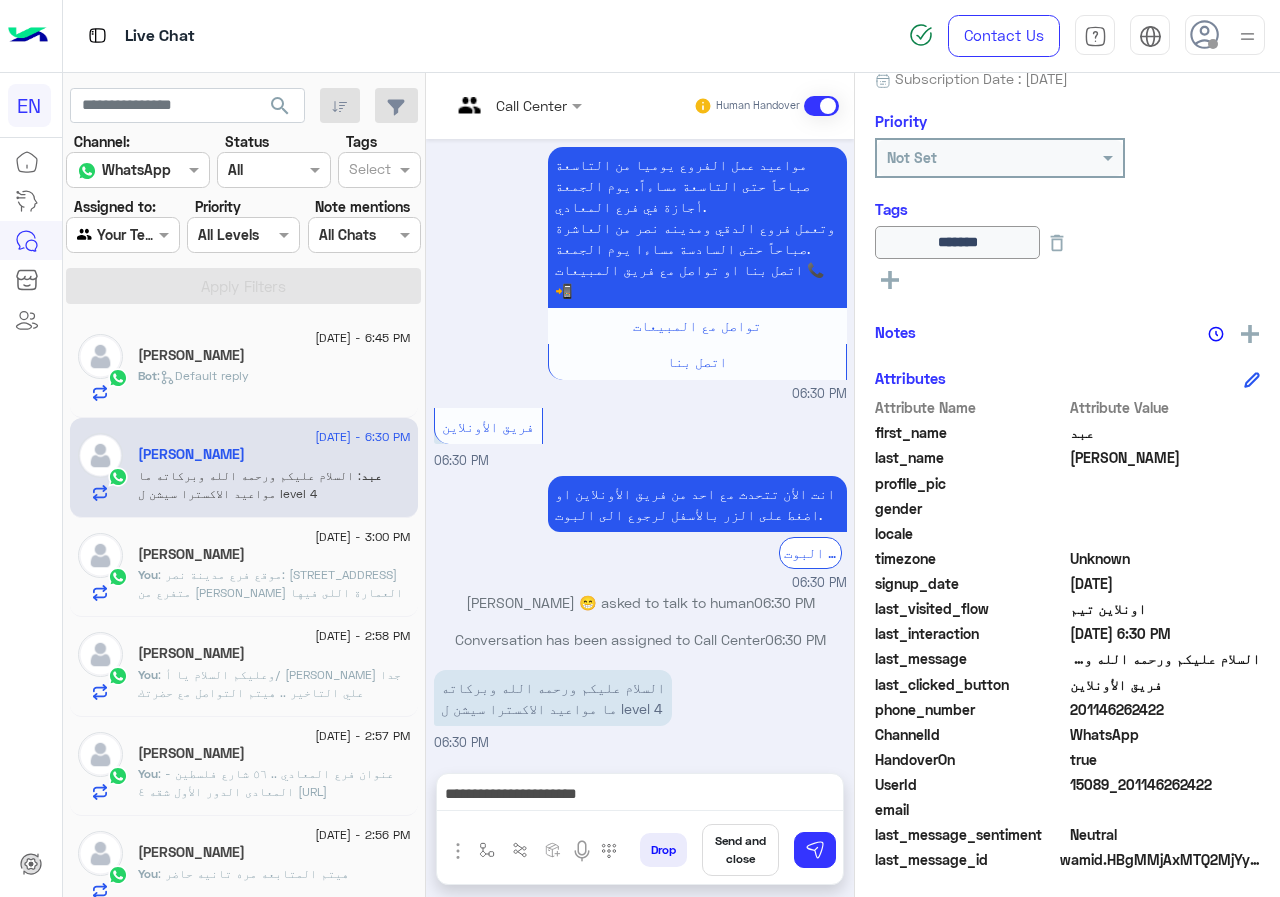 scroll, scrollTop: 1292, scrollLeft: 0, axis: vertical 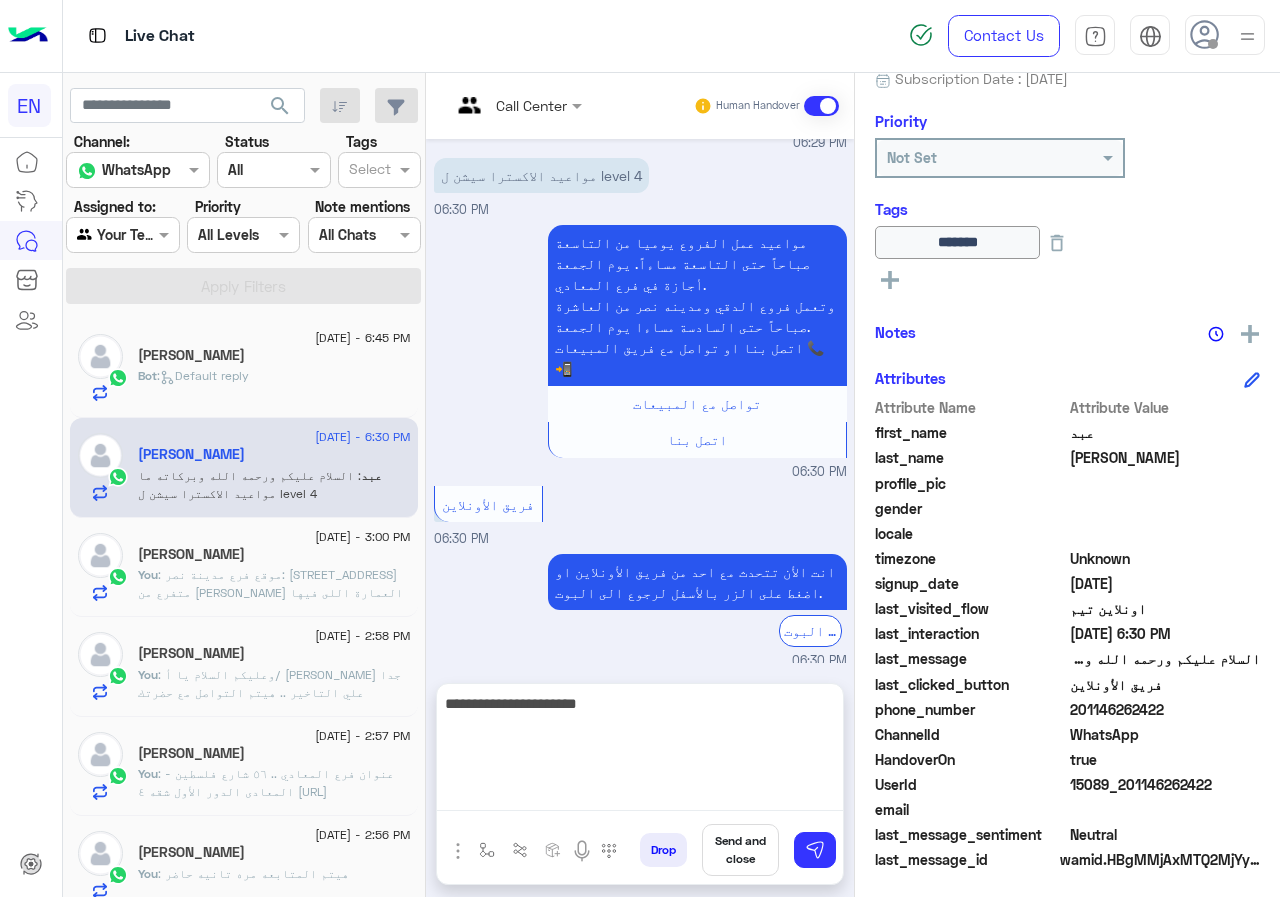 click on "**********" at bounding box center [640, 751] 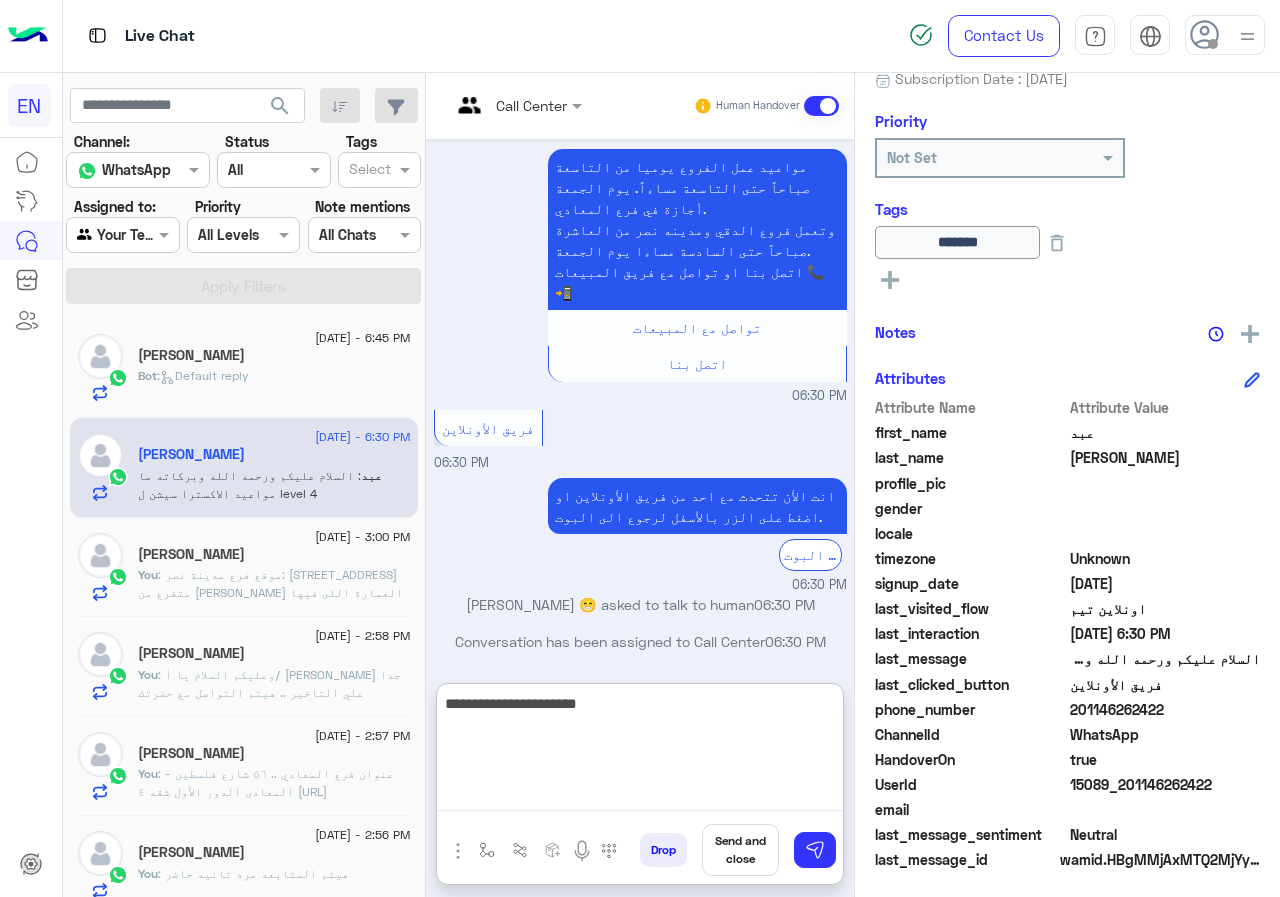 scroll, scrollTop: 1382, scrollLeft: 0, axis: vertical 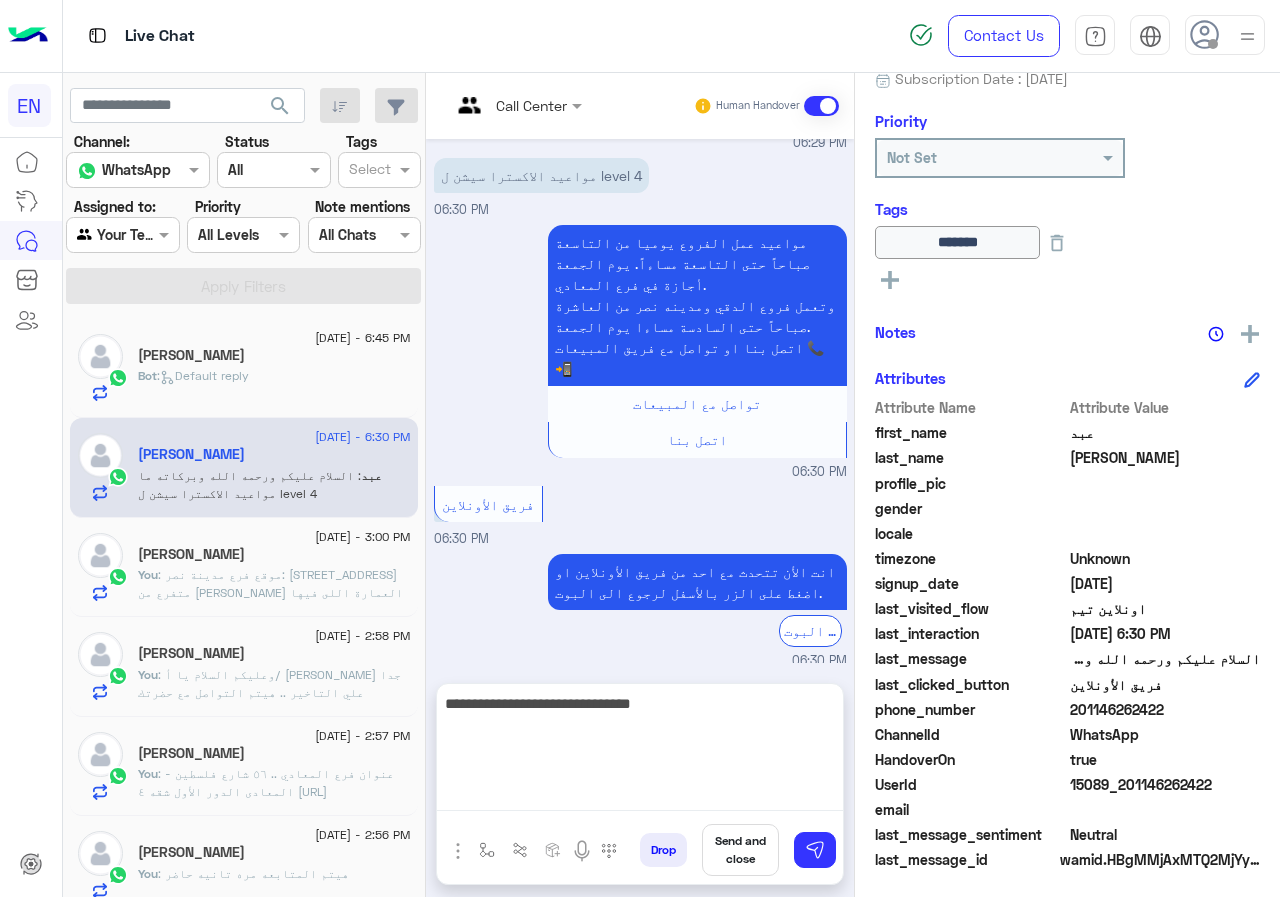 click on "**********" at bounding box center [640, 751] 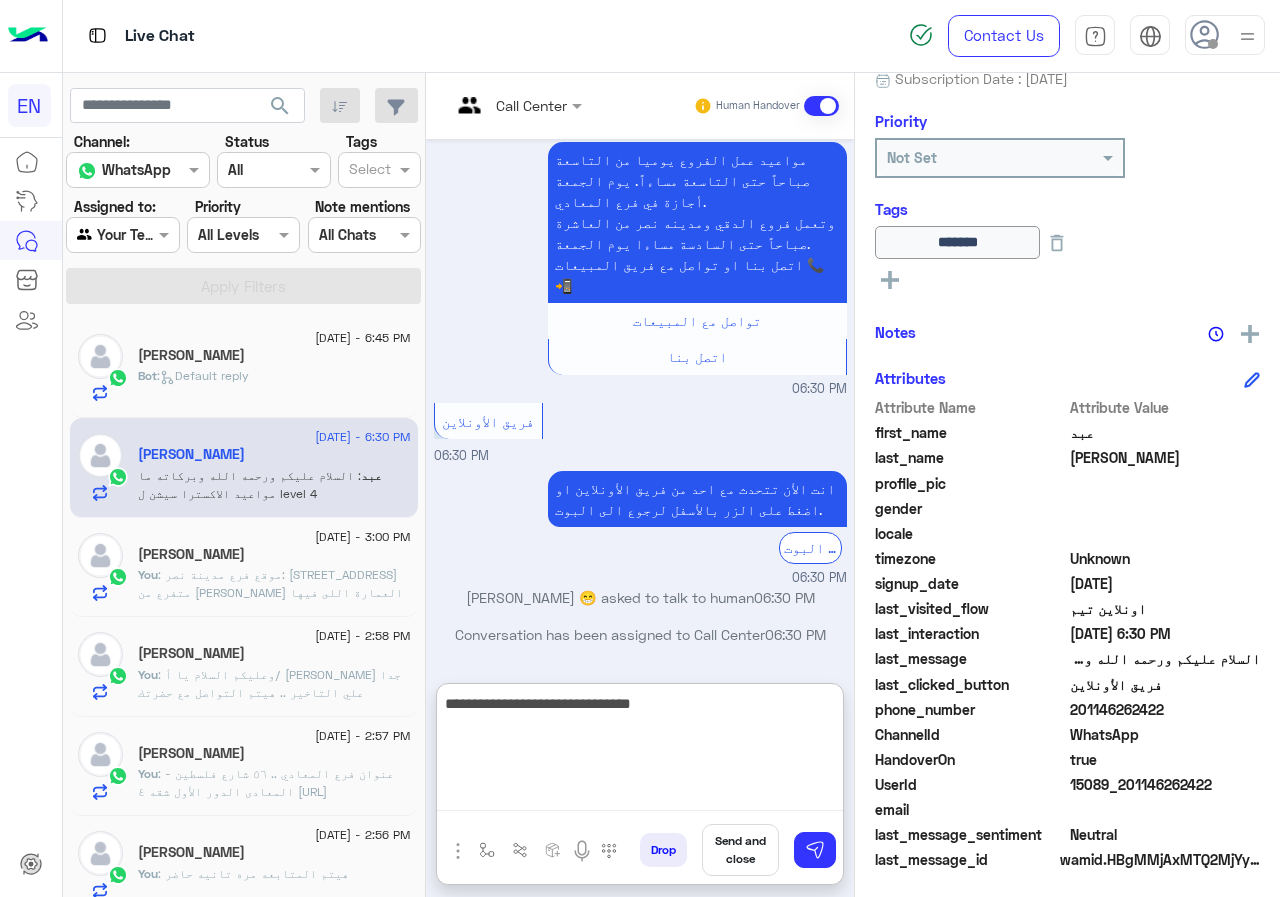 scroll, scrollTop: 1382, scrollLeft: 0, axis: vertical 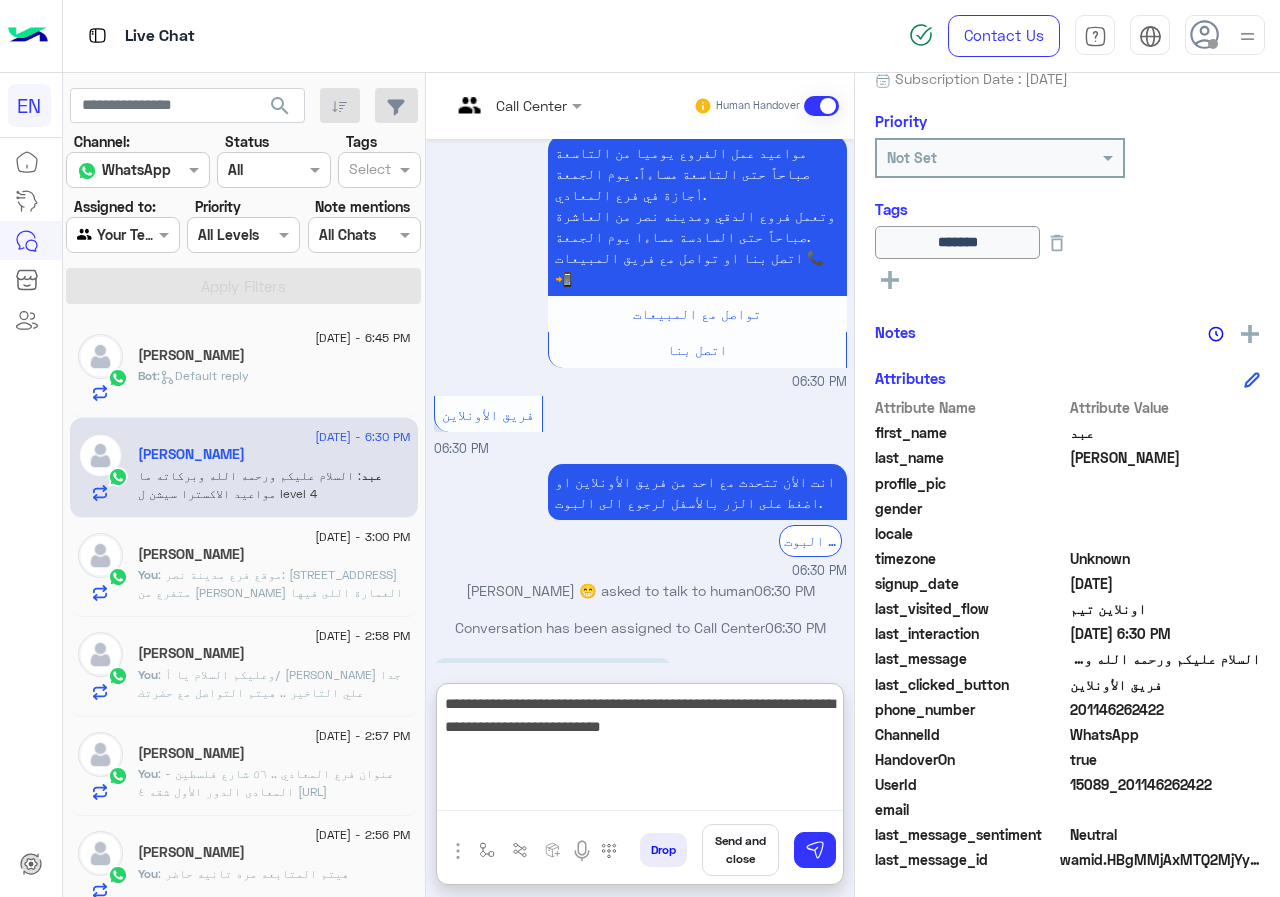 type on "**********" 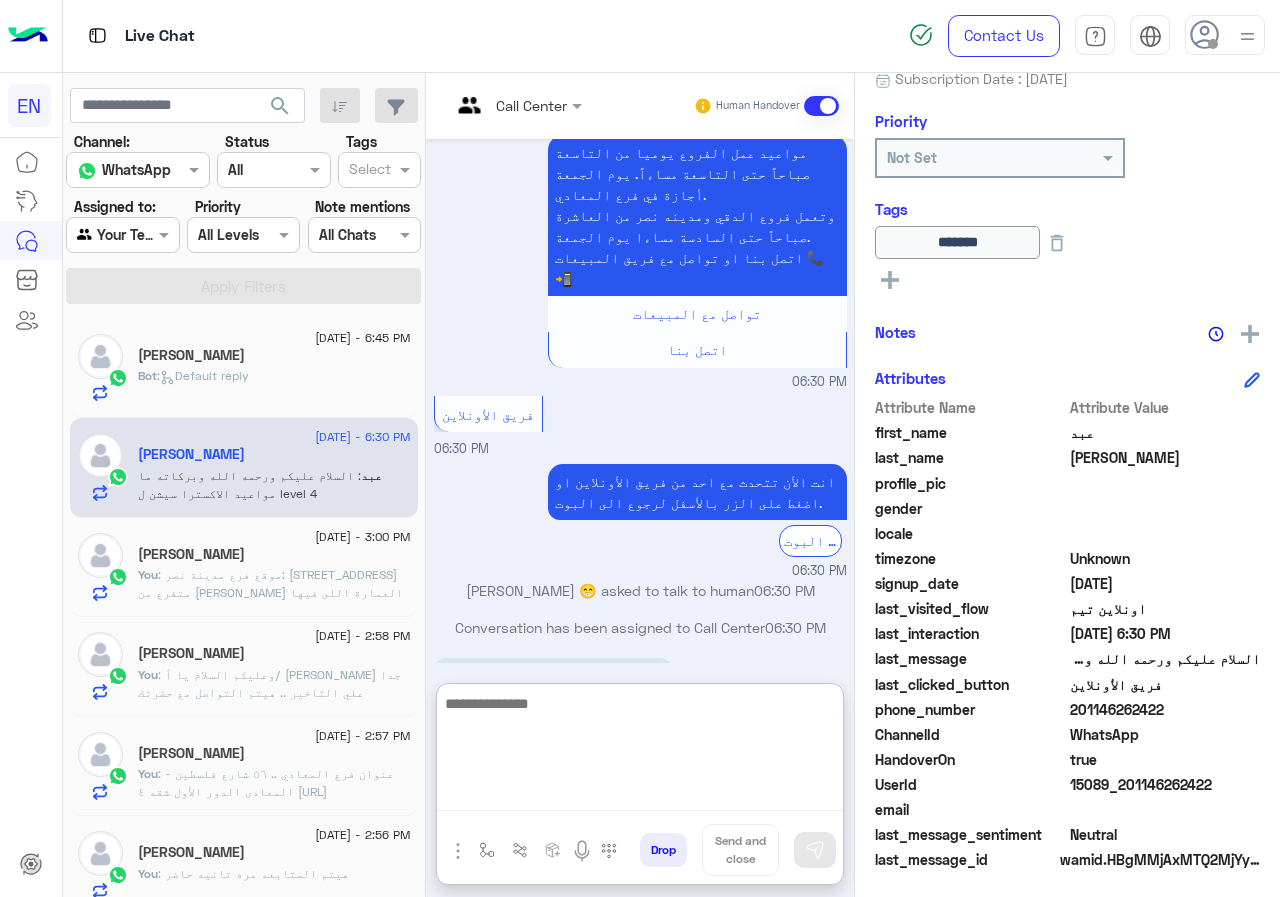 scroll, scrollTop: 1467, scrollLeft: 0, axis: vertical 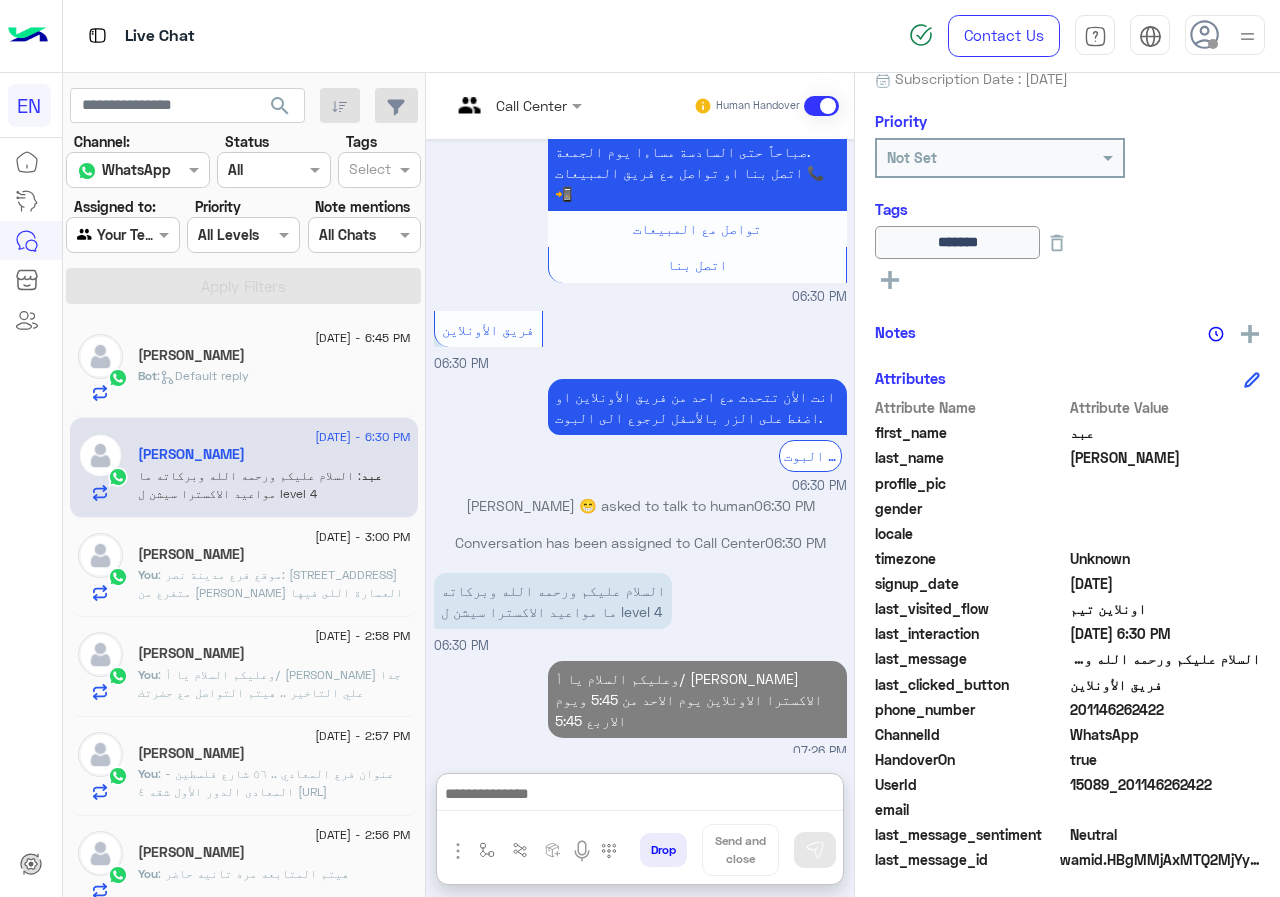 click on "Bot :   Default reply" 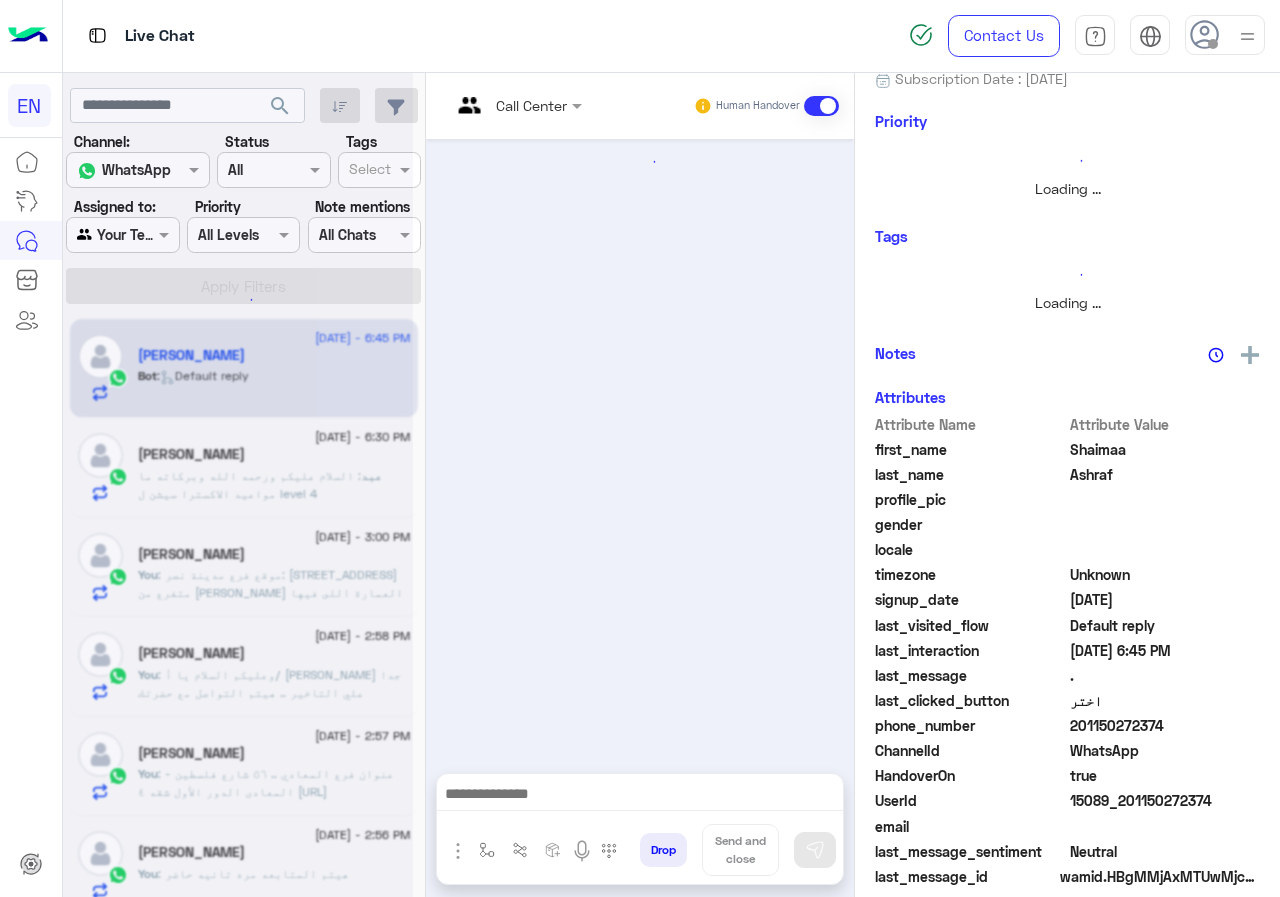 scroll, scrollTop: 0, scrollLeft: 0, axis: both 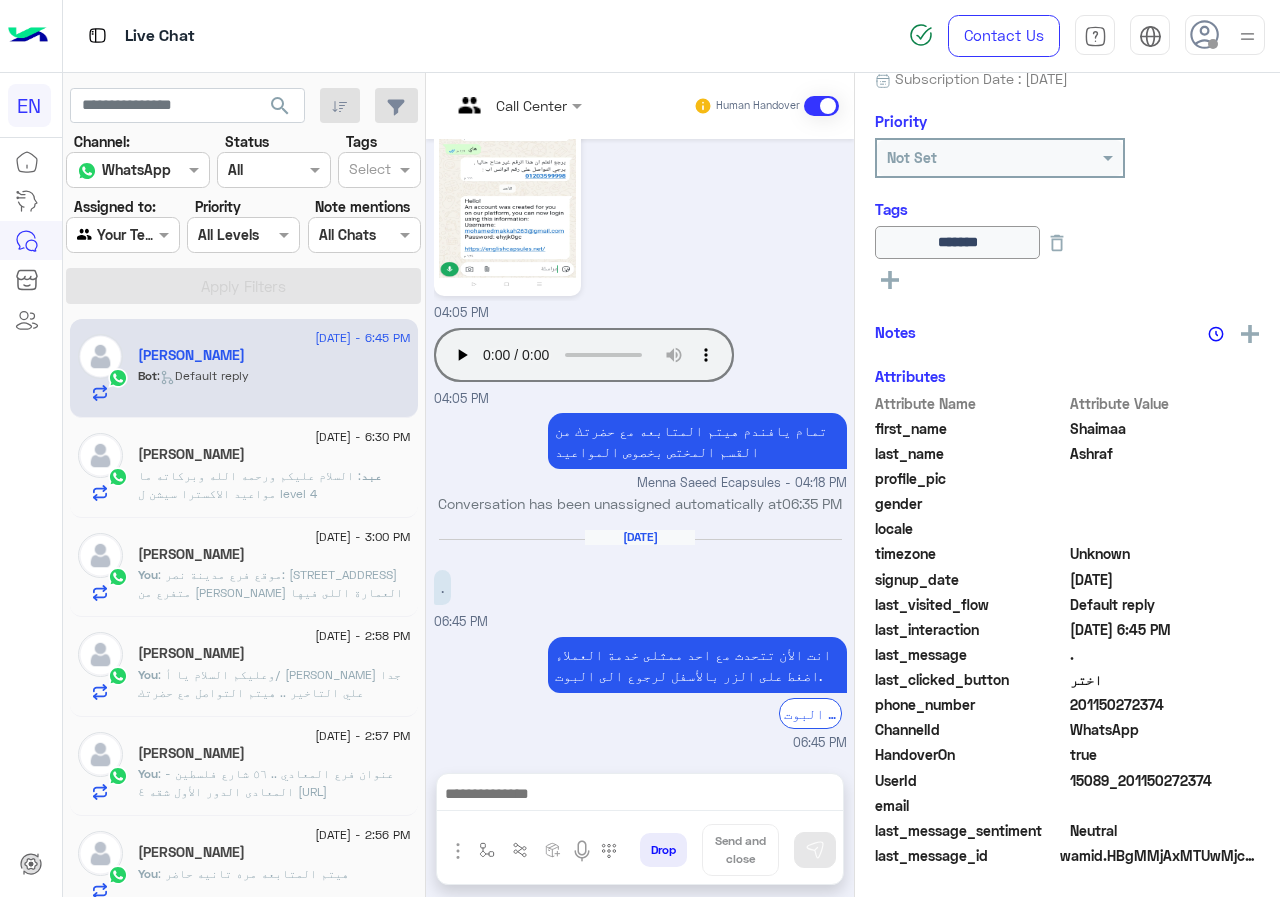 click on ": موقع فرع مدينة نصر:
[STREET_ADDRESS] متفرع من [PERSON_NAME] العمارة اللى فيها معامل الفا الدور ال 11 و فى جنبها كانساس و ديجافو
[URL][DOMAIN_NAME]" 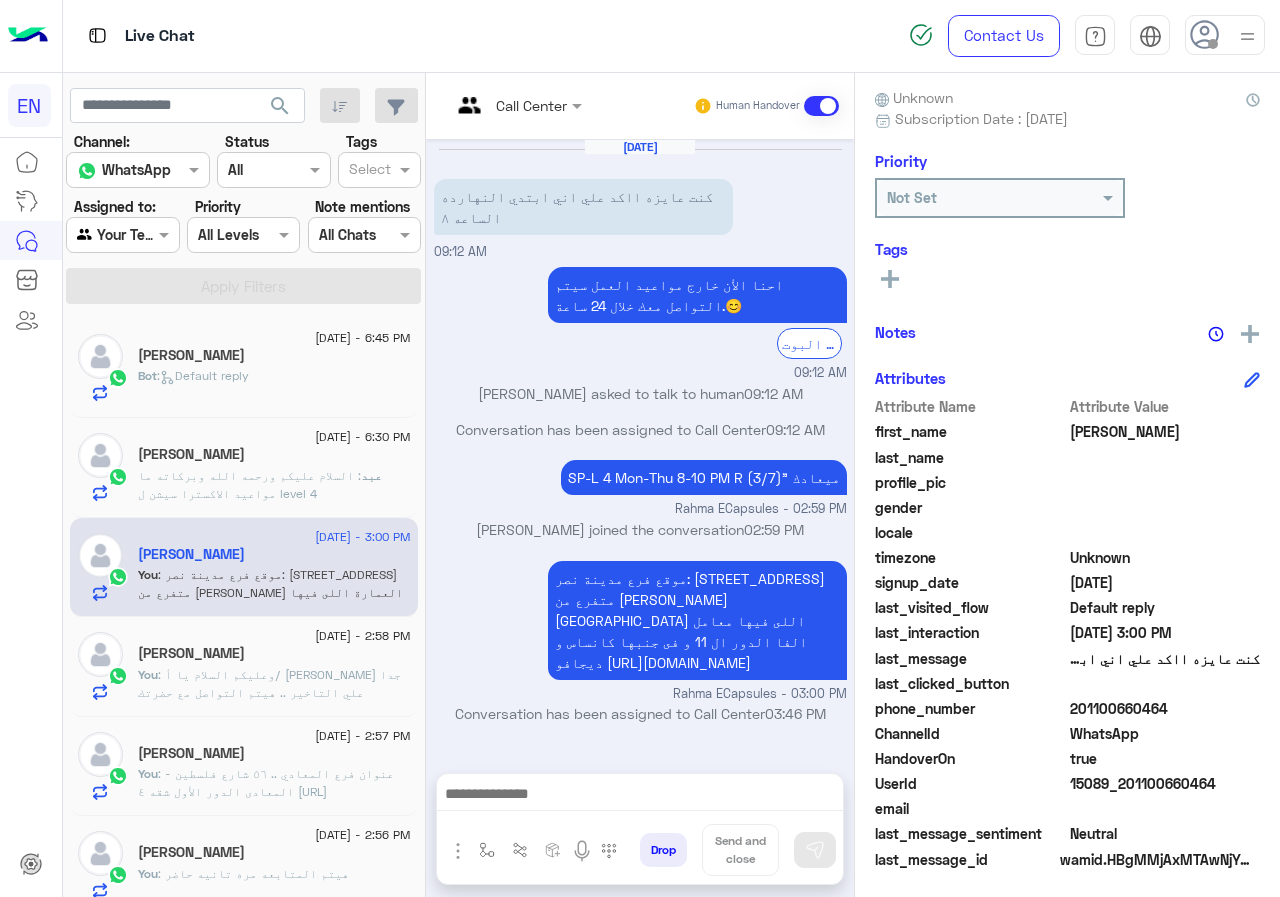 scroll, scrollTop: 180, scrollLeft: 0, axis: vertical 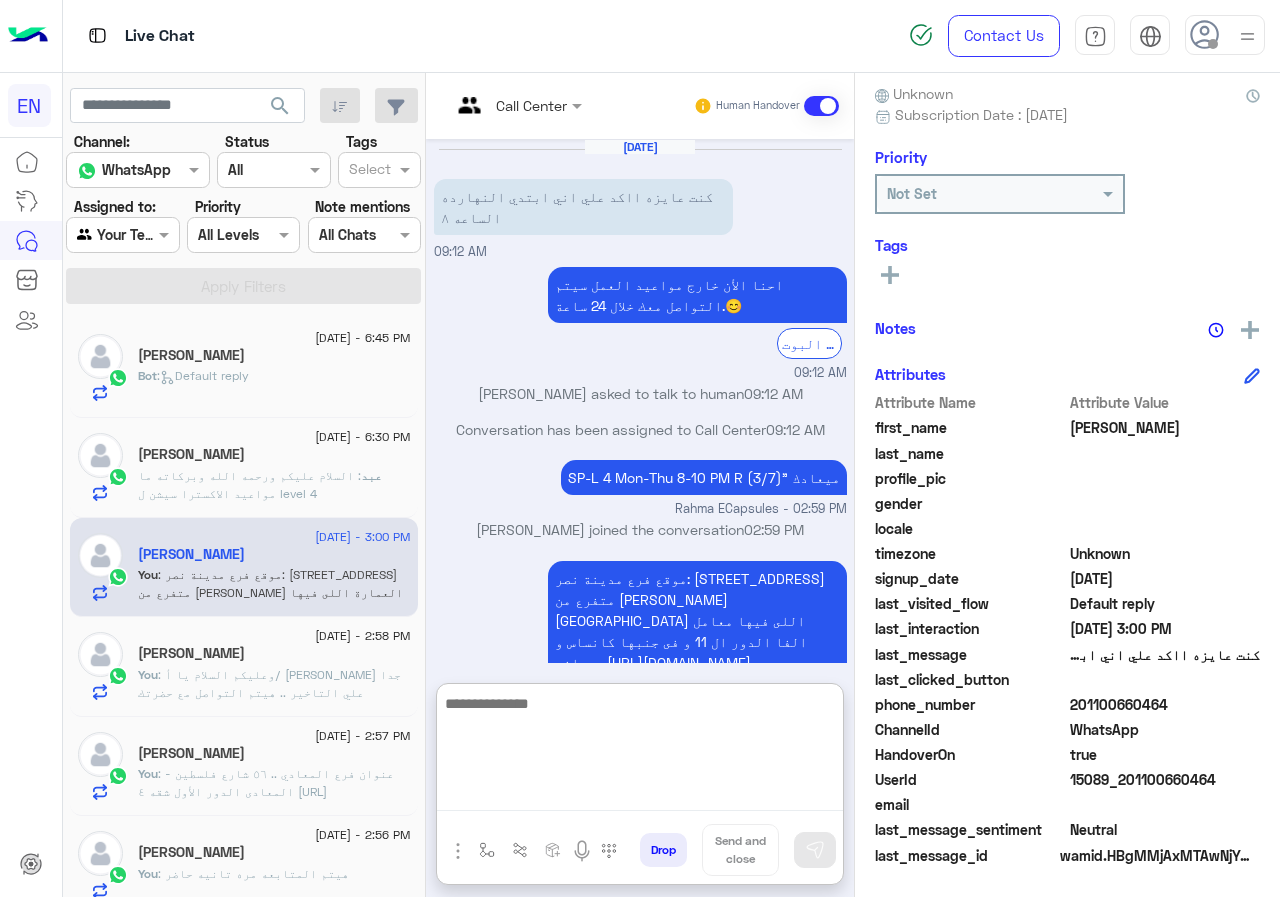 click at bounding box center [640, 751] 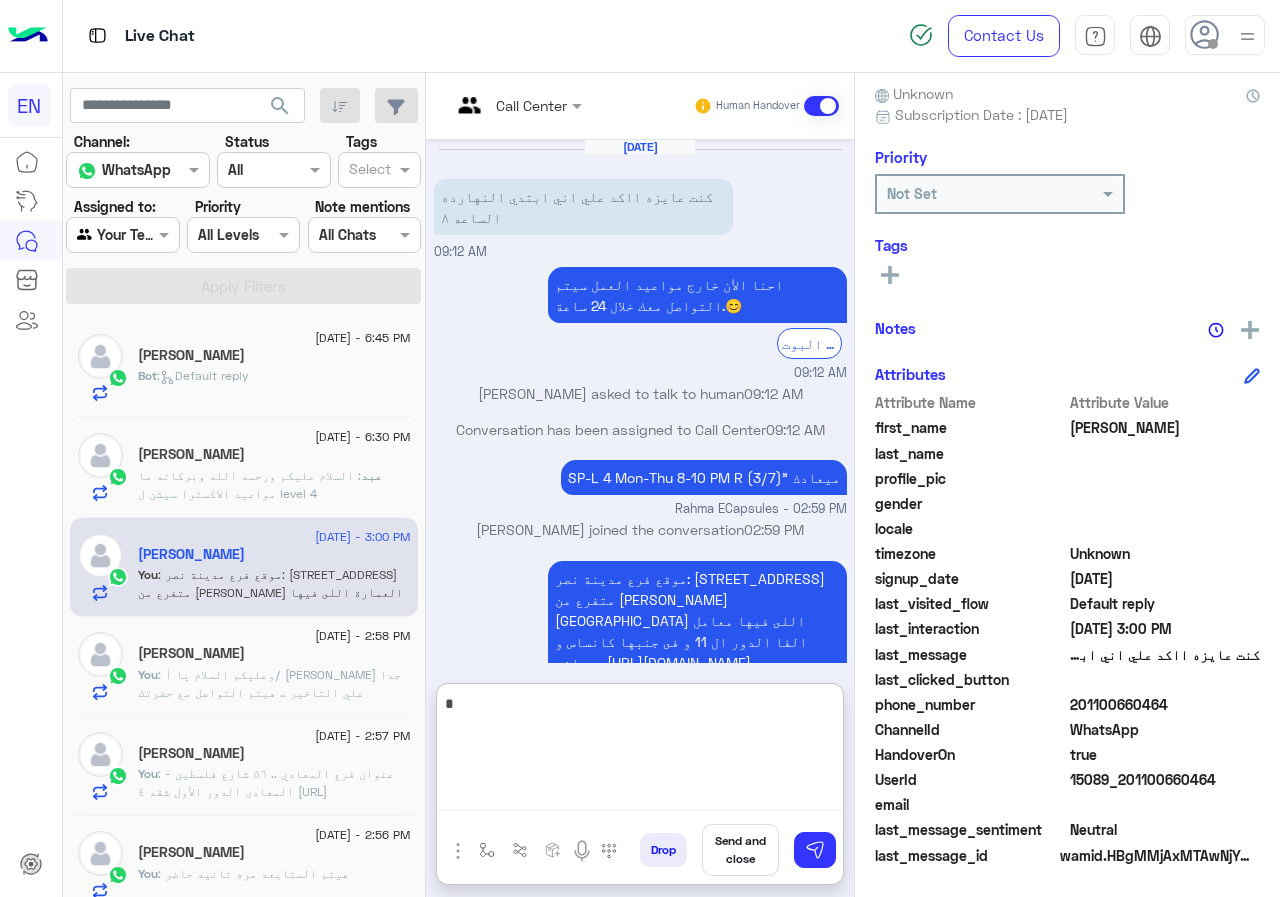type 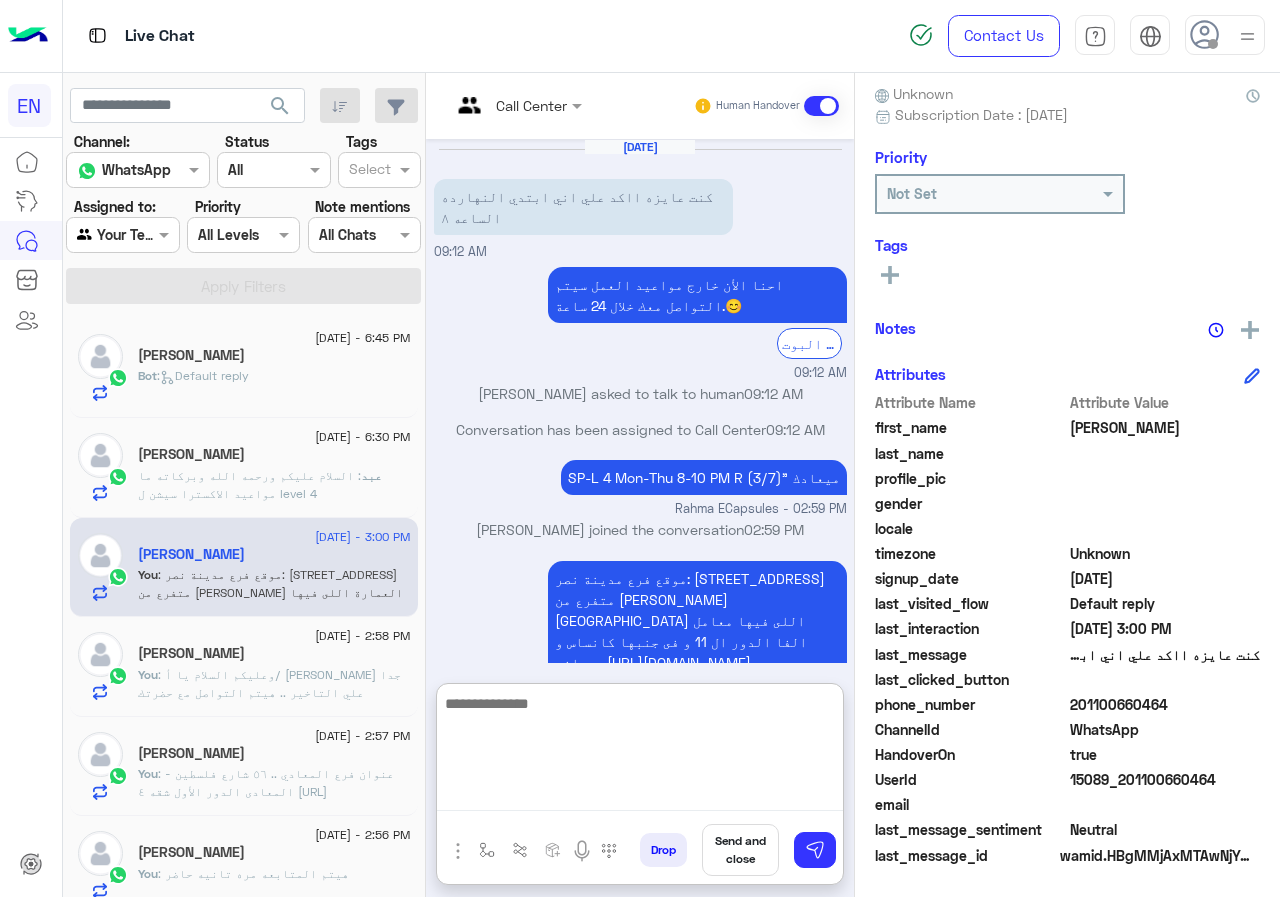 scroll, scrollTop: 120, scrollLeft: 0, axis: vertical 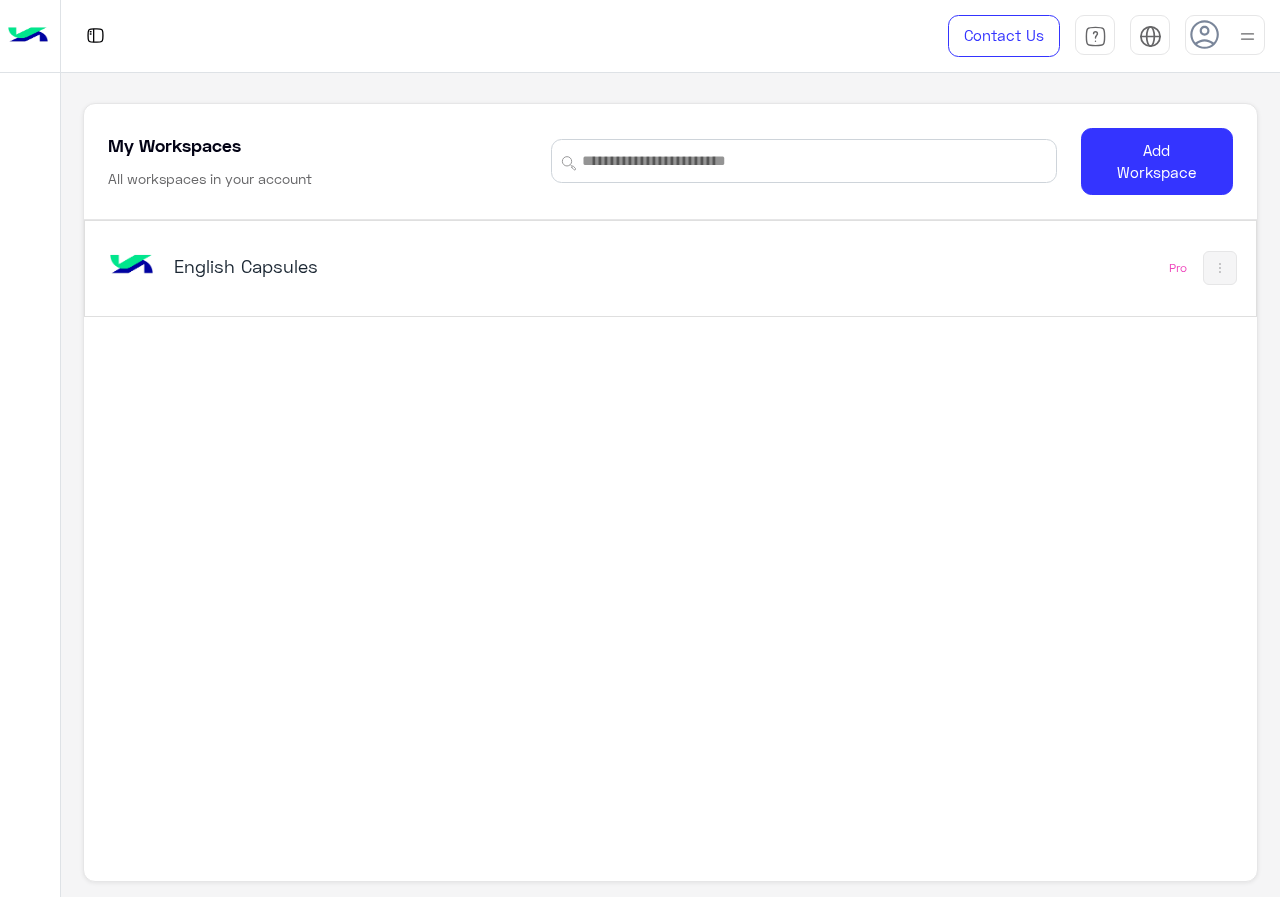 click on "English Capsules" at bounding box center (444, 268) 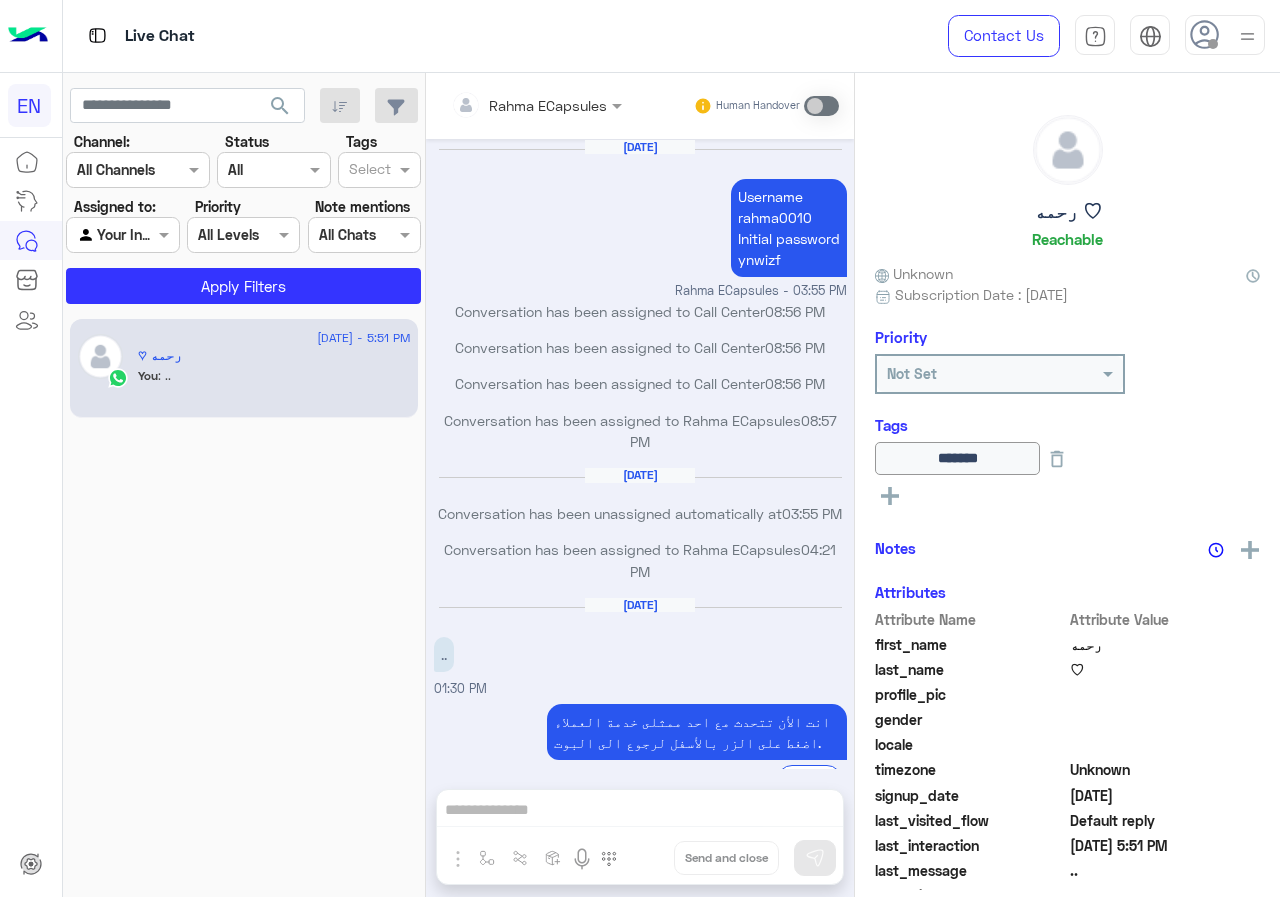 scroll, scrollTop: 741, scrollLeft: 0, axis: vertical 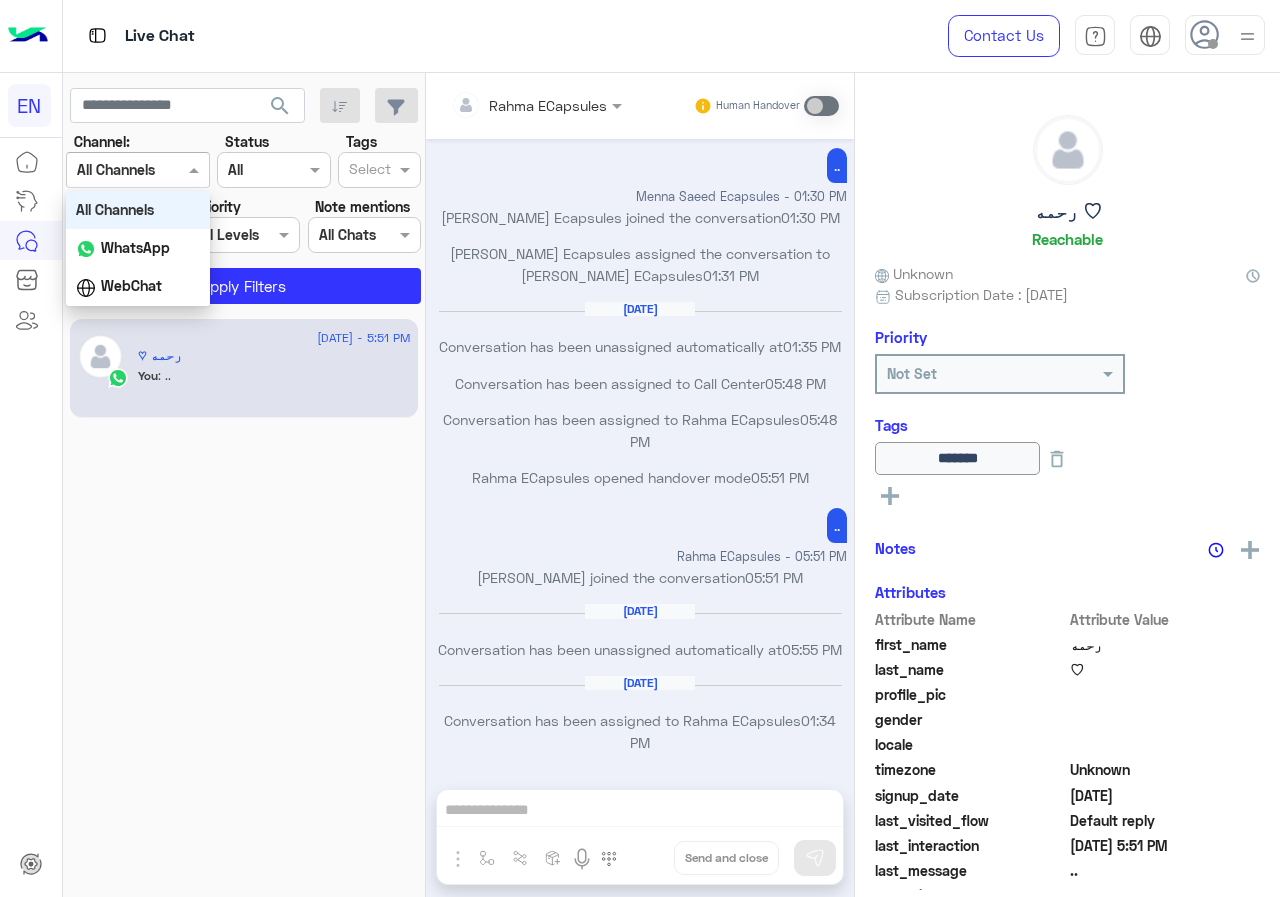 click at bounding box center (113, 170) 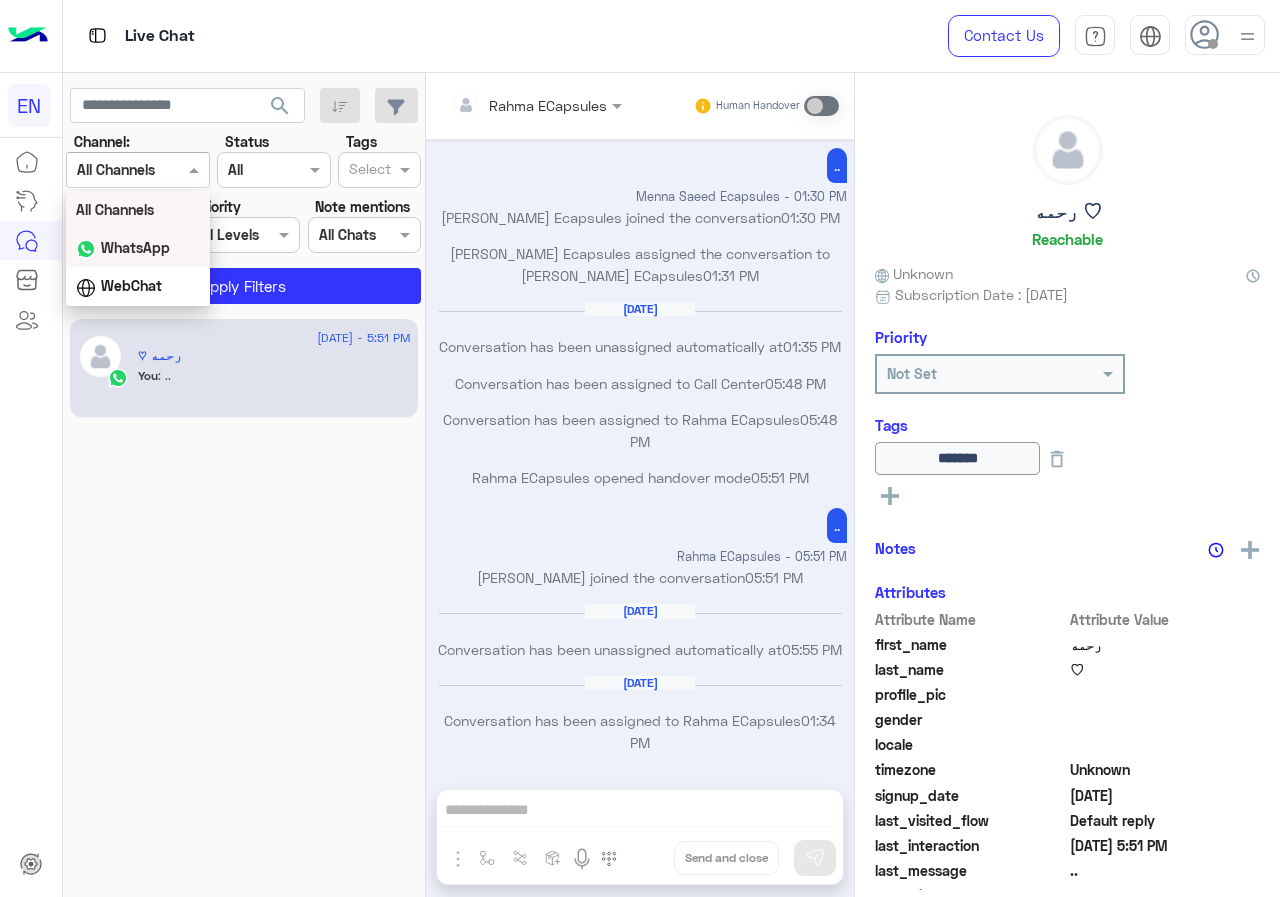 click on "WhatsApp" at bounding box center (135, 247) 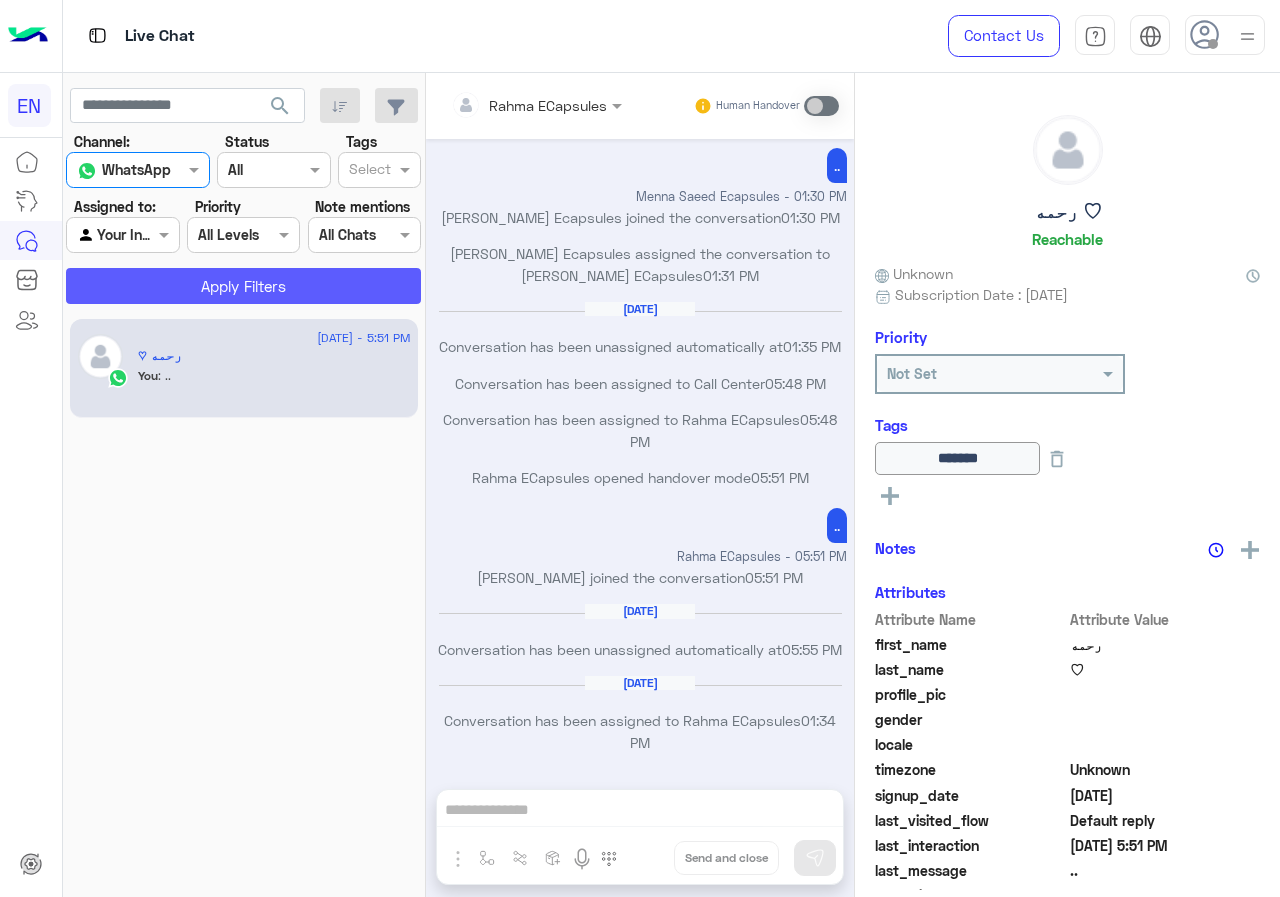click on "Apply Filters" 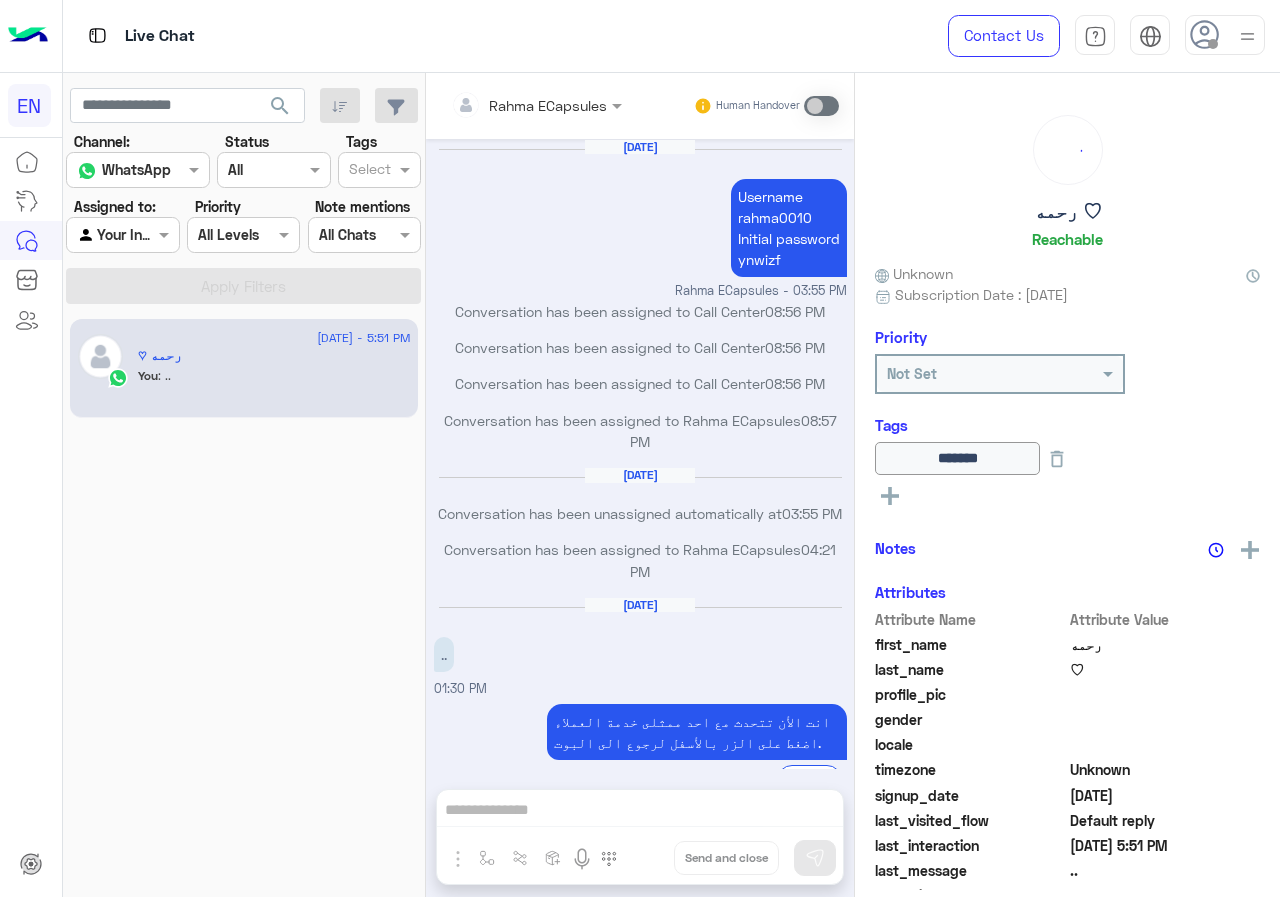 scroll, scrollTop: 741, scrollLeft: 0, axis: vertical 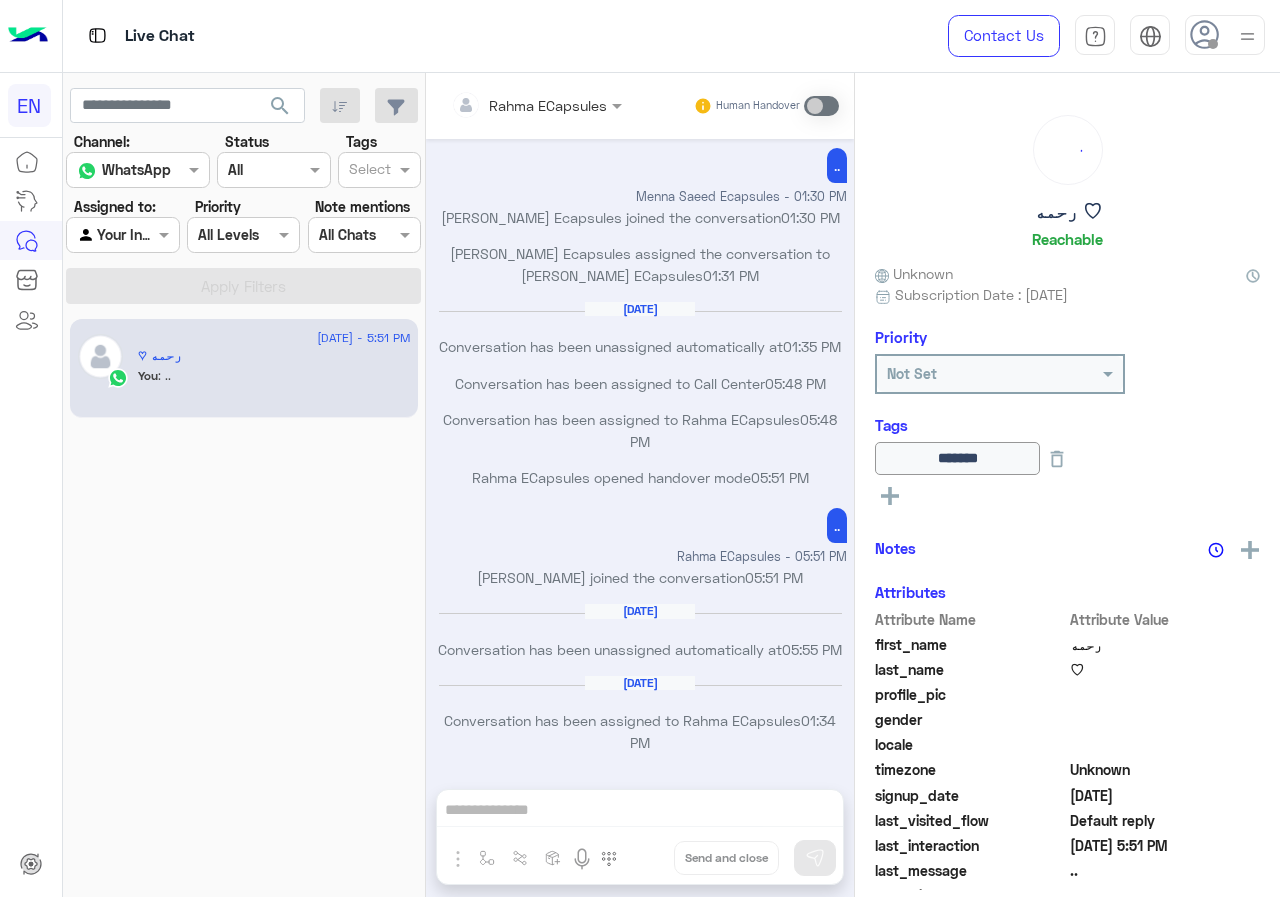 click at bounding box center (122, 234) 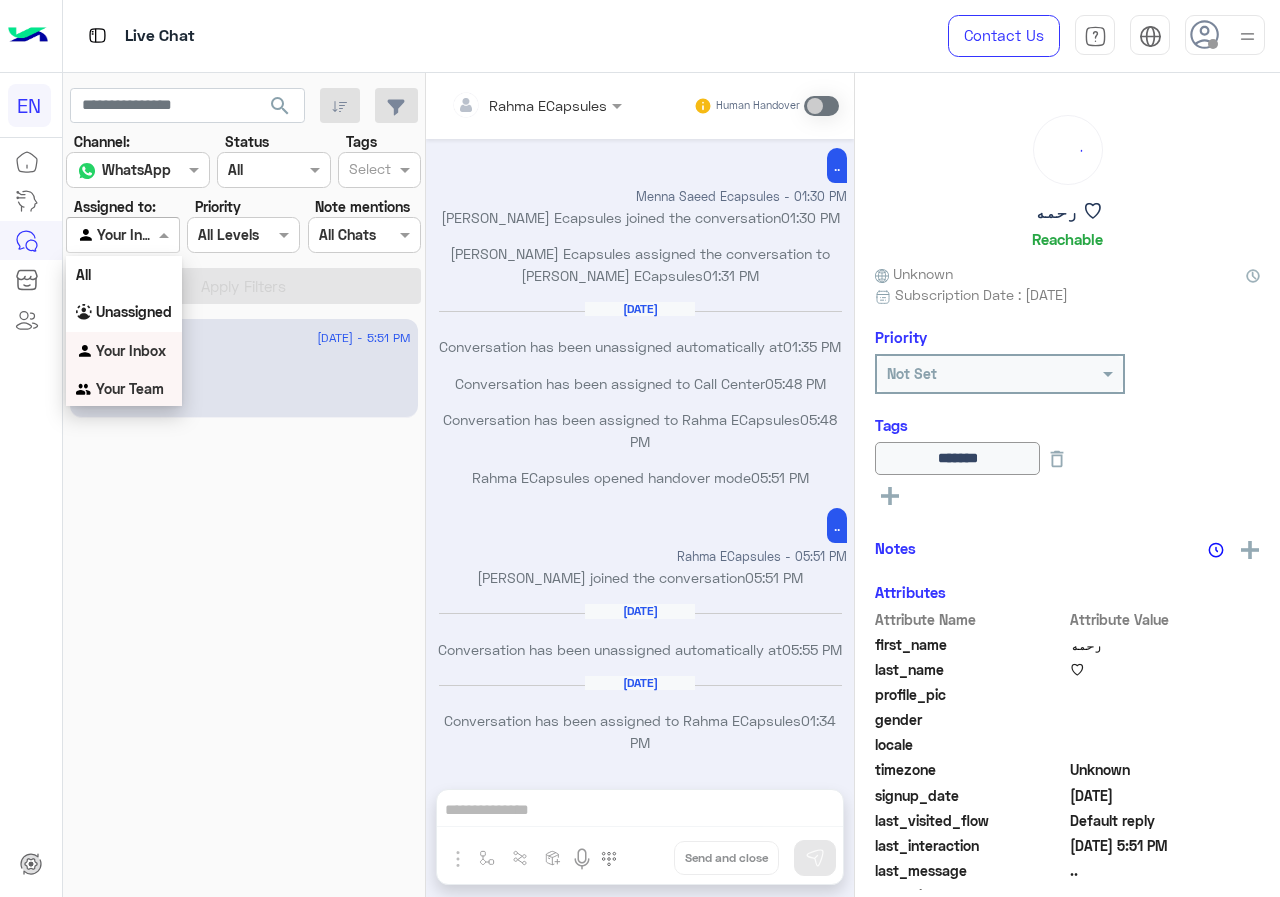 click on "Your Team" at bounding box center (124, 389) 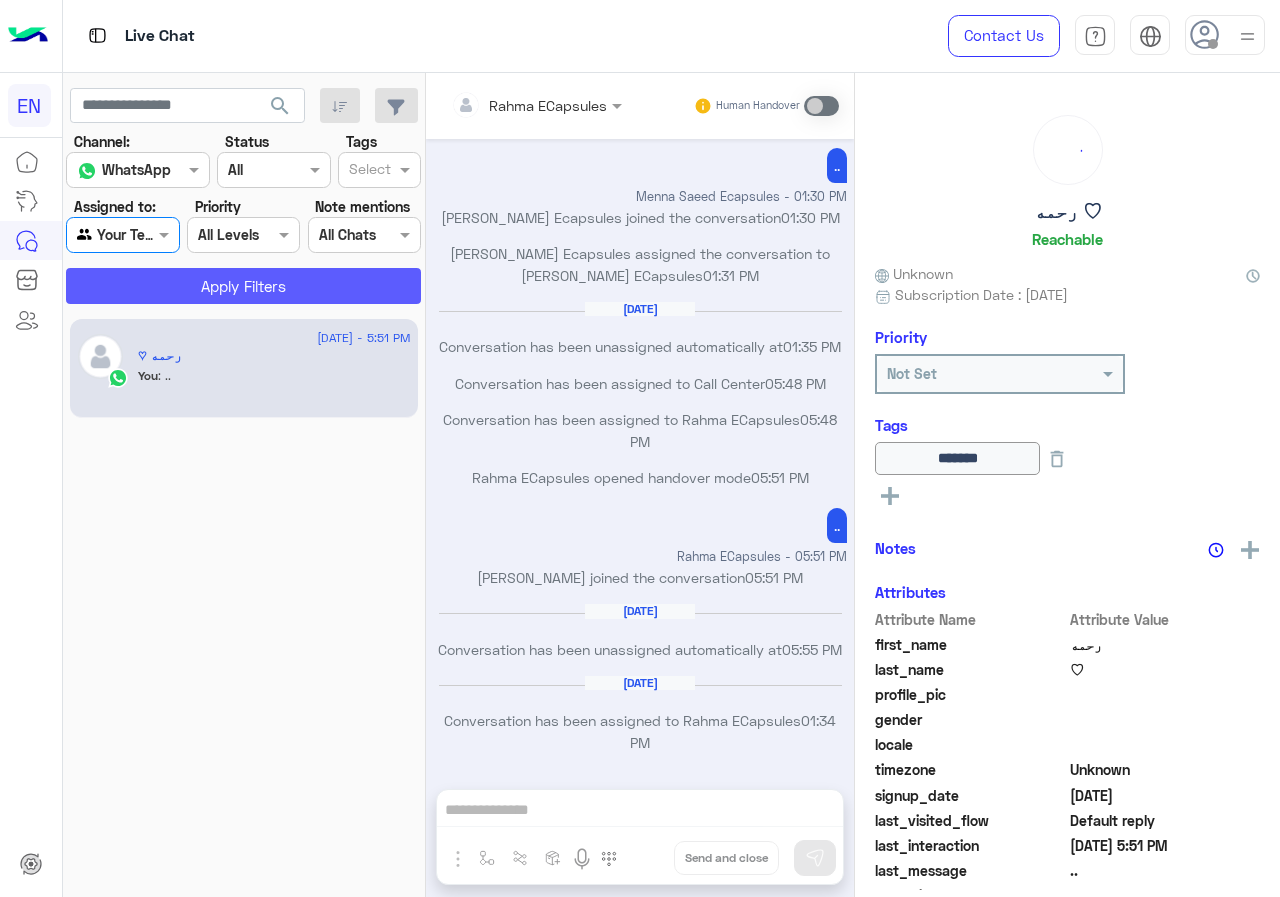 click on "Apply Filters" 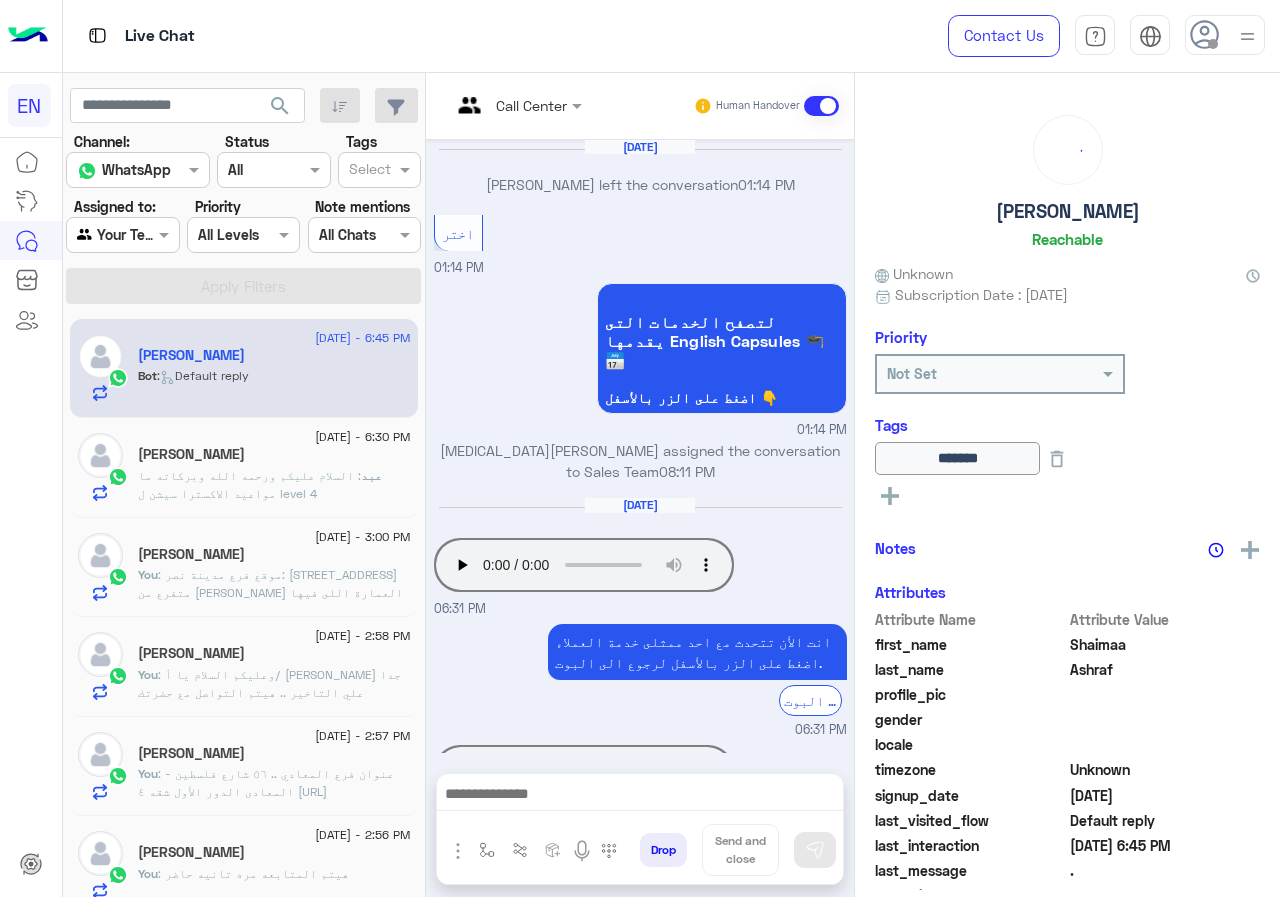scroll, scrollTop: 1243, scrollLeft: 0, axis: vertical 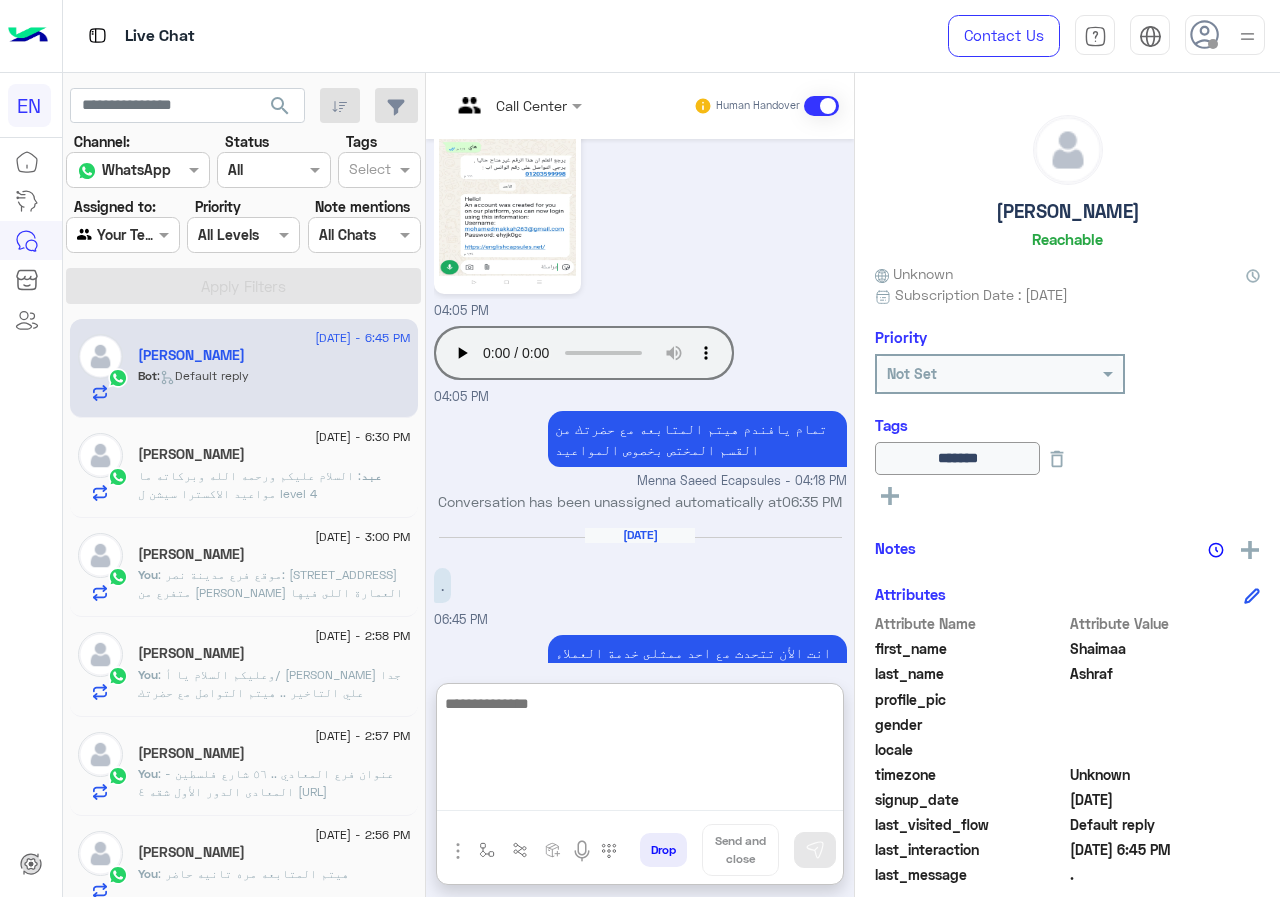 click at bounding box center (640, 751) 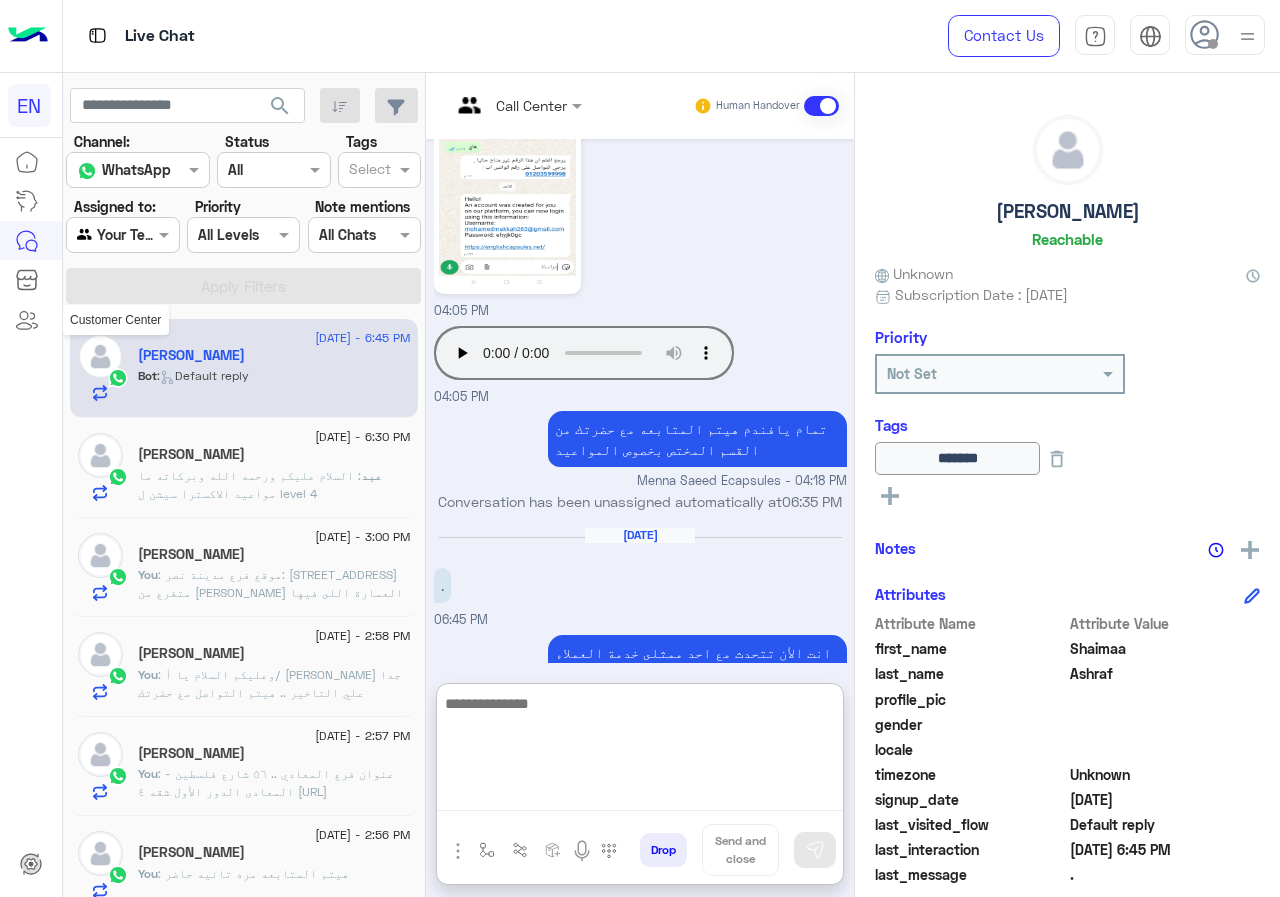 type on "*" 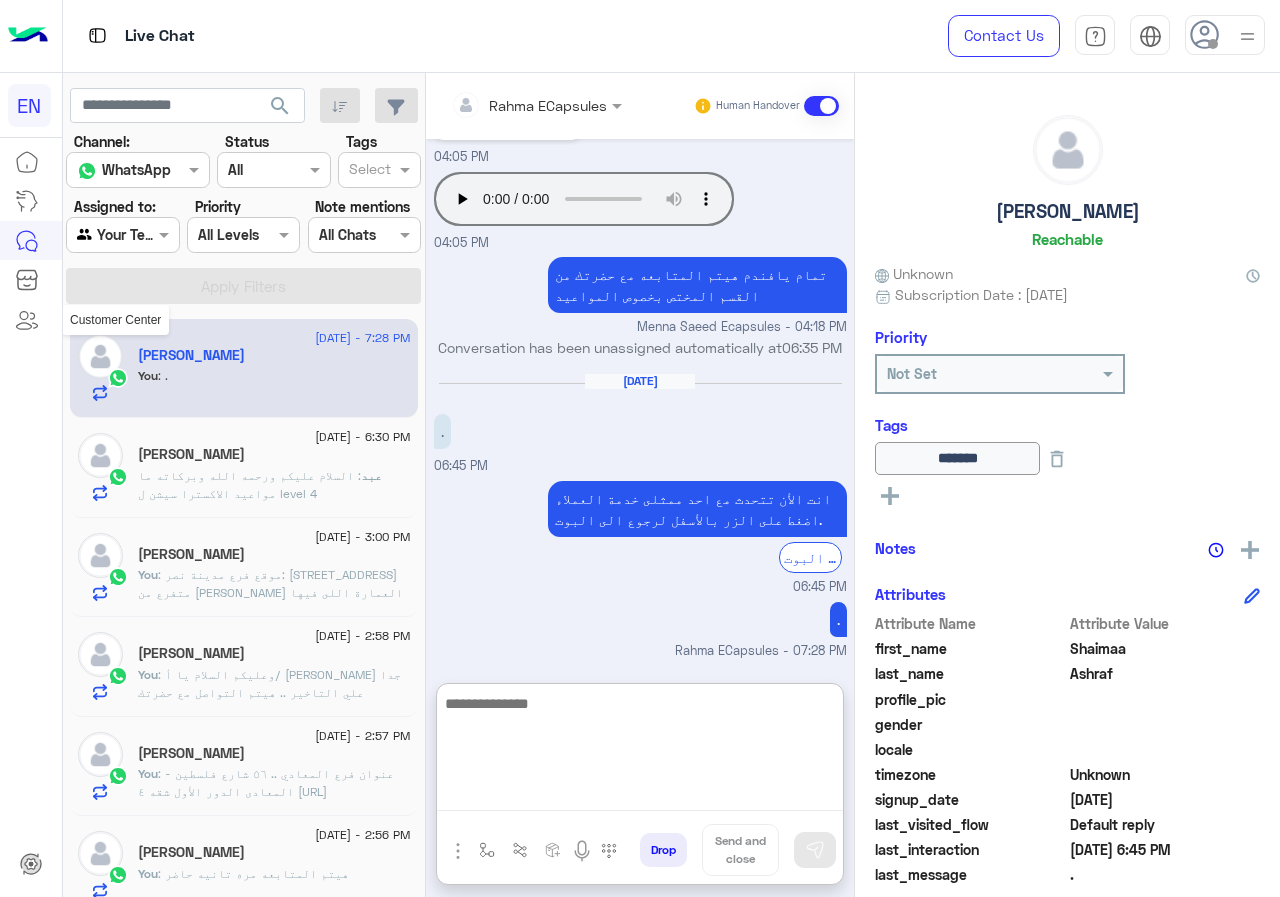 scroll, scrollTop: 1434, scrollLeft: 0, axis: vertical 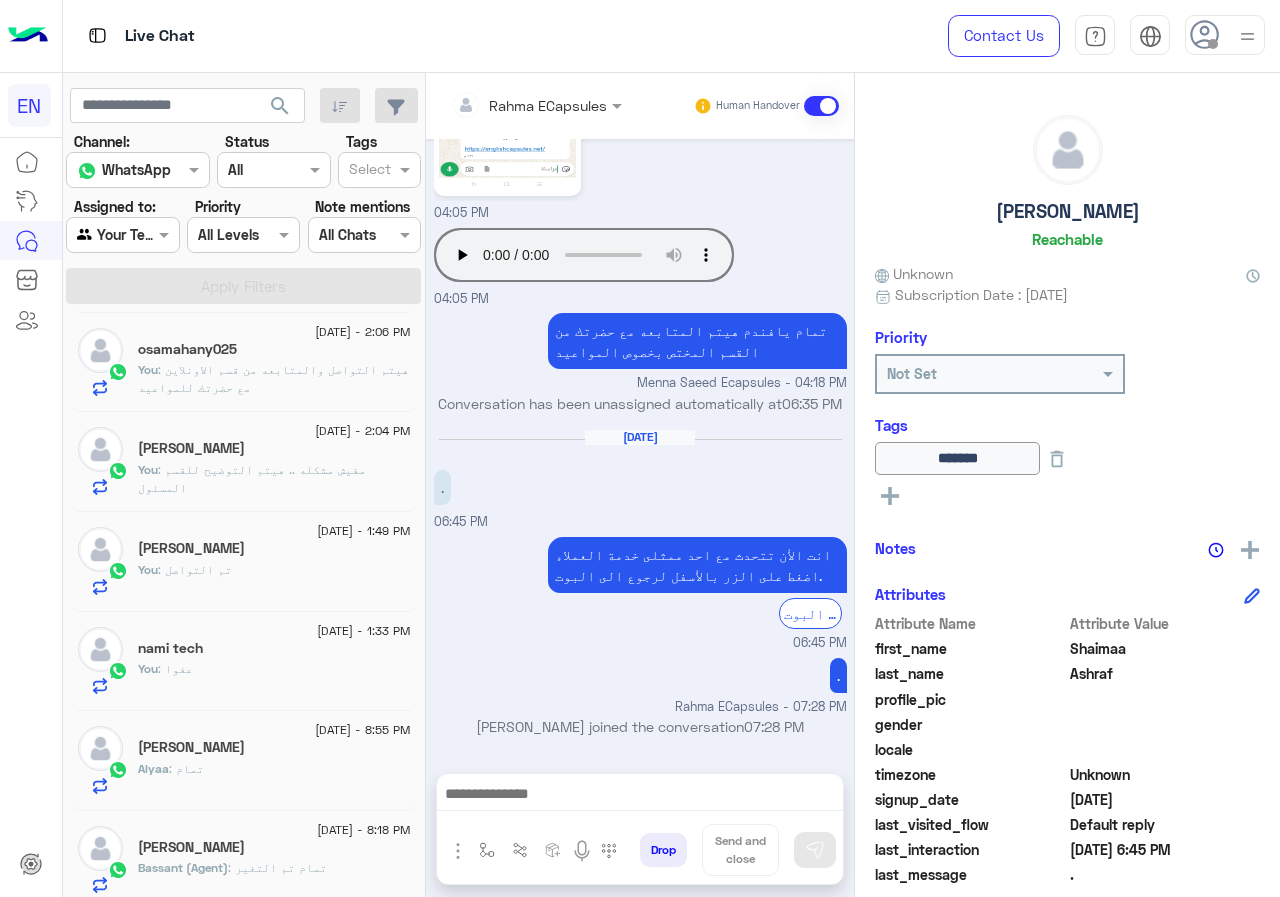 click on "Alyaa : تمام" 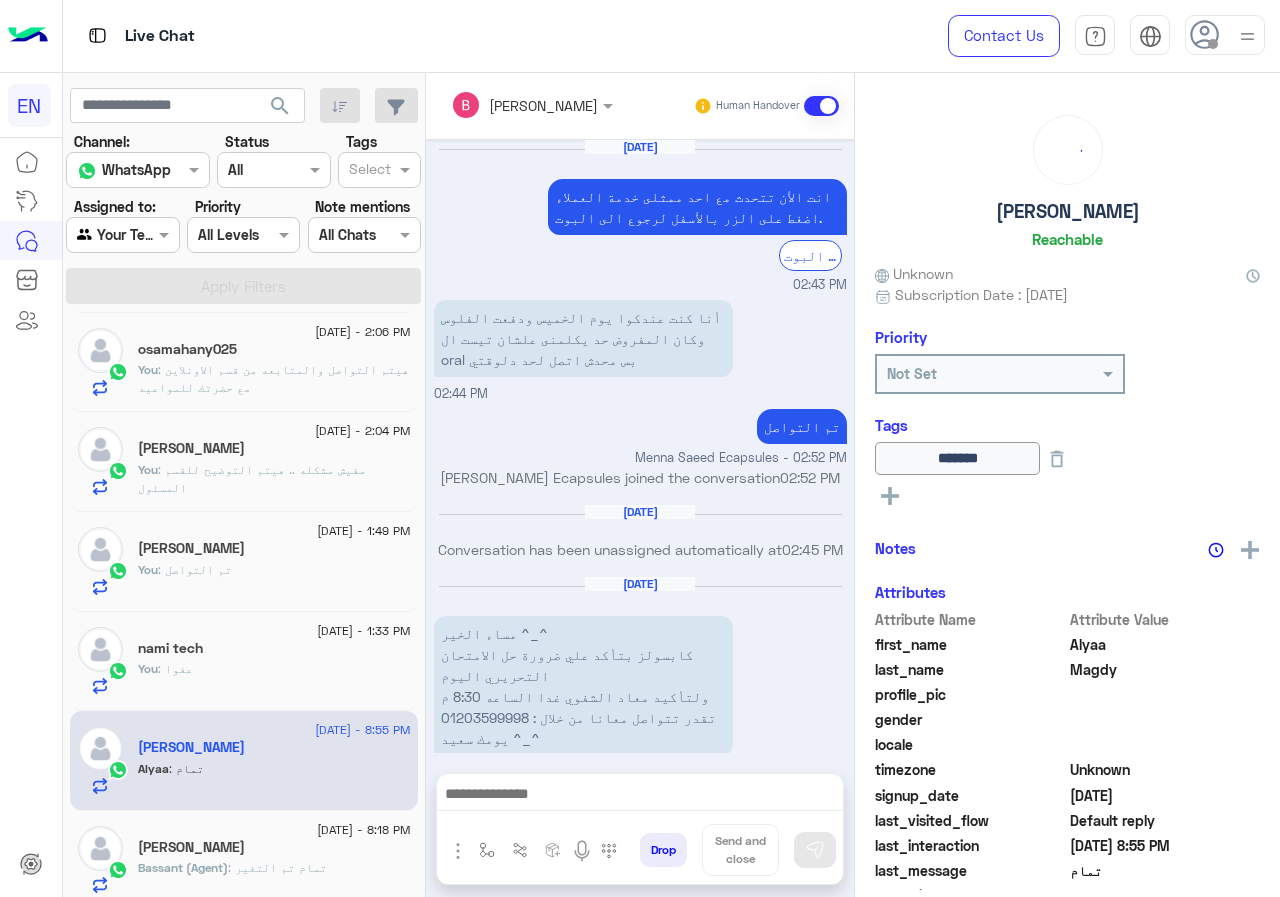 scroll, scrollTop: 1038, scrollLeft: 0, axis: vertical 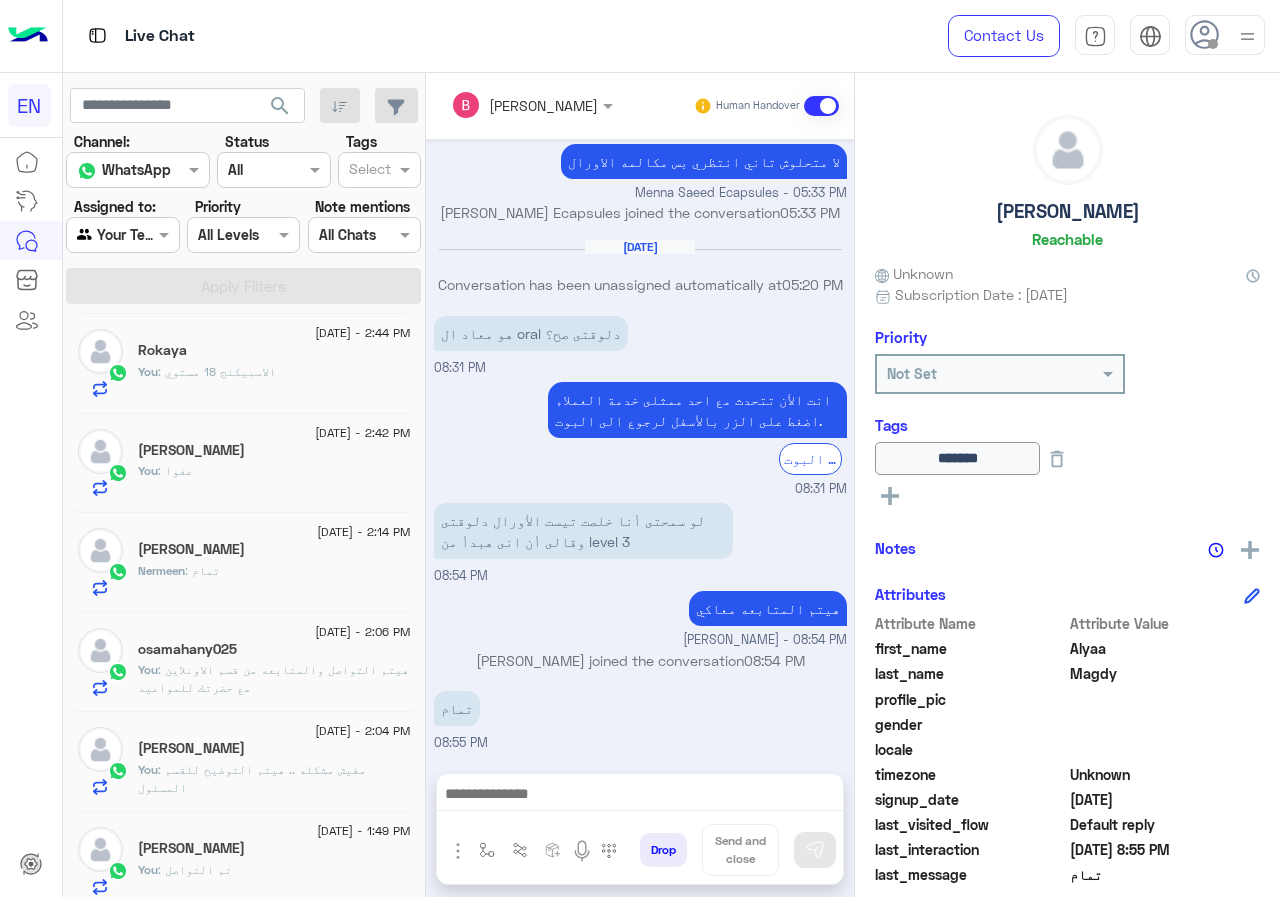 click on "Nermeen : تمام" 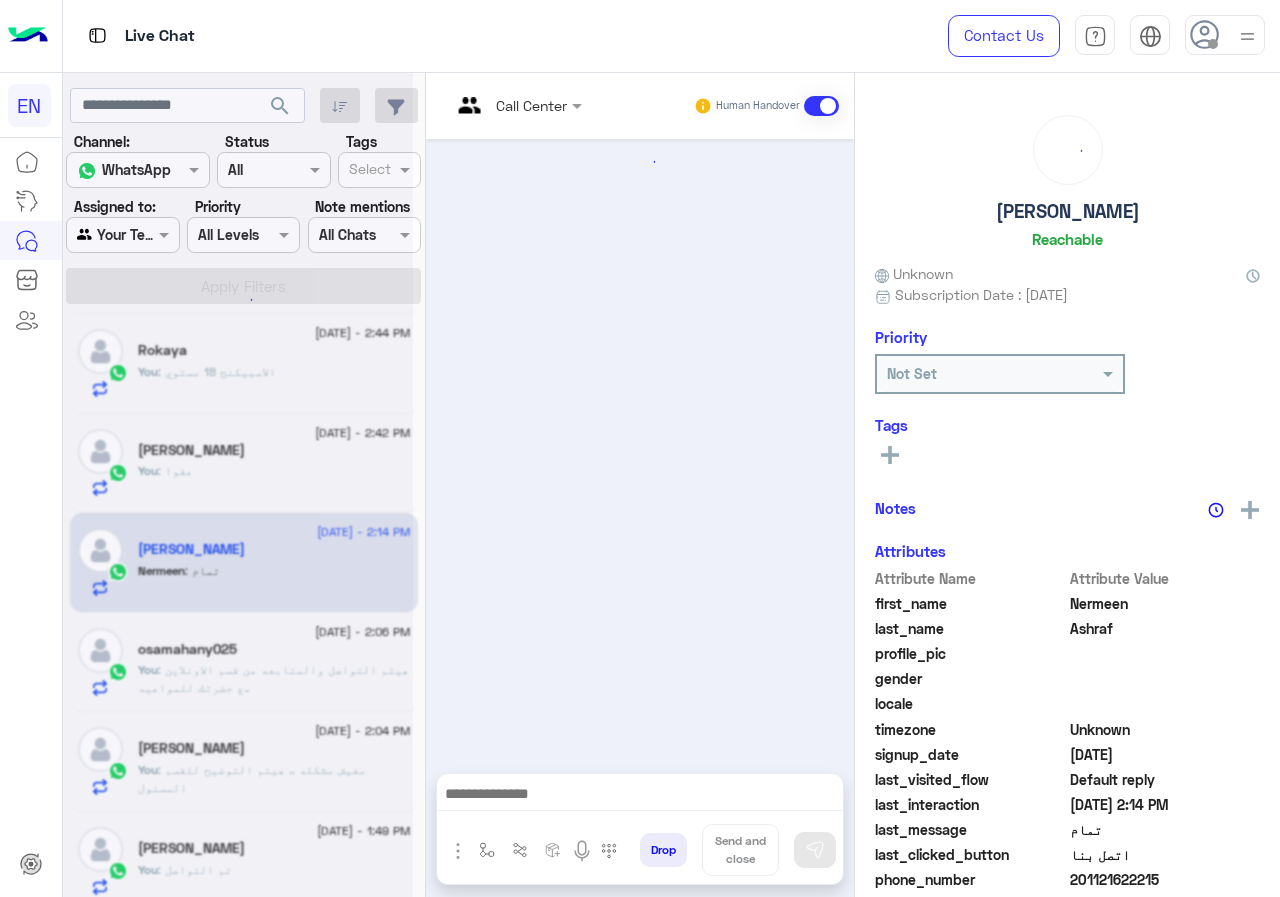 scroll, scrollTop: 736, scrollLeft: 0, axis: vertical 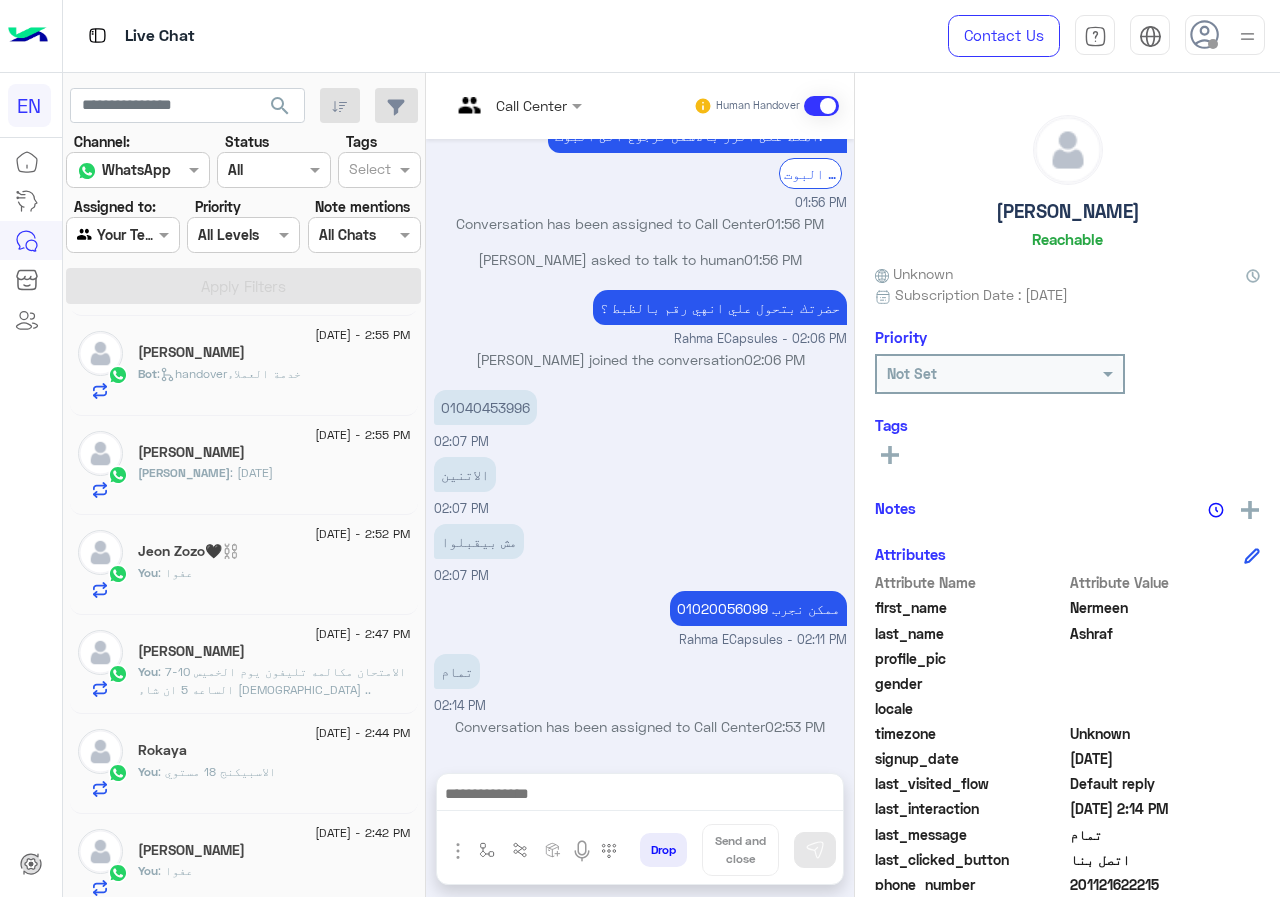 click on "Ahmad : 17/3/2009" 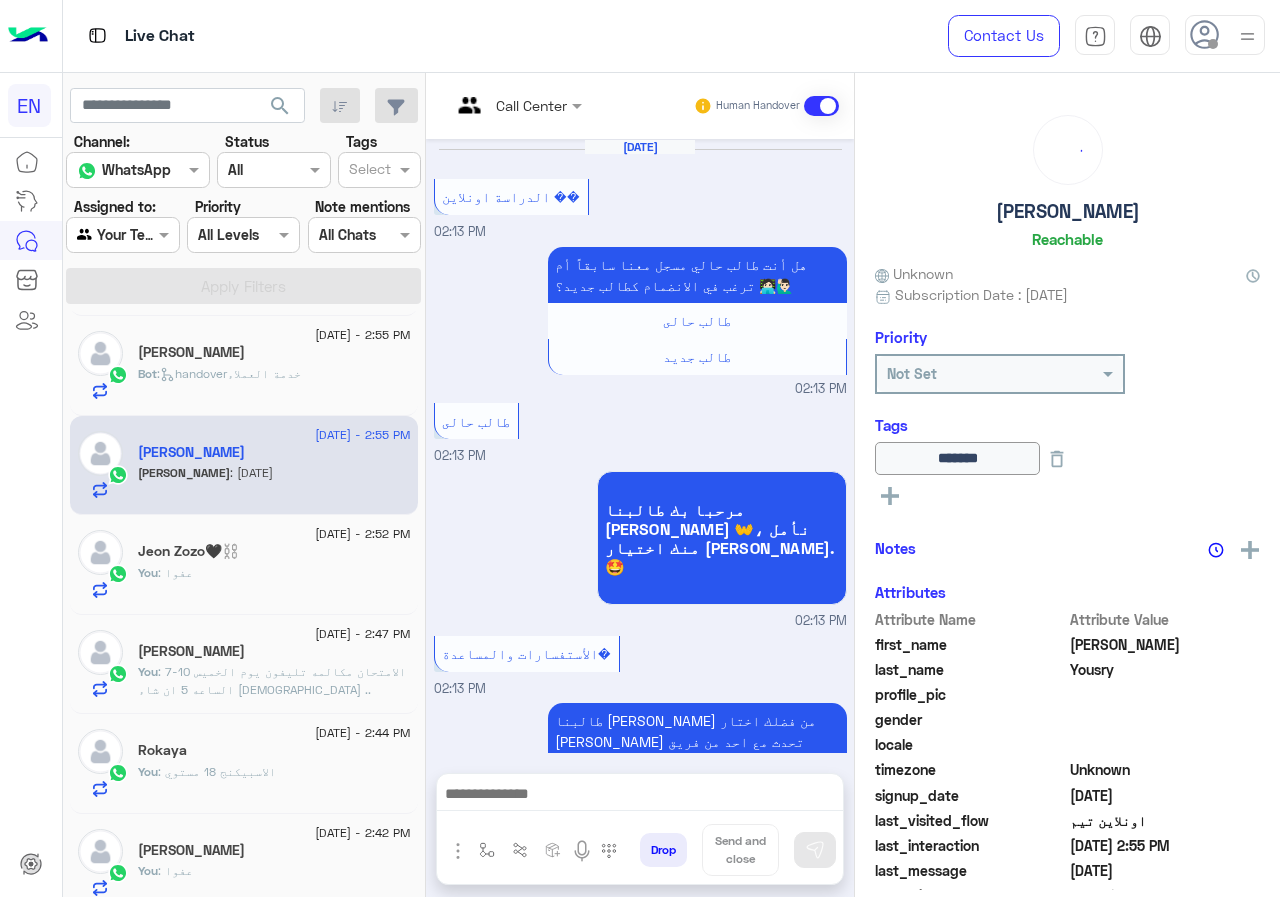 scroll, scrollTop: 1205, scrollLeft: 0, axis: vertical 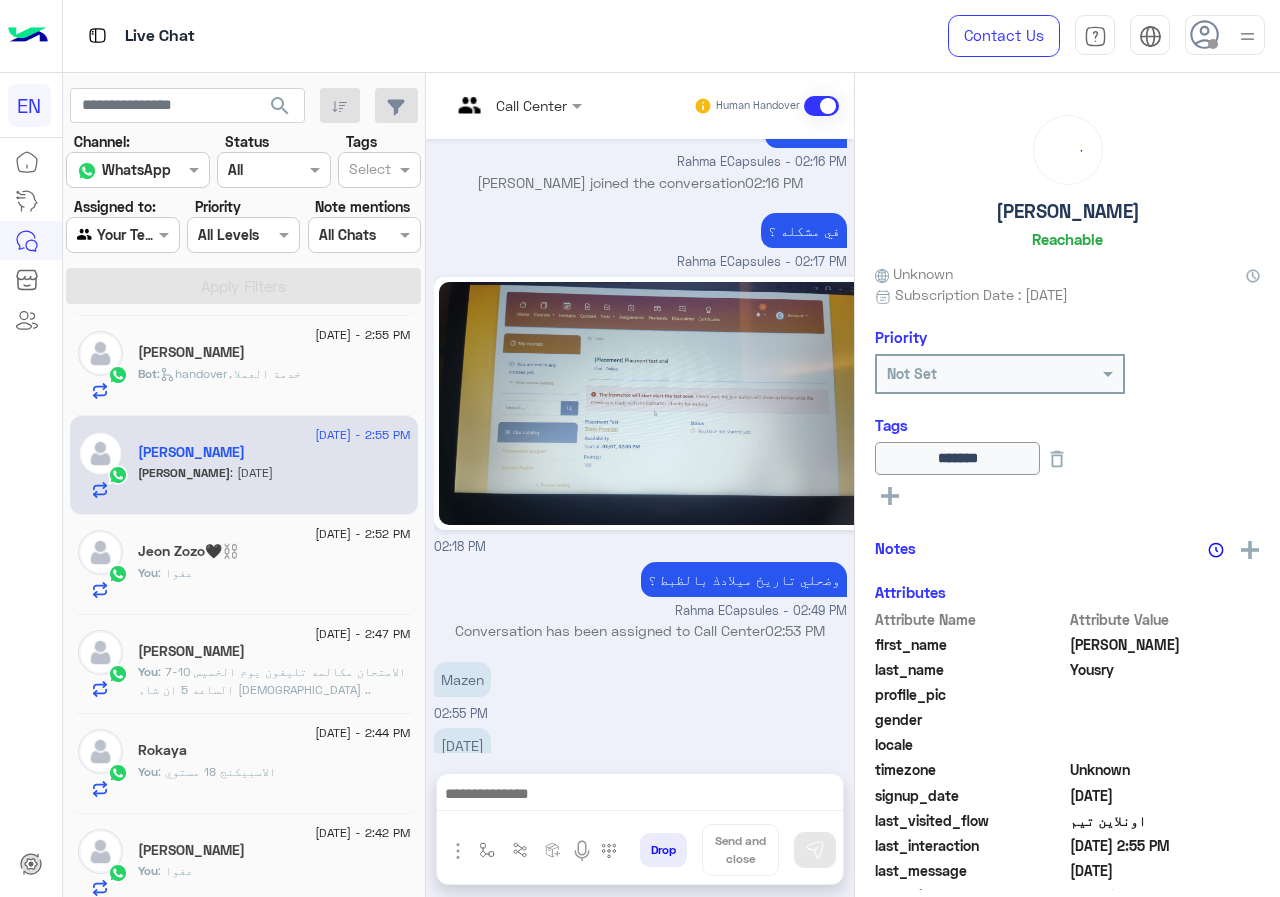 click at bounding box center (640, 799) 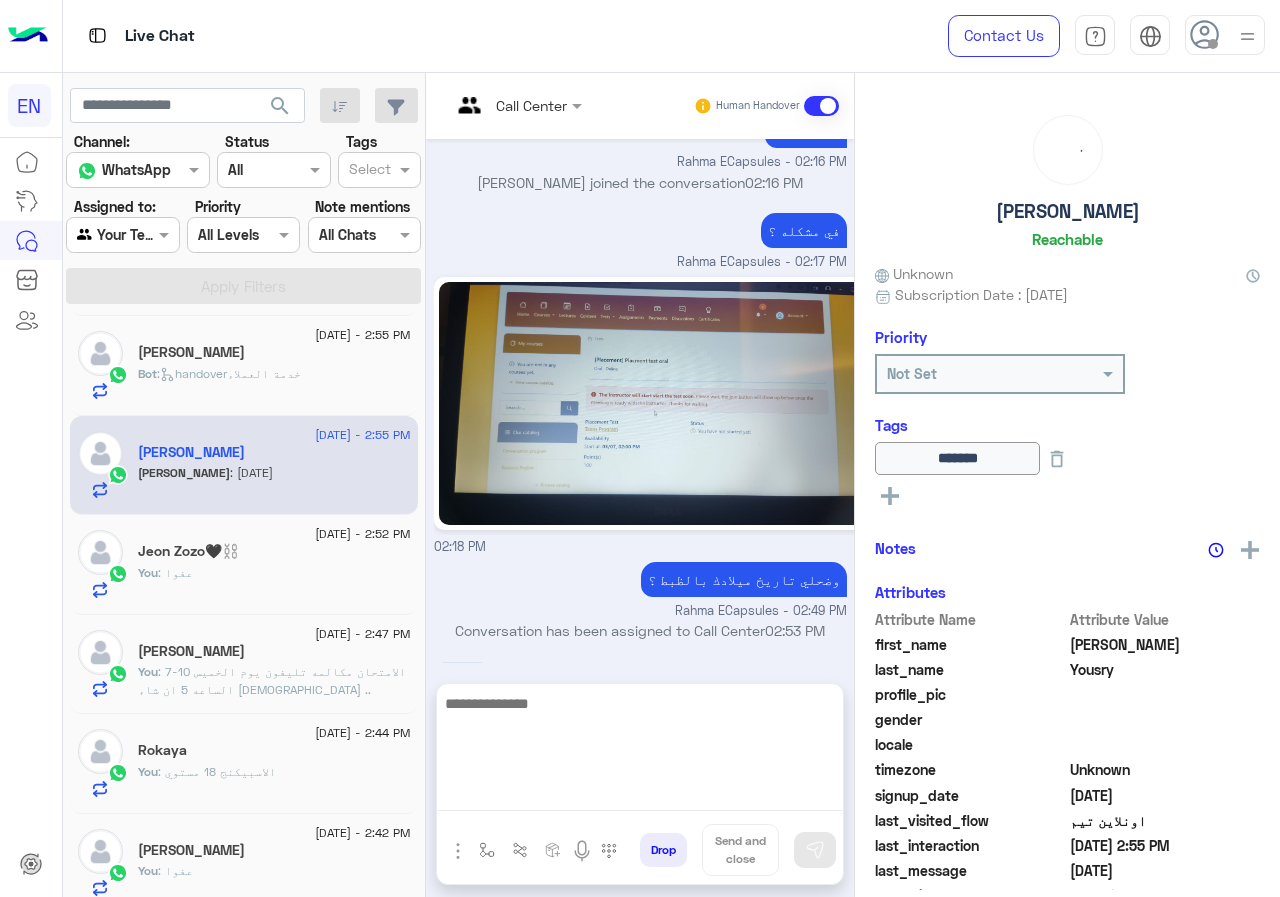 click at bounding box center (640, 751) 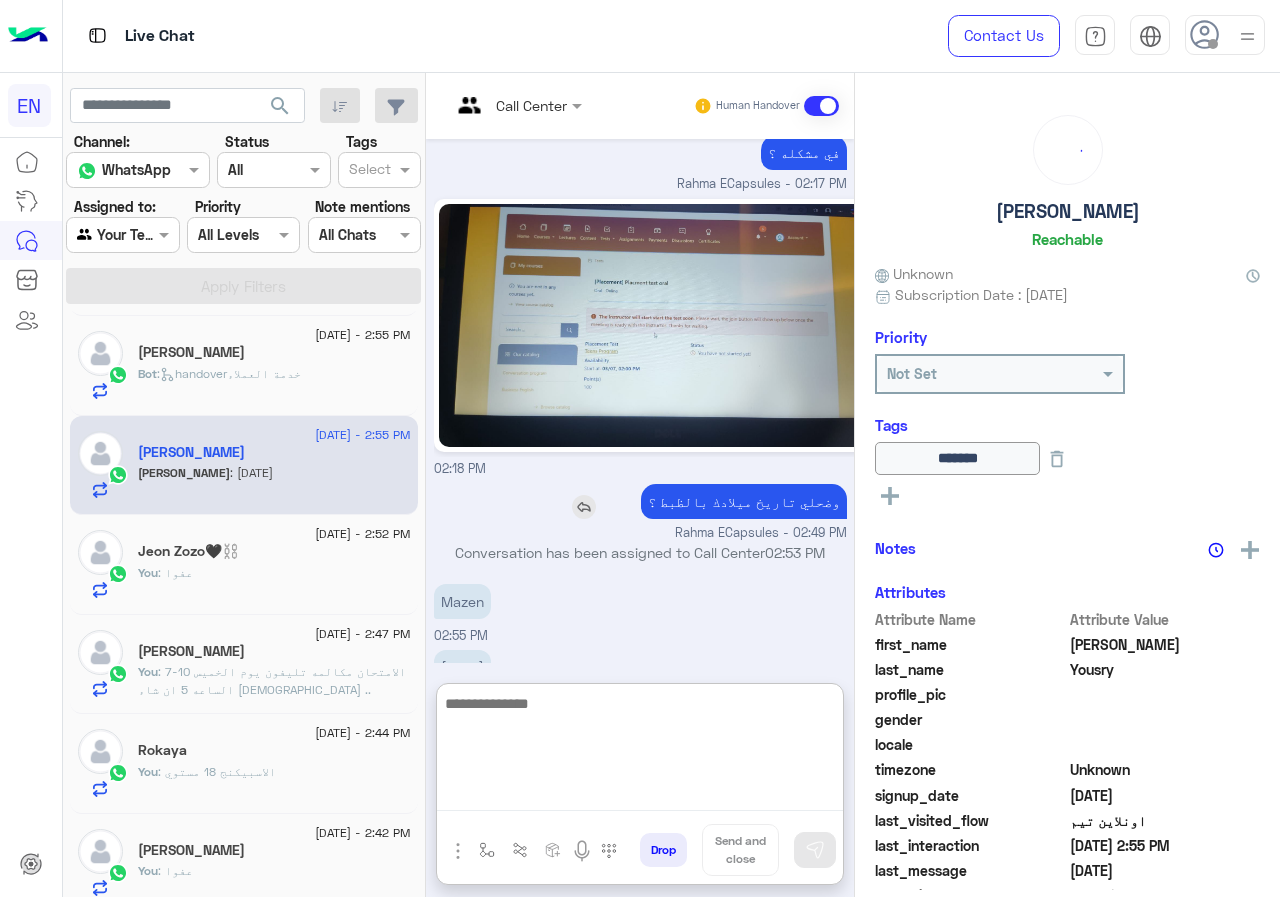 scroll, scrollTop: 1294, scrollLeft: 0, axis: vertical 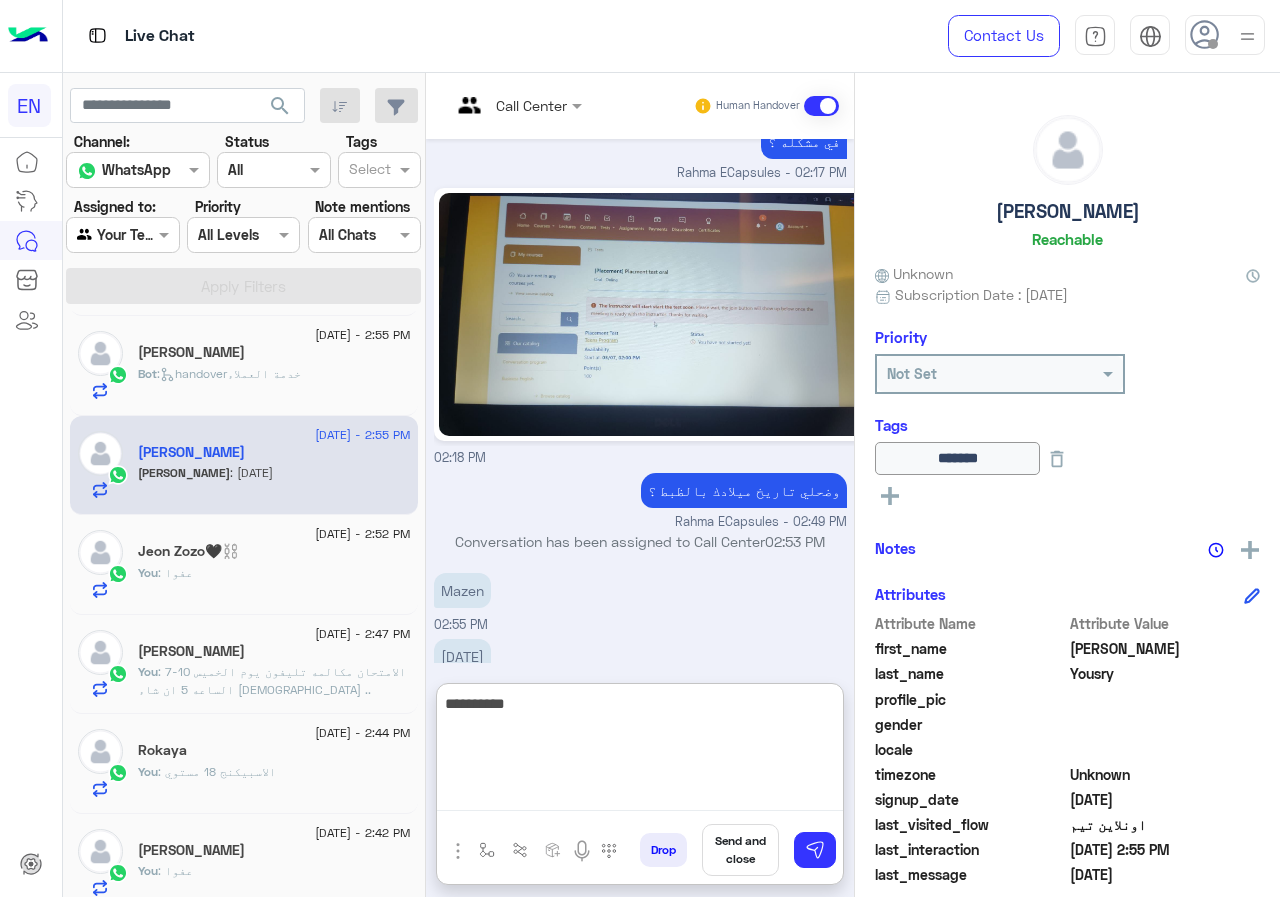 type on "**********" 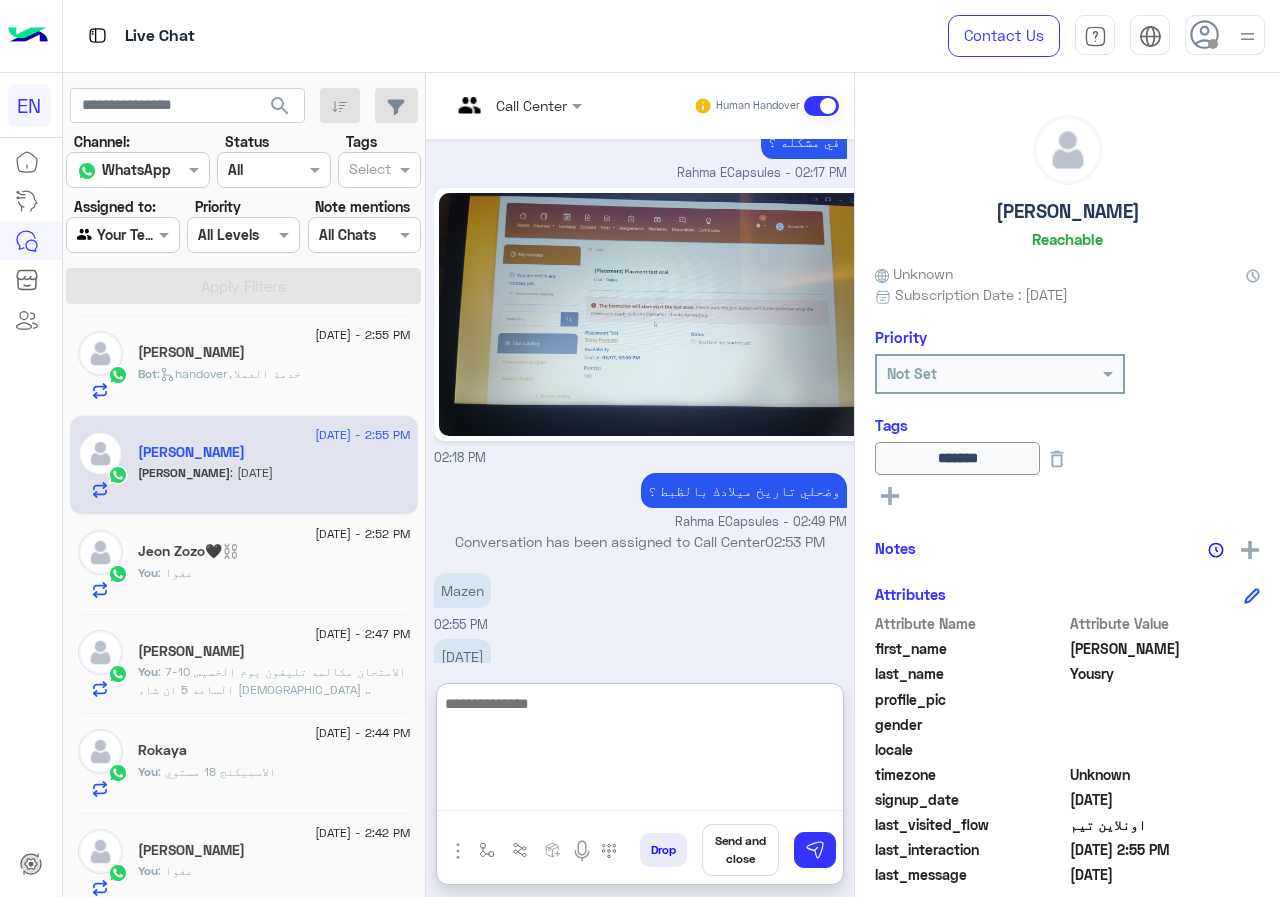 scroll, scrollTop: 1358, scrollLeft: 0, axis: vertical 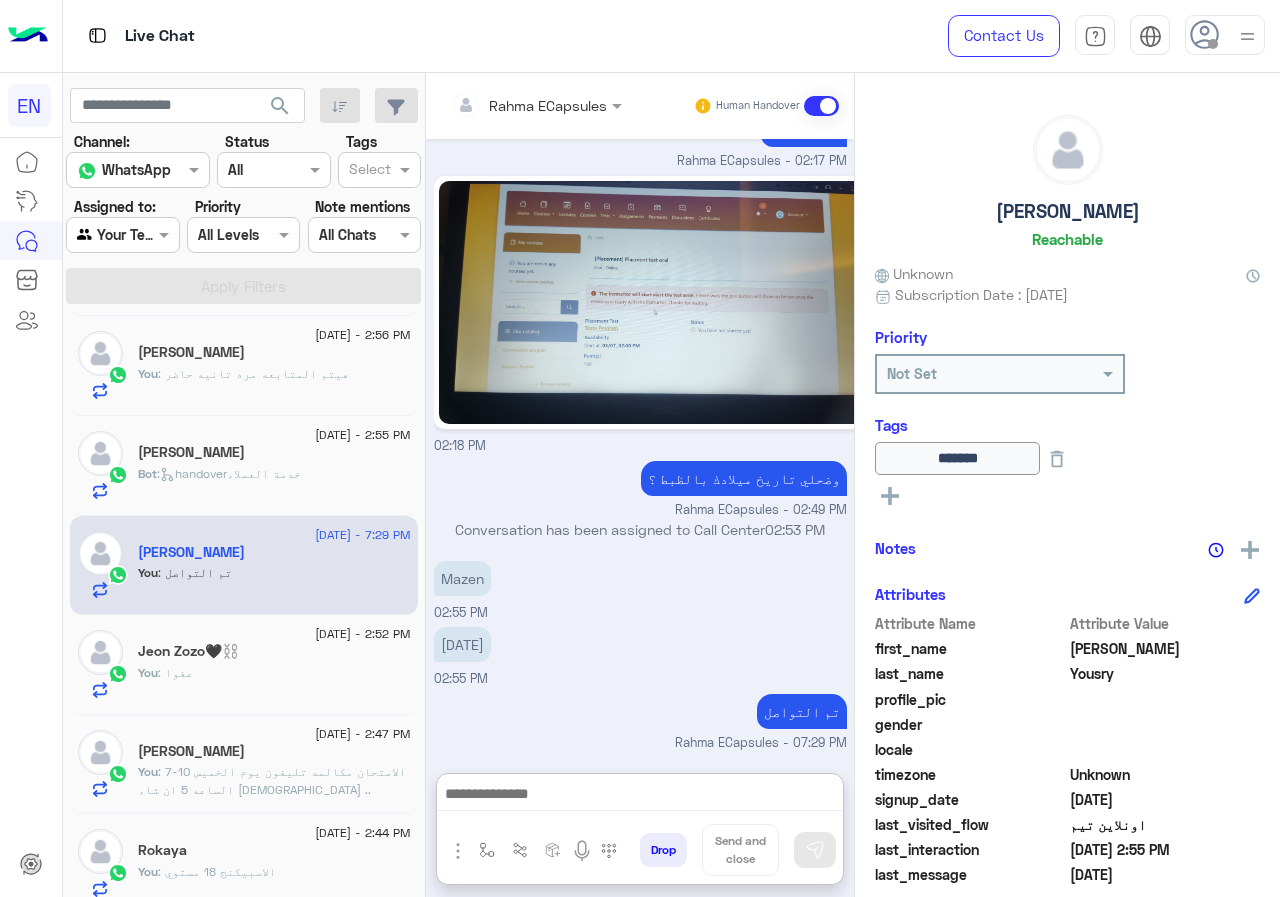 click on "Bot :   handoverخدمة العملاء" 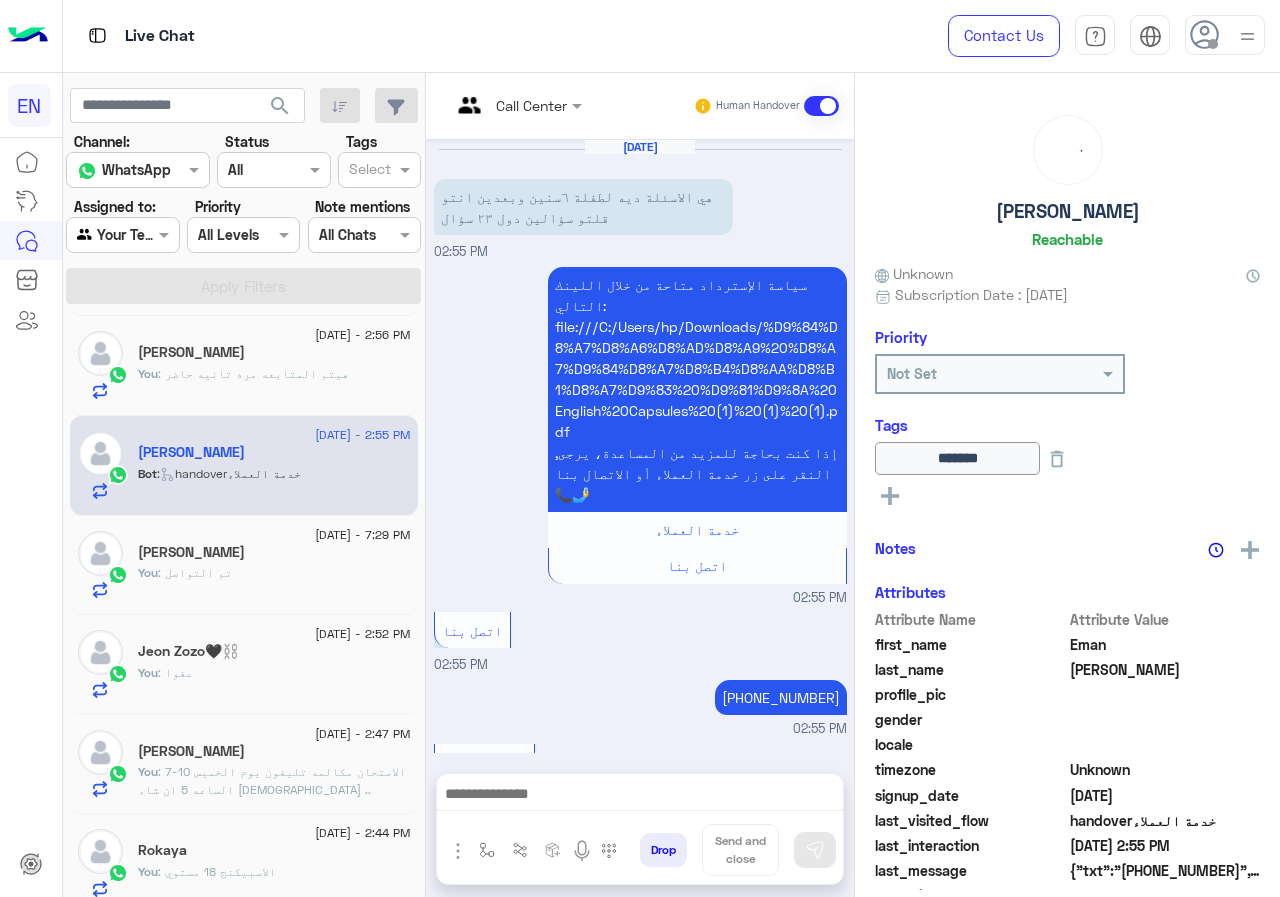 scroll, scrollTop: 206, scrollLeft: 0, axis: vertical 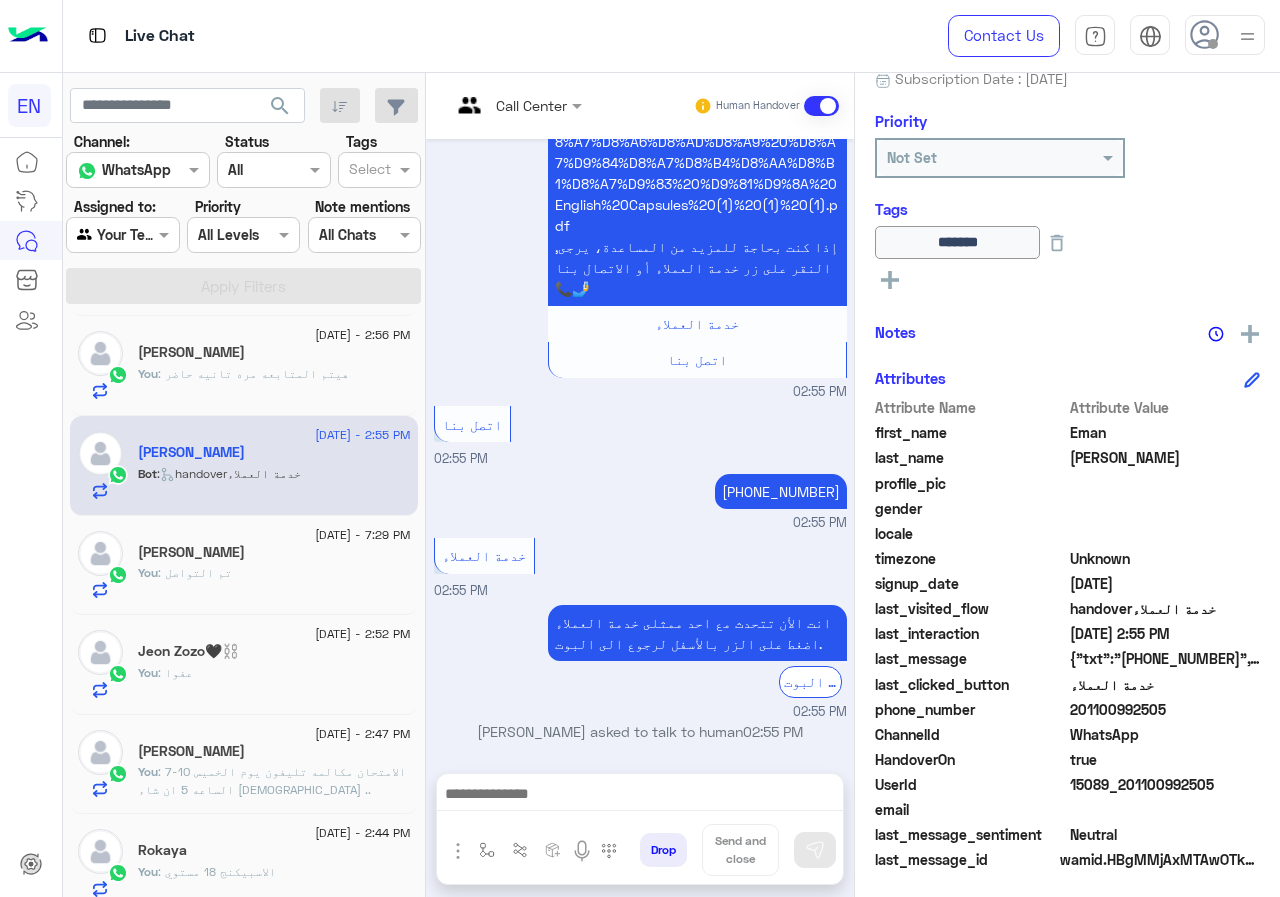 drag, startPoint x: 1073, startPoint y: 706, endPoint x: 1219, endPoint y: 714, distance: 146.21901 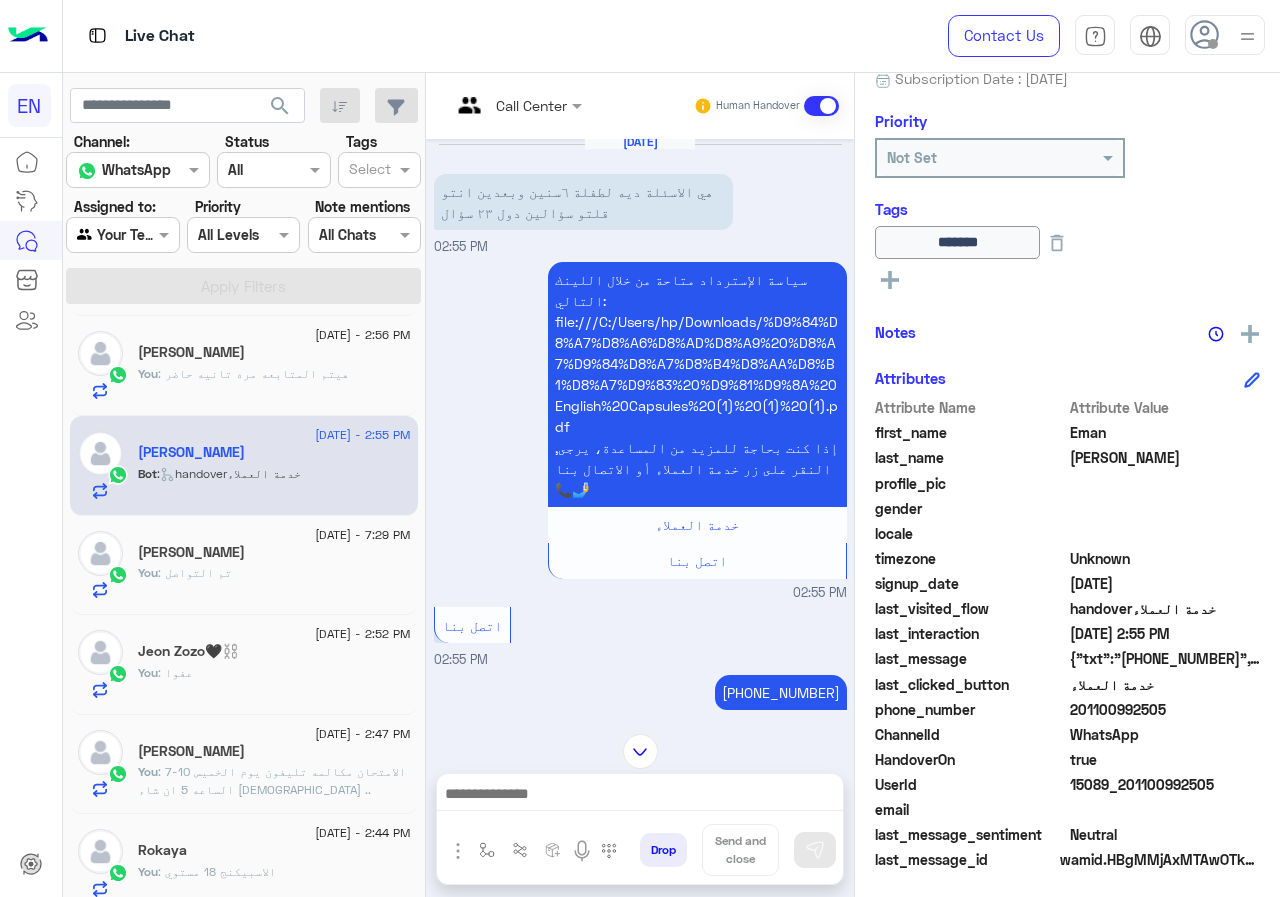 scroll, scrollTop: 0, scrollLeft: 0, axis: both 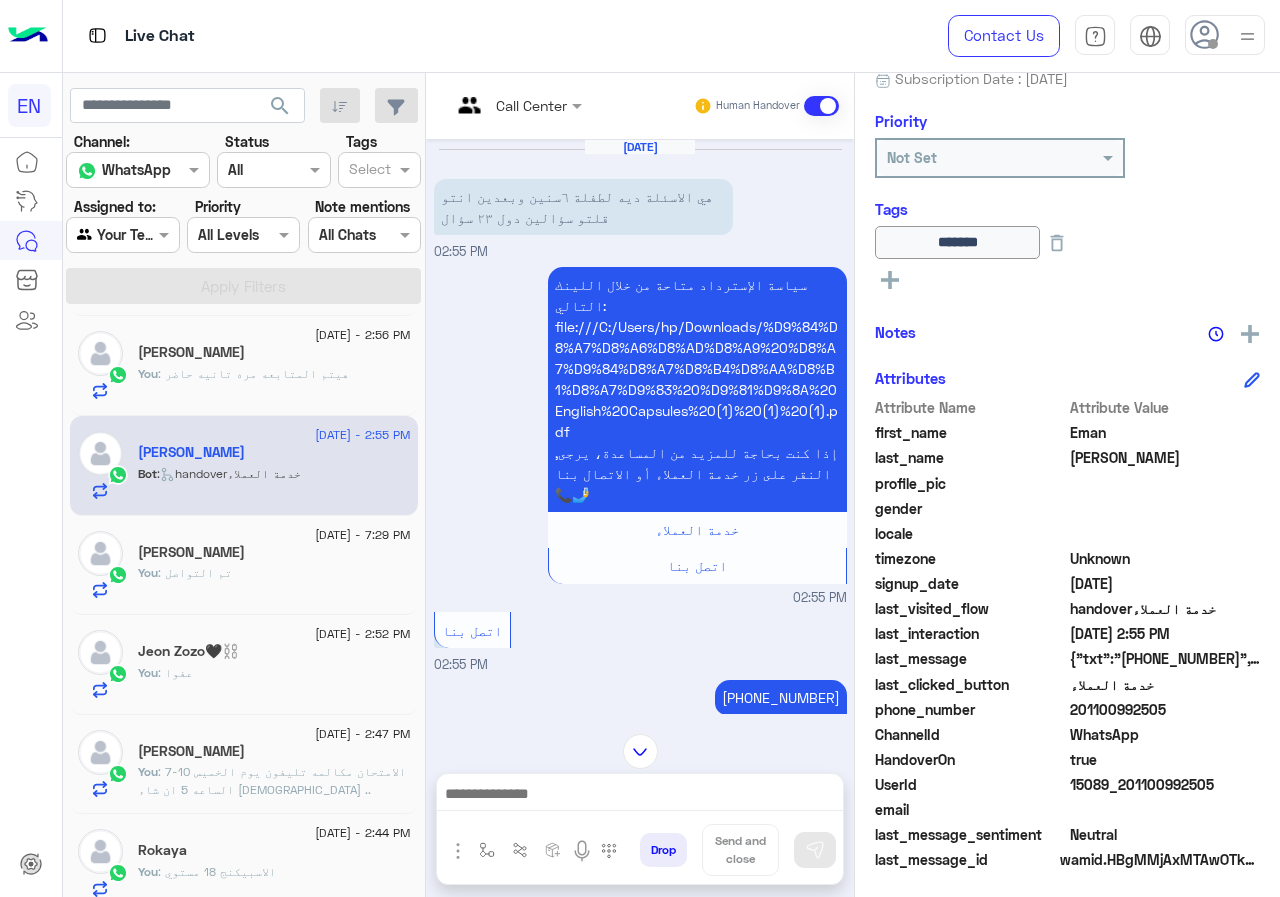 copy on "01100992505" 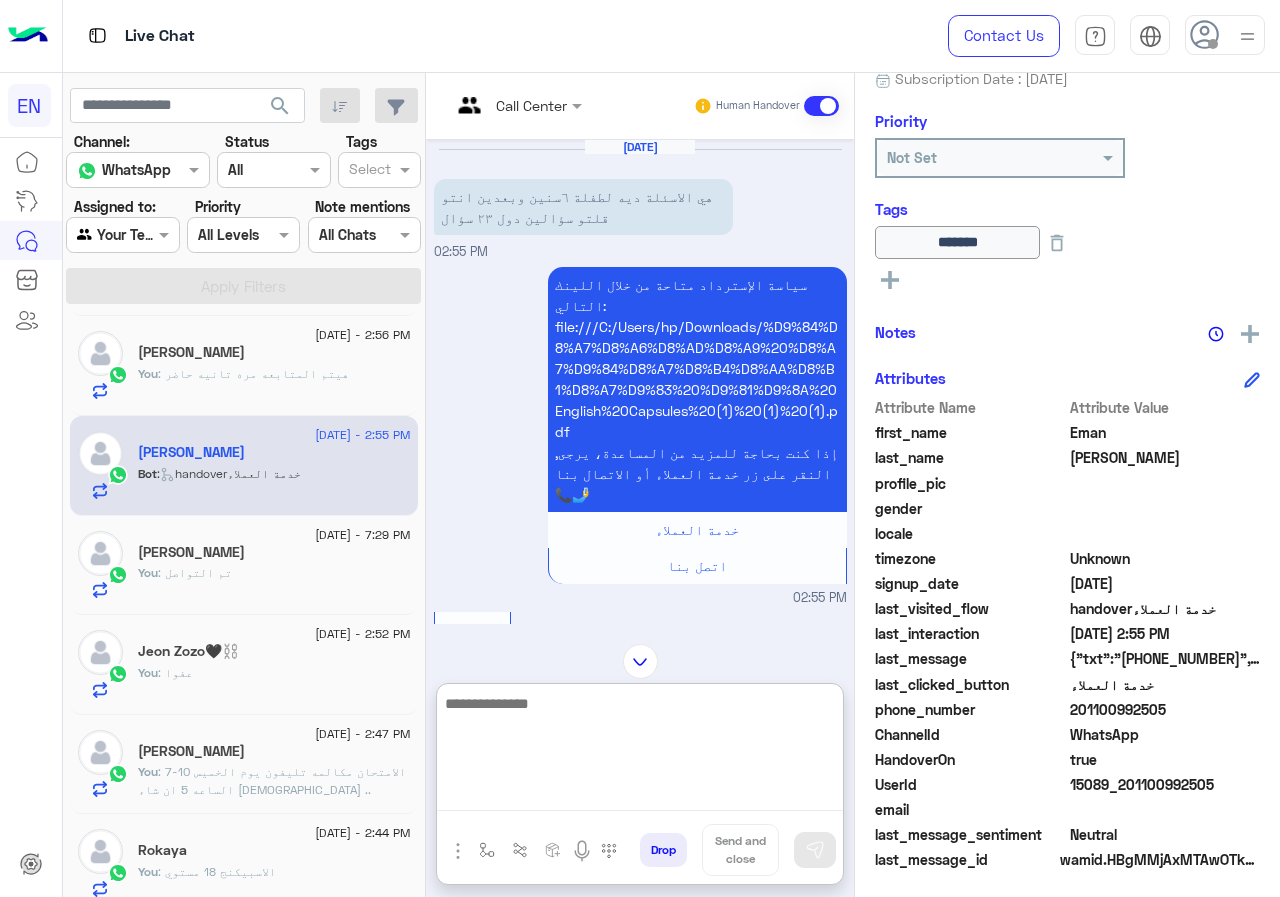 click at bounding box center [640, 751] 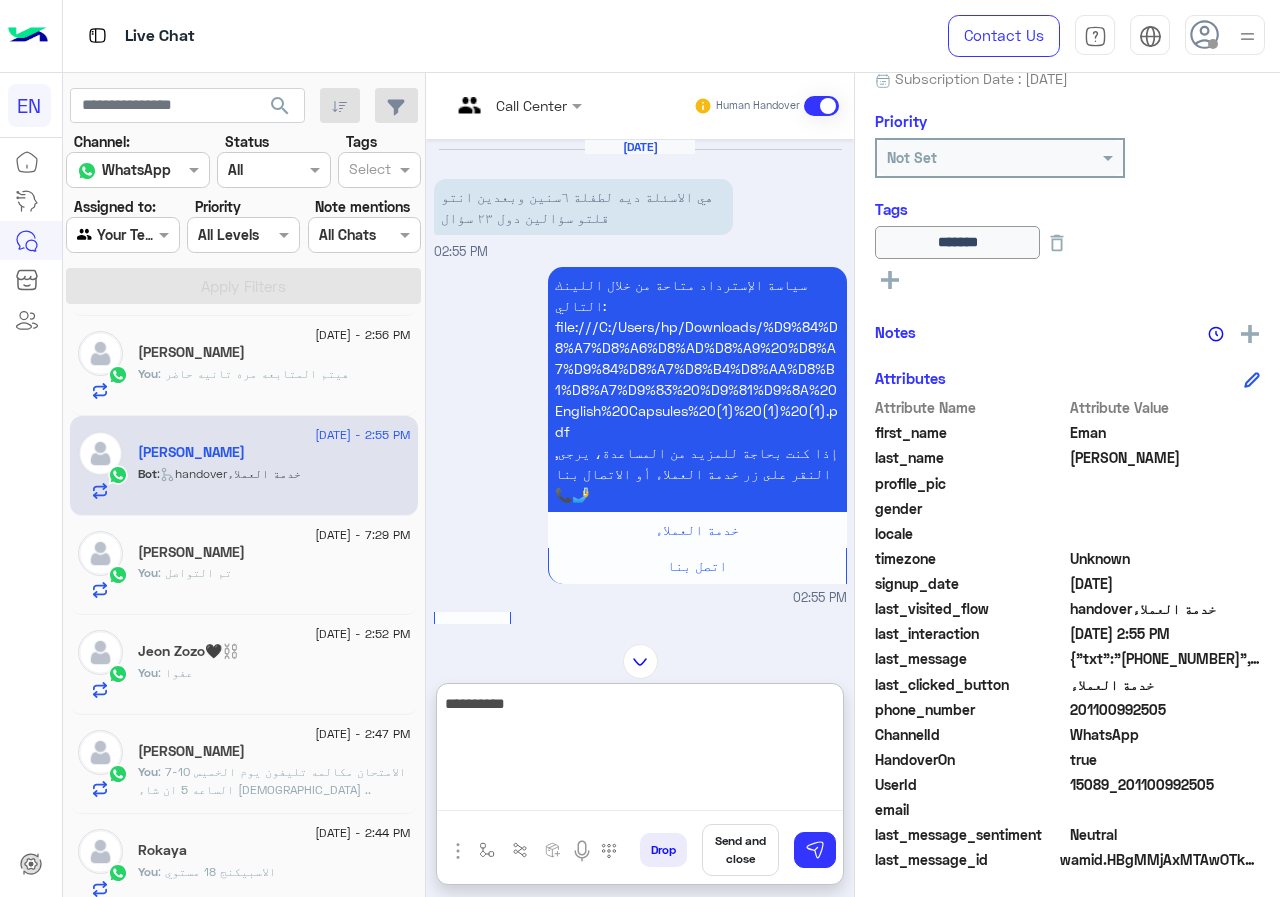 type on "**********" 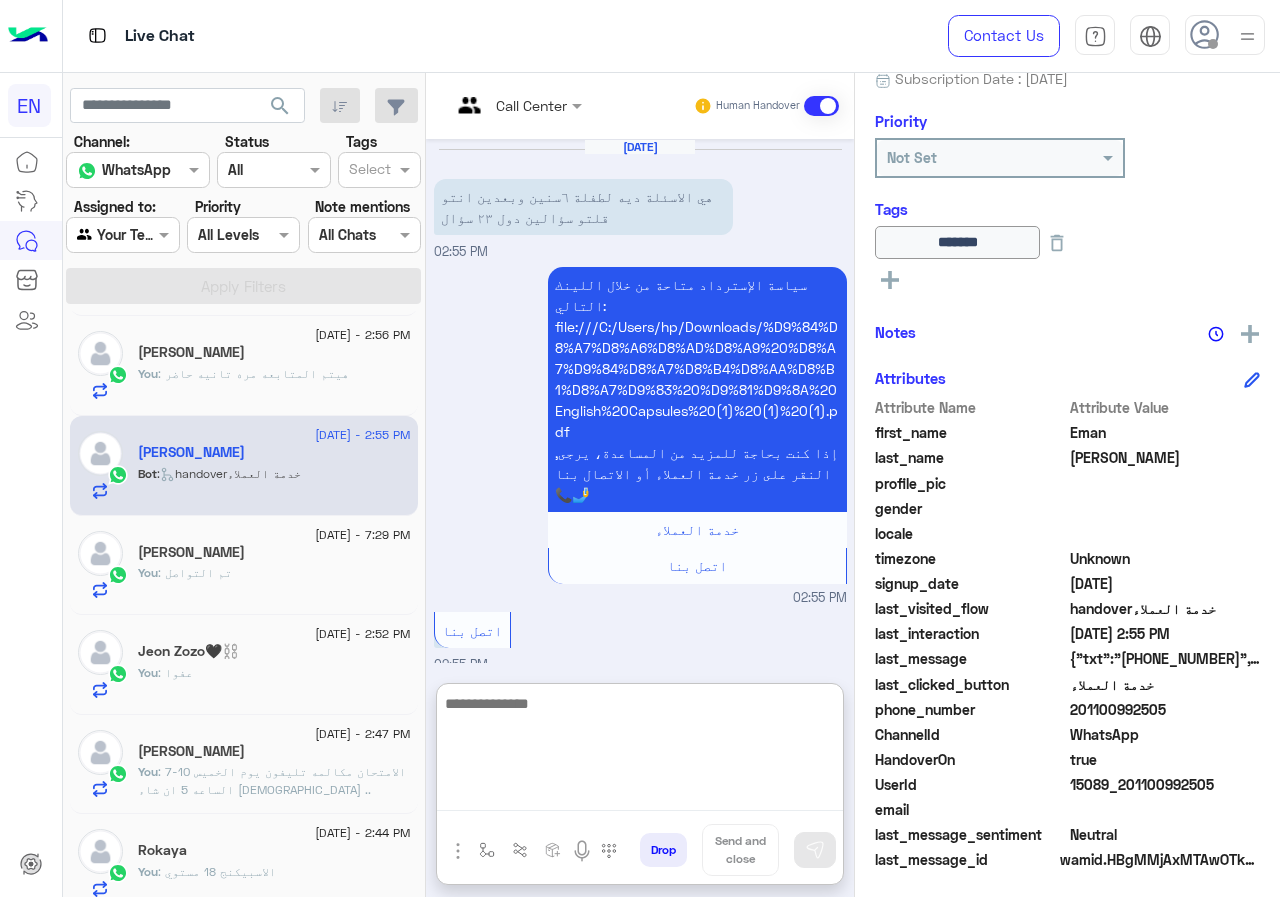 scroll, scrollTop: 359, scrollLeft: 0, axis: vertical 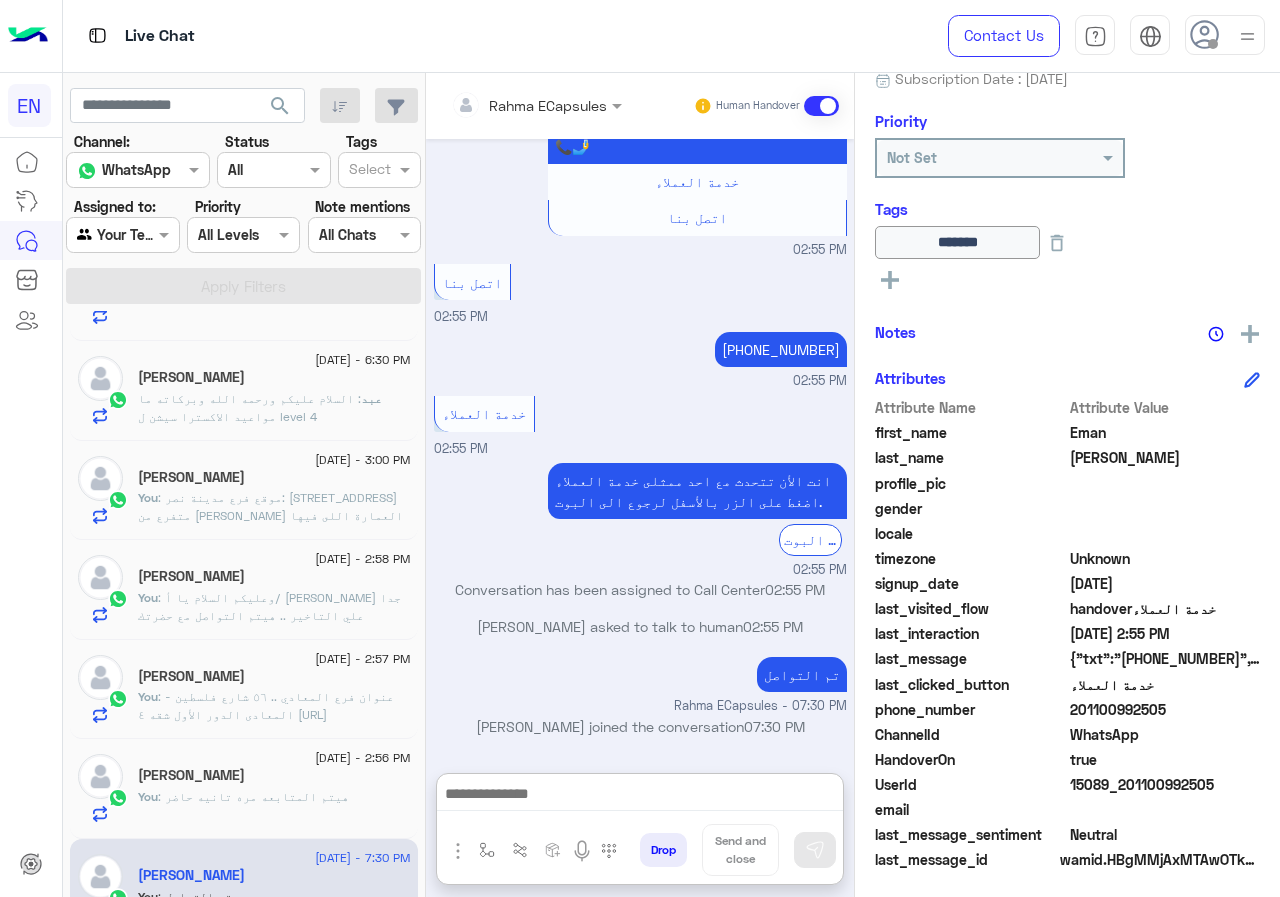 click on "عبد : السلام عليكم ورحمه الله وبركاته
ما مواعيد الاكسترا سيشن ل level 4" 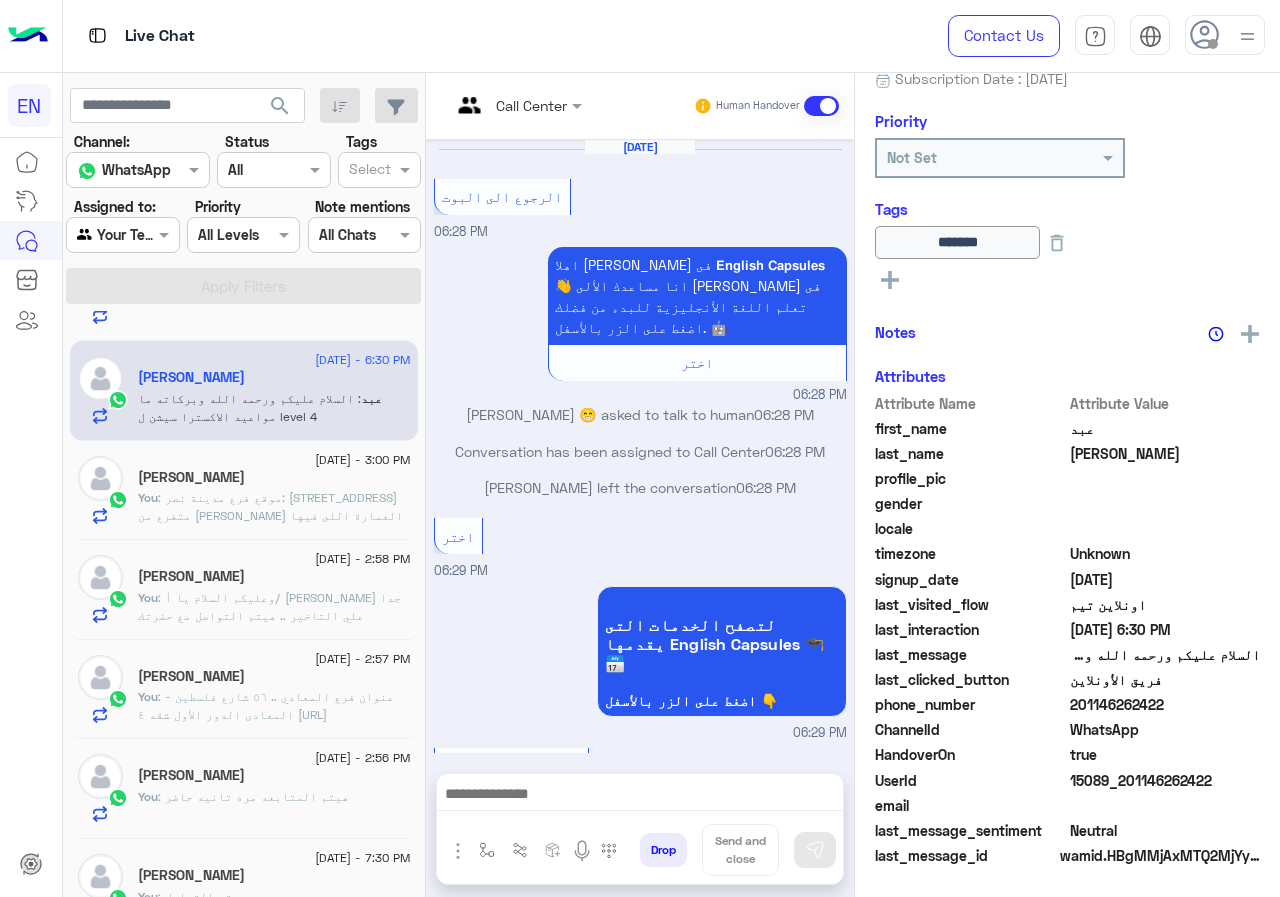 scroll, scrollTop: 1292, scrollLeft: 0, axis: vertical 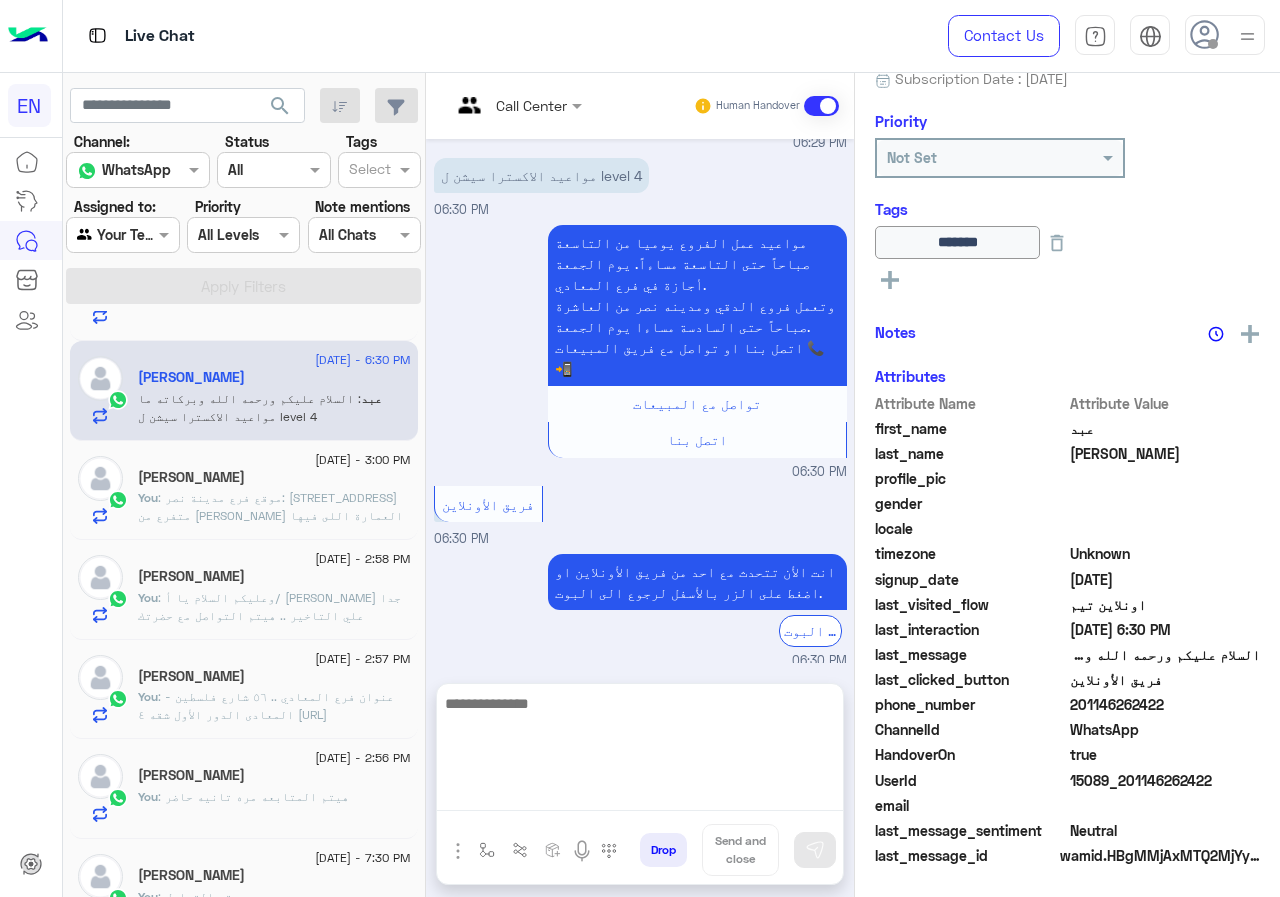 click at bounding box center [640, 751] 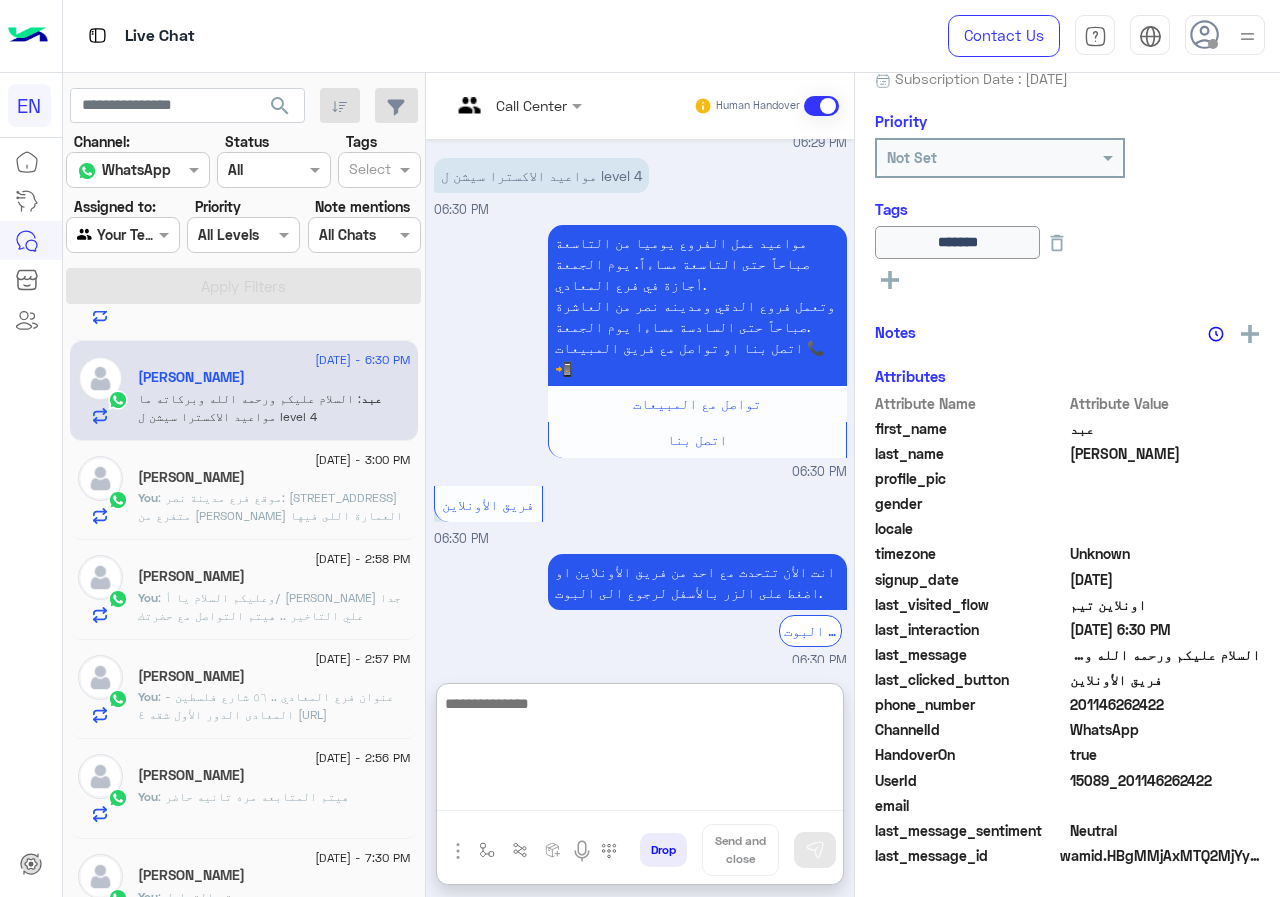 scroll, scrollTop: 1382, scrollLeft: 0, axis: vertical 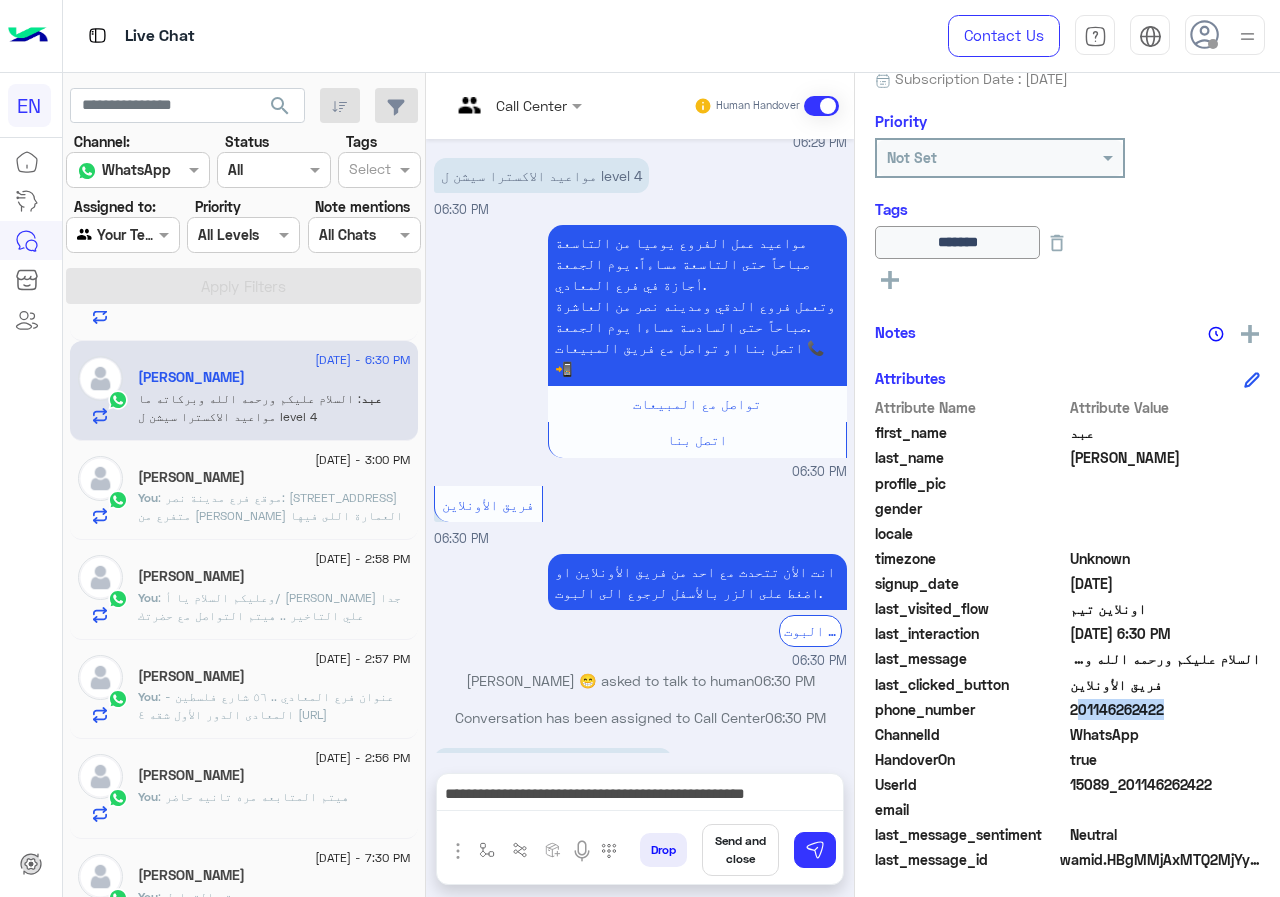 drag, startPoint x: 1070, startPoint y: 714, endPoint x: 1163, endPoint y: 708, distance: 93.193344 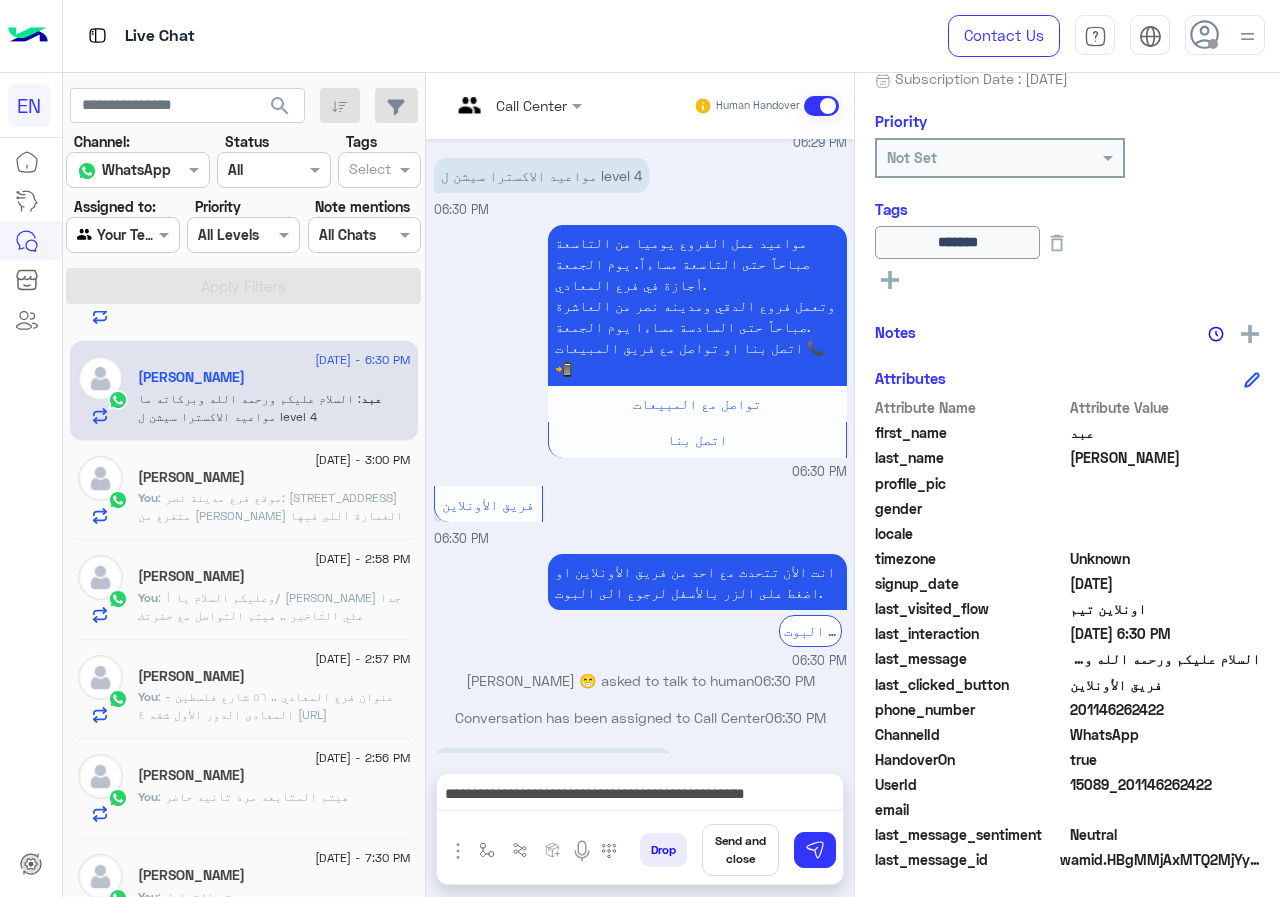 drag, startPoint x: 1076, startPoint y: 710, endPoint x: 1232, endPoint y: 713, distance: 156.02884 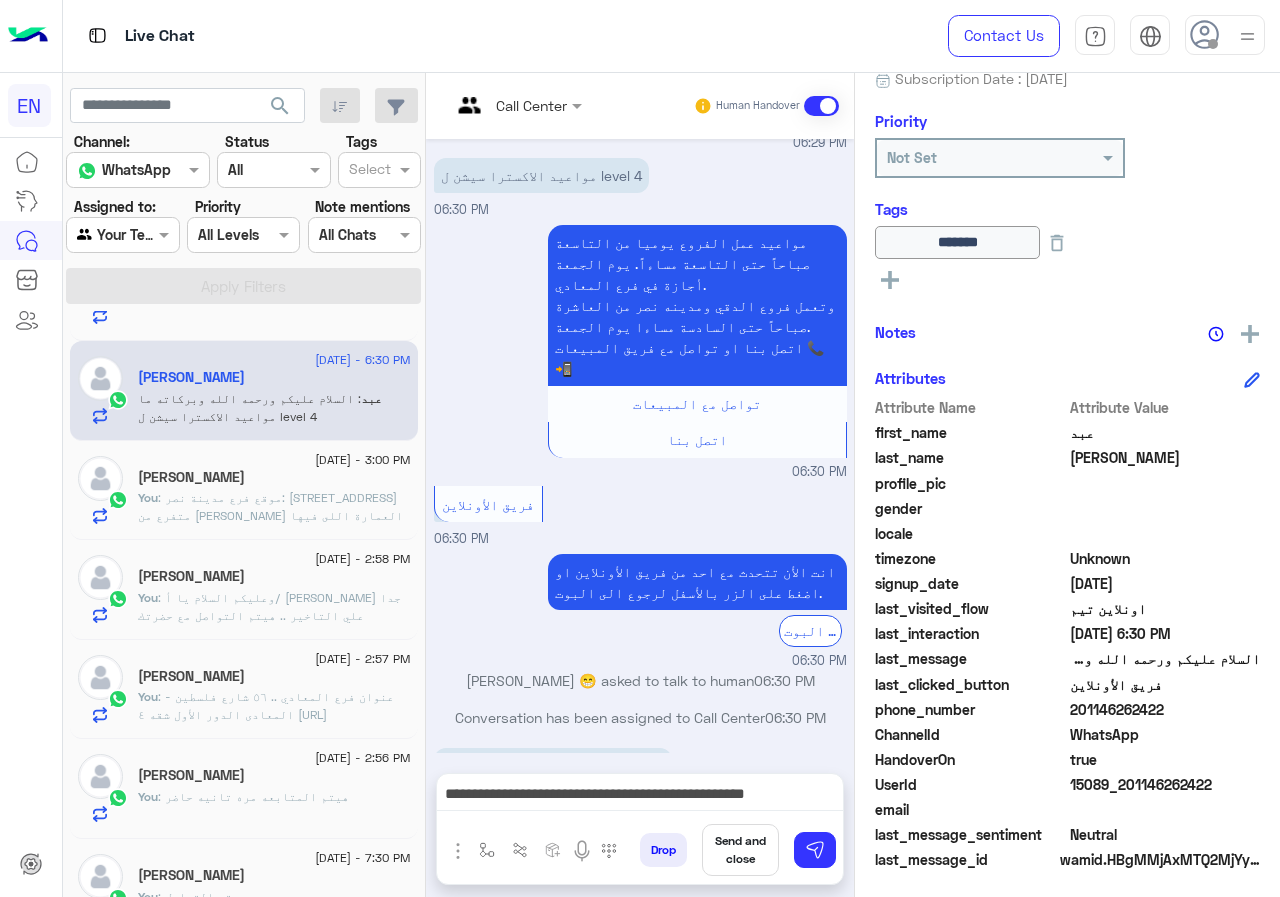 click on "**********" at bounding box center [640, 799] 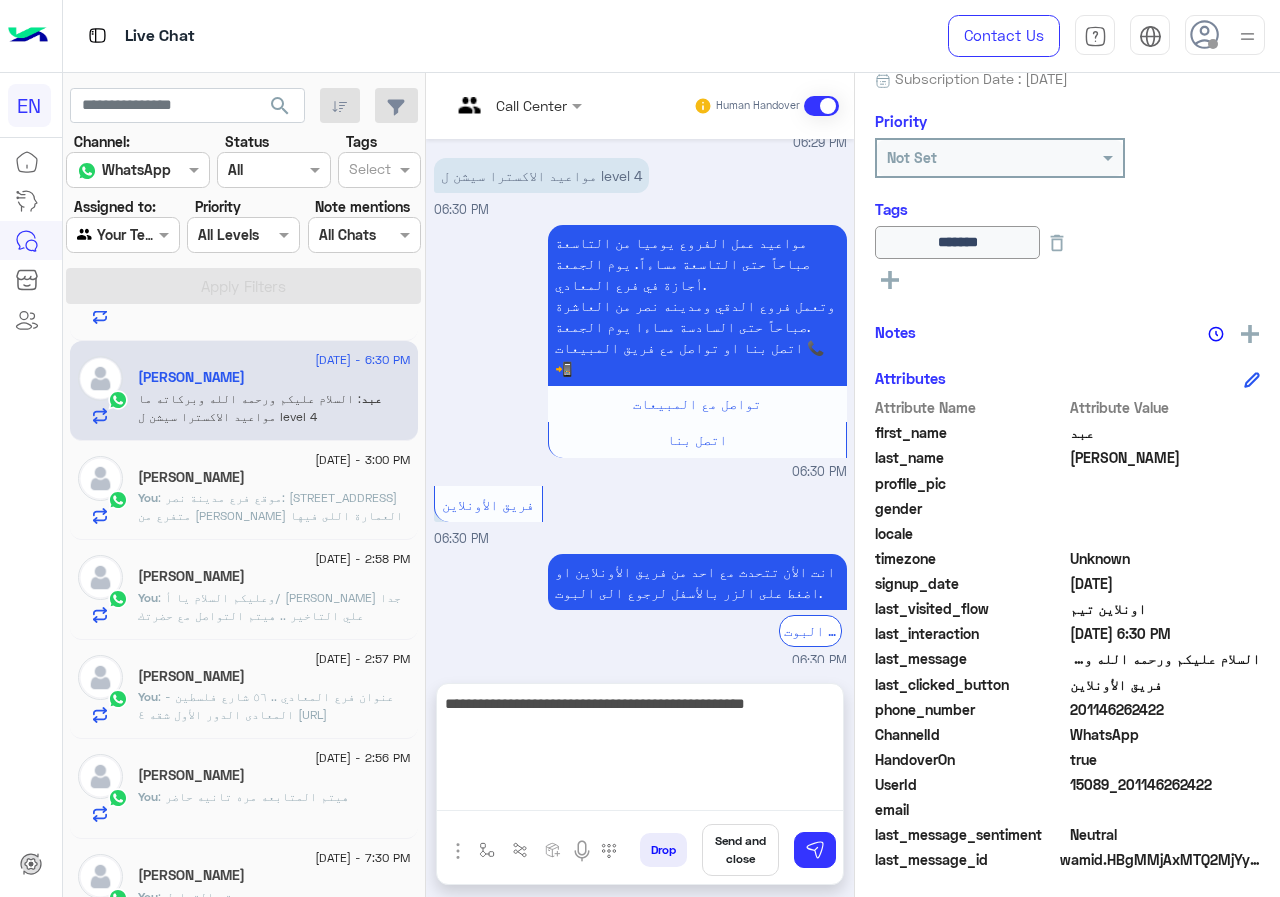 click on "**********" at bounding box center [640, 751] 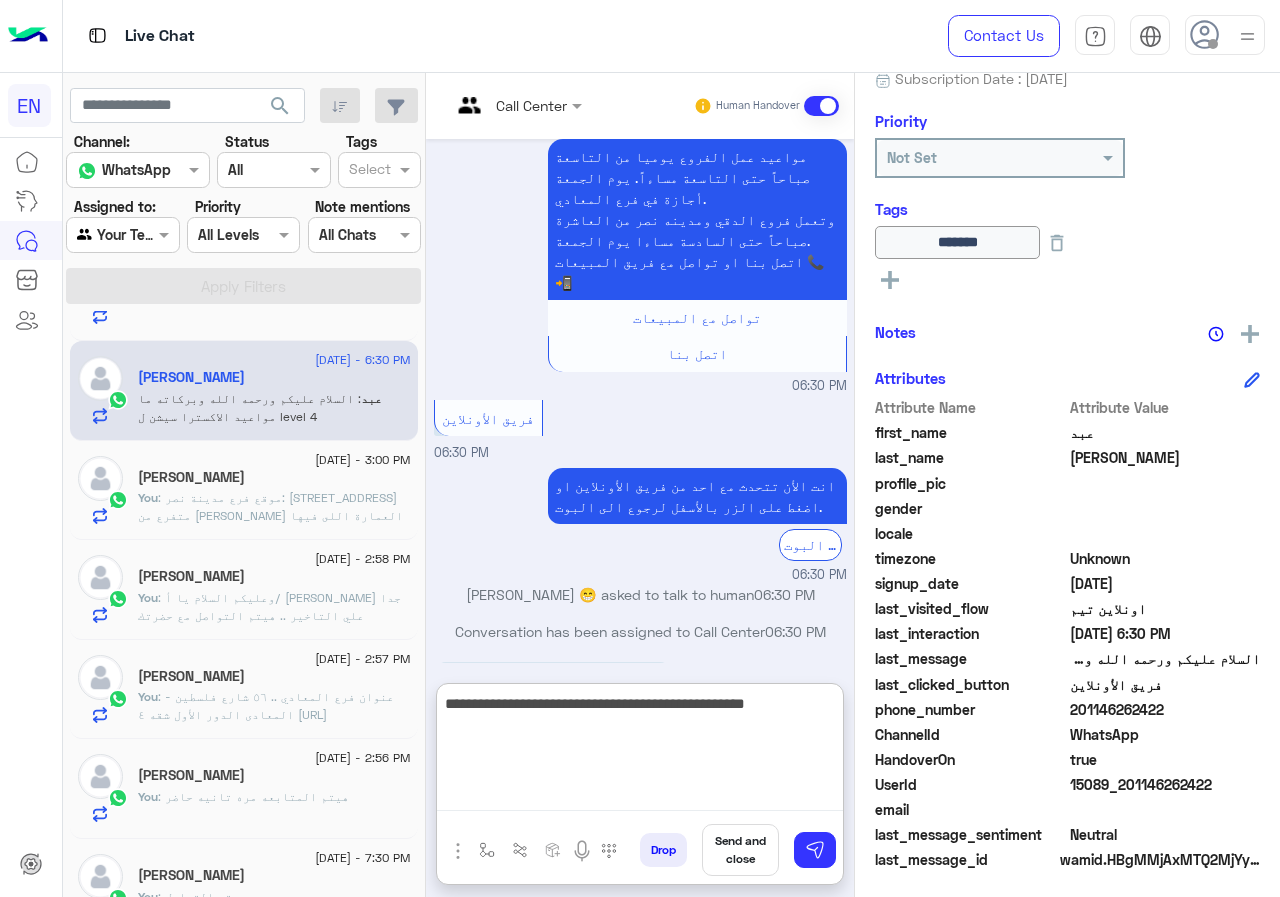 scroll, scrollTop: 1382, scrollLeft: 0, axis: vertical 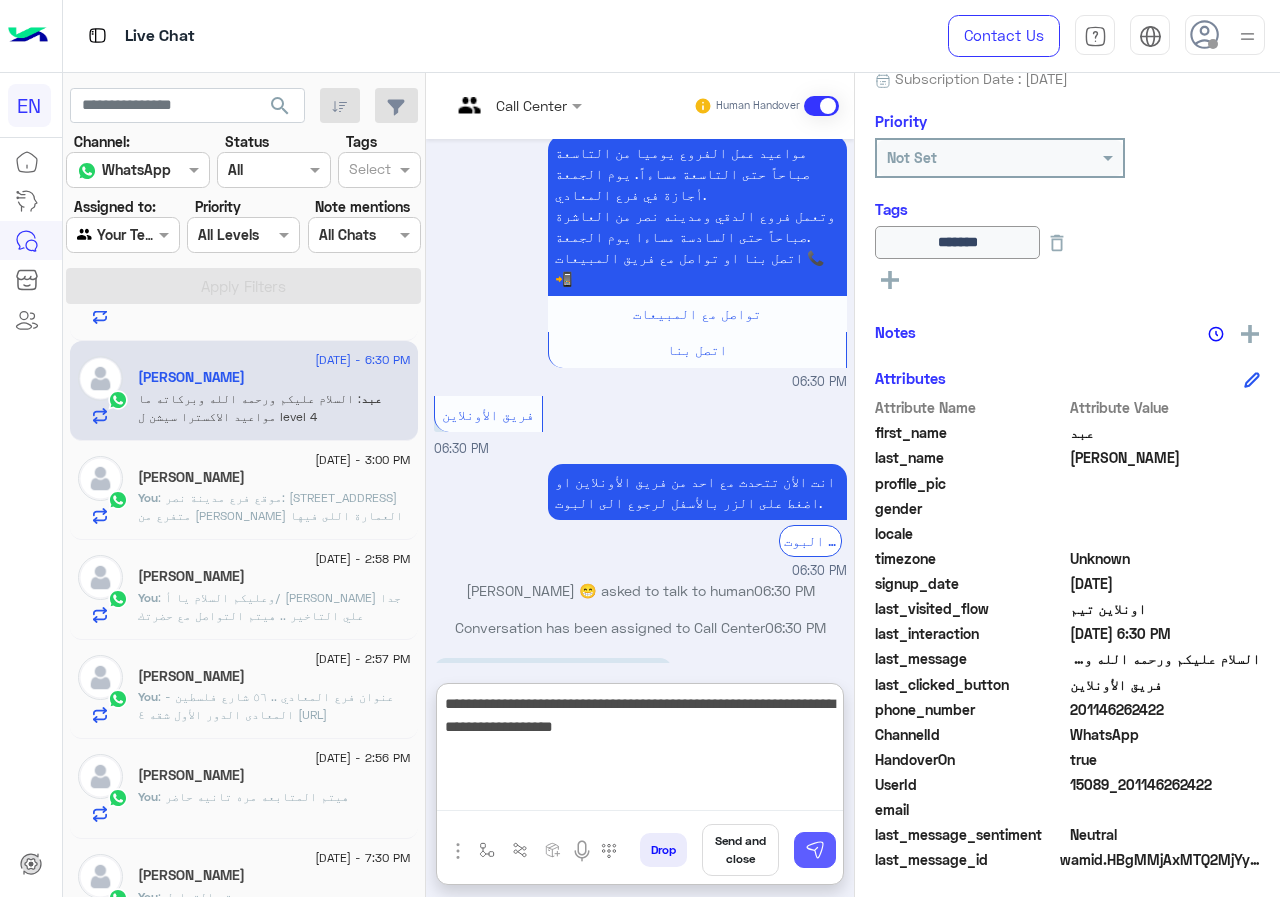 type on "**********" 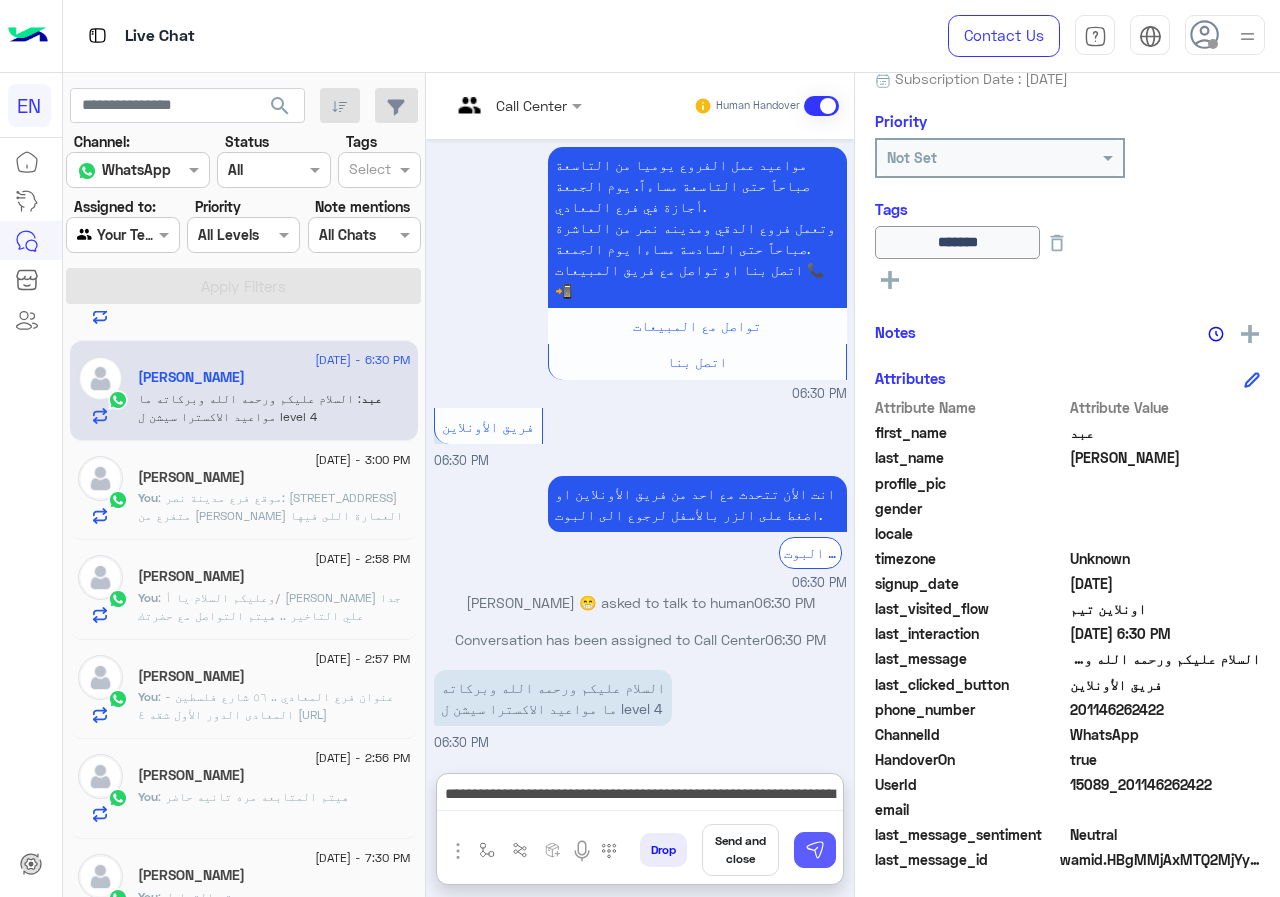 click at bounding box center (815, 850) 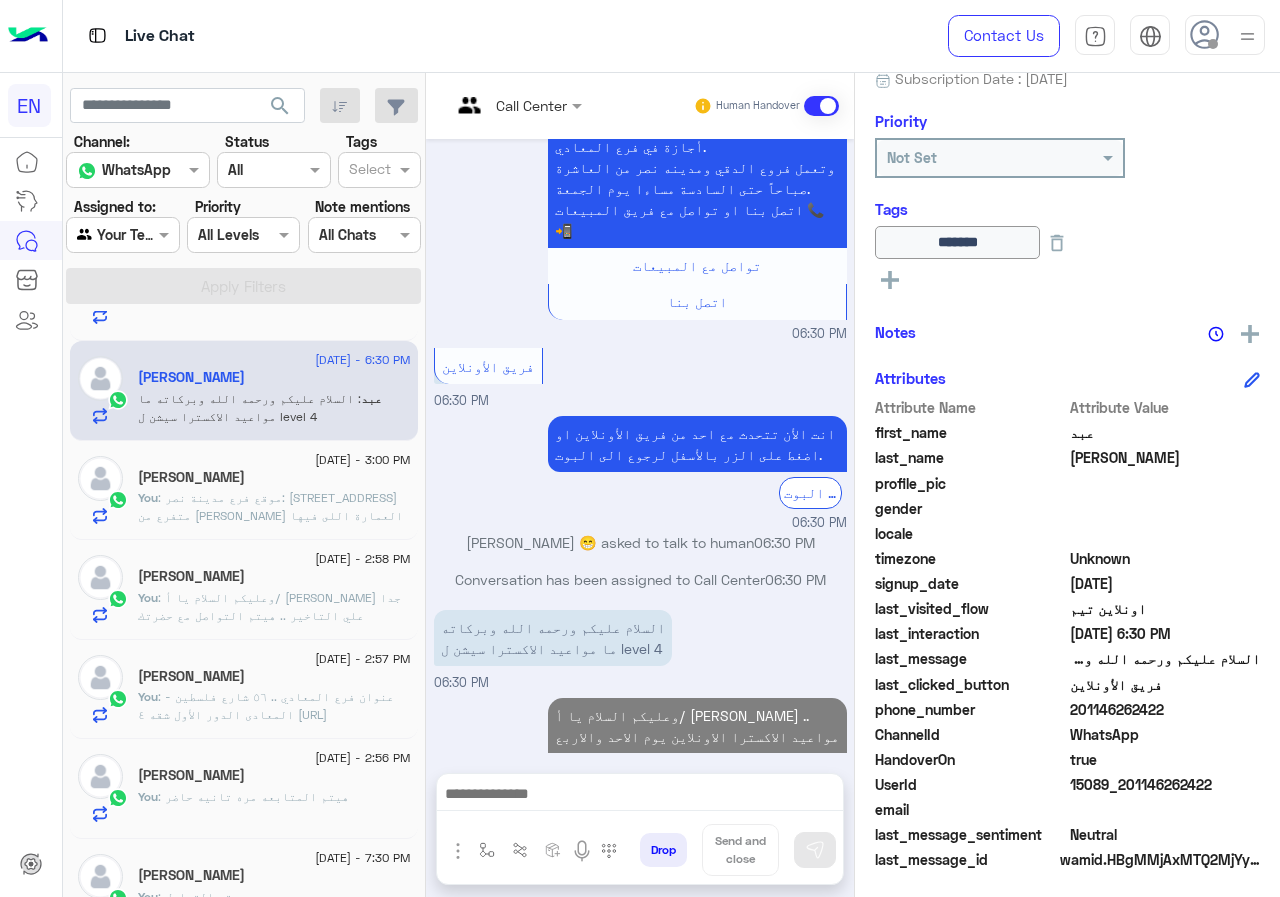 scroll, scrollTop: 1377, scrollLeft: 0, axis: vertical 